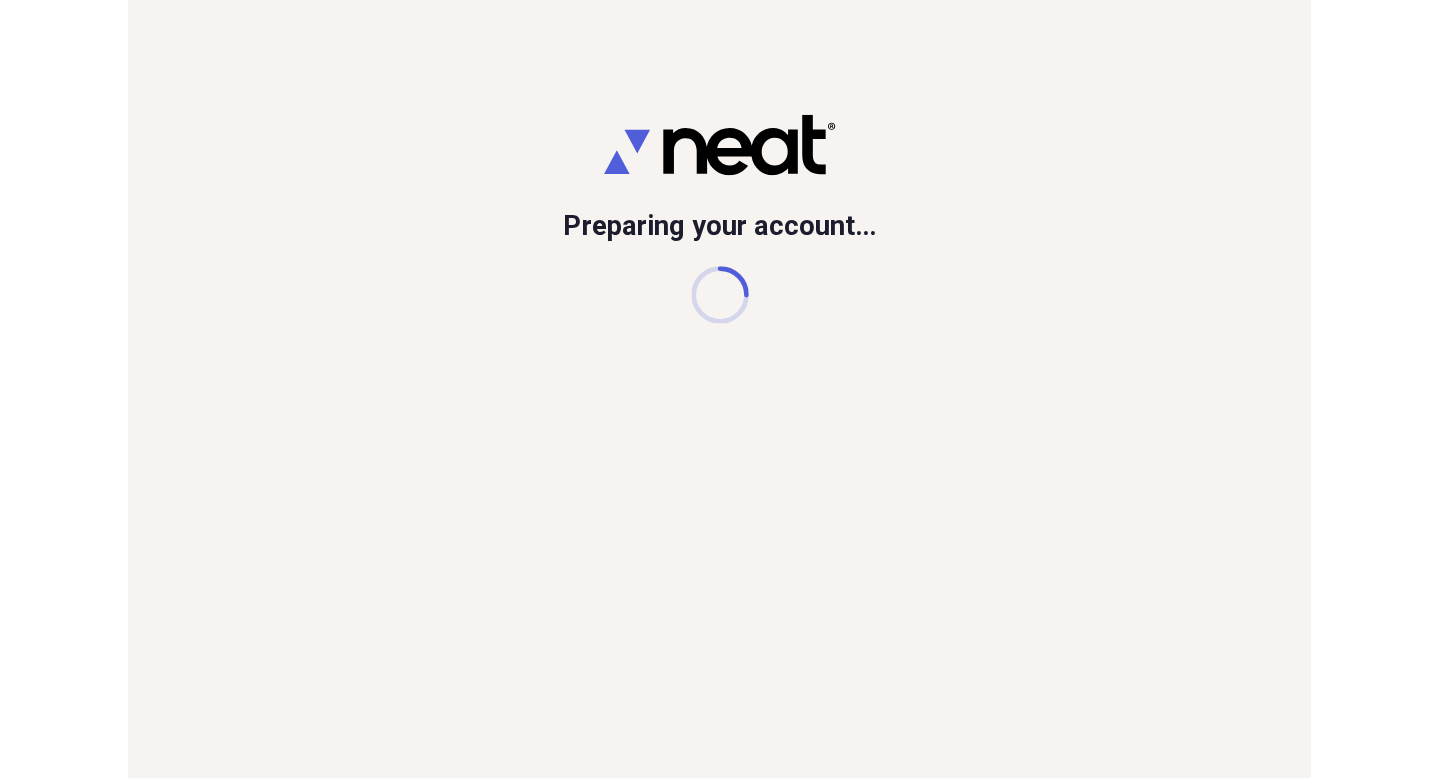 scroll, scrollTop: 0, scrollLeft: 0, axis: both 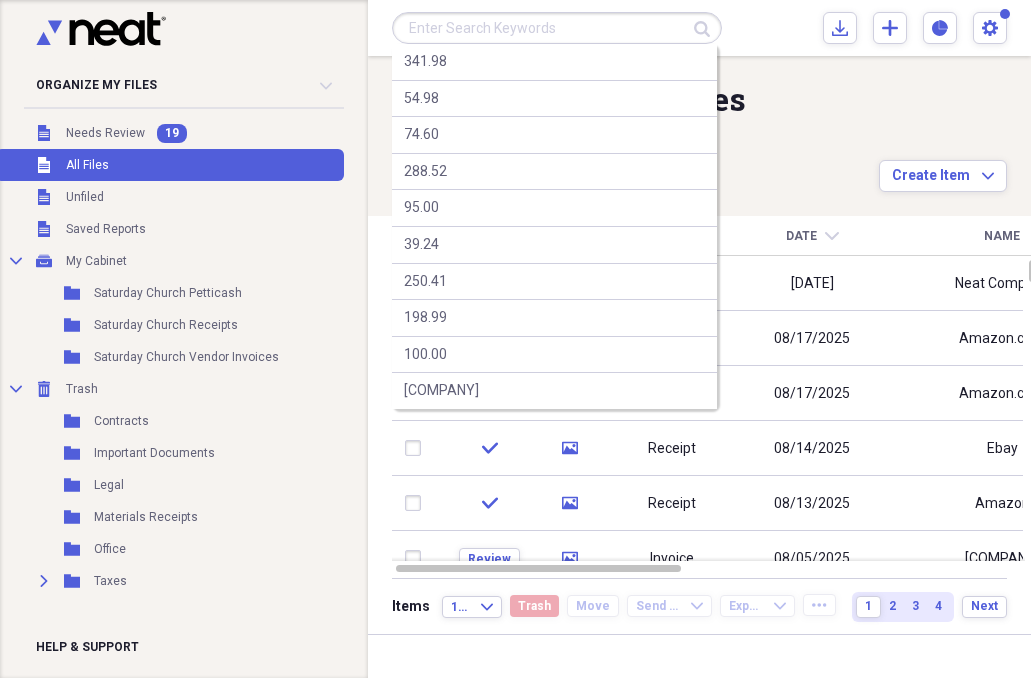 click at bounding box center (557, 28) 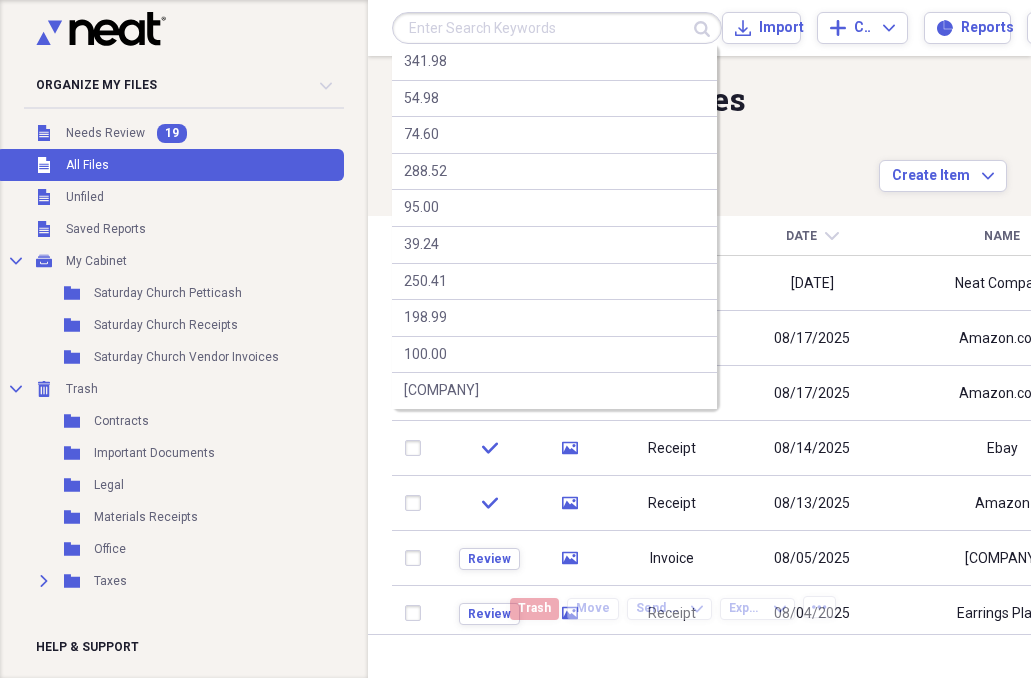 click at bounding box center (557, 28) 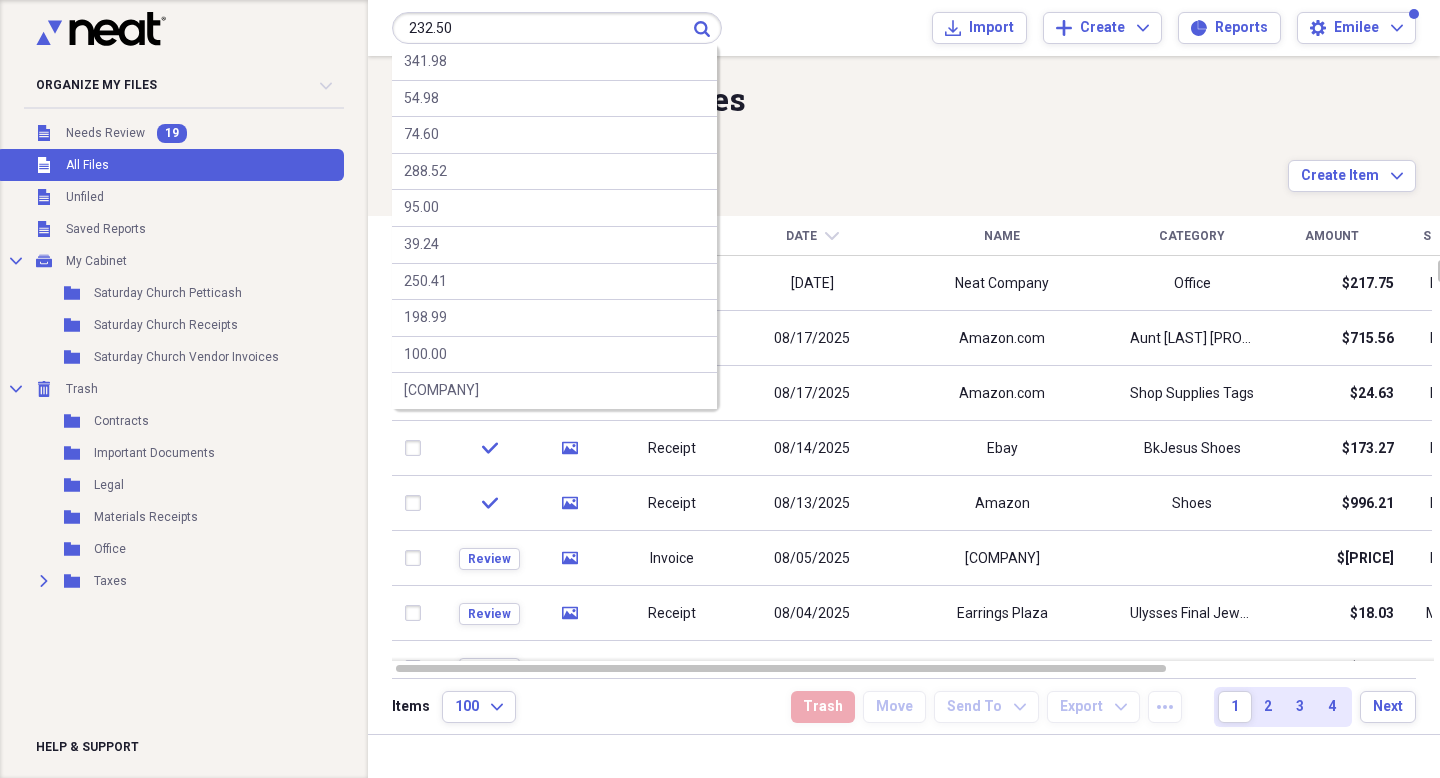 type on "232.50" 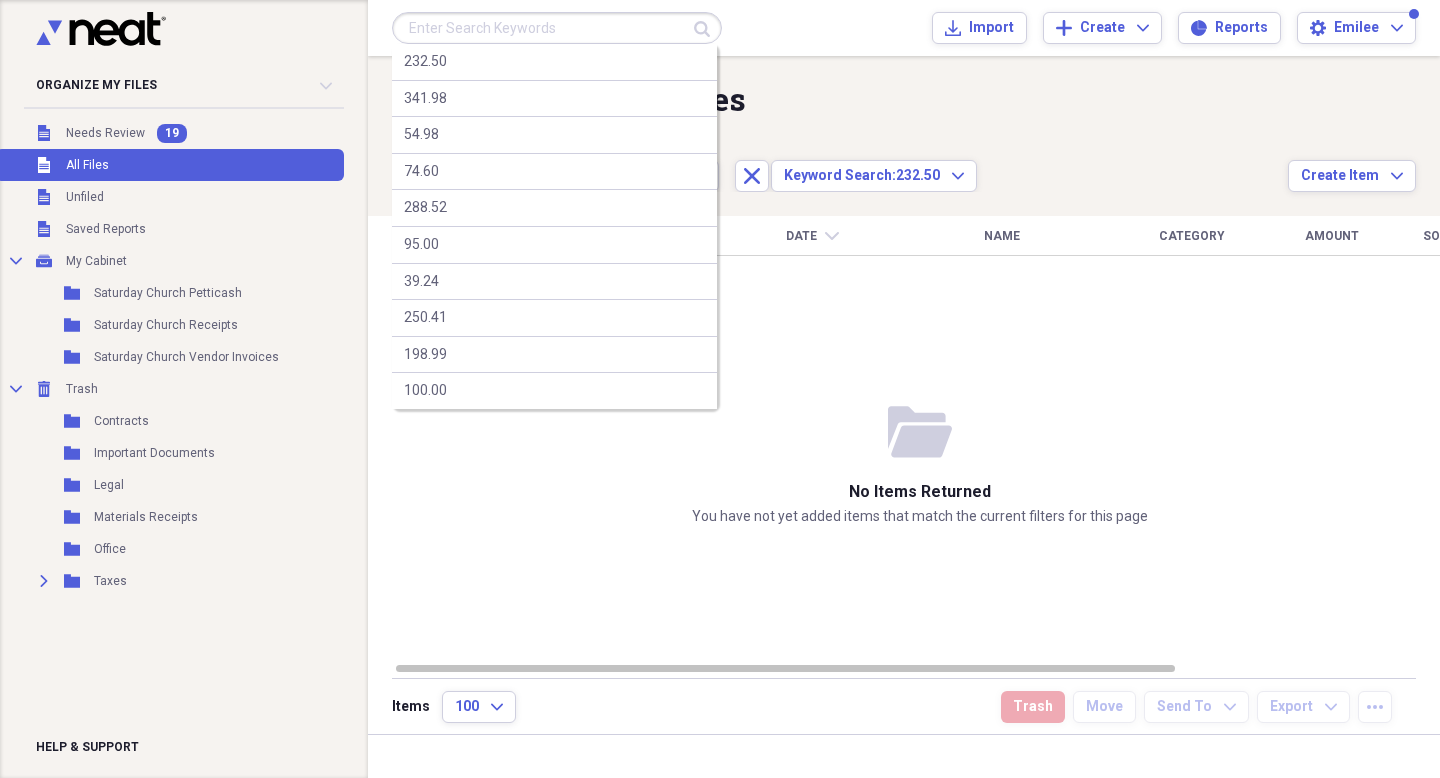 click at bounding box center (557, 28) 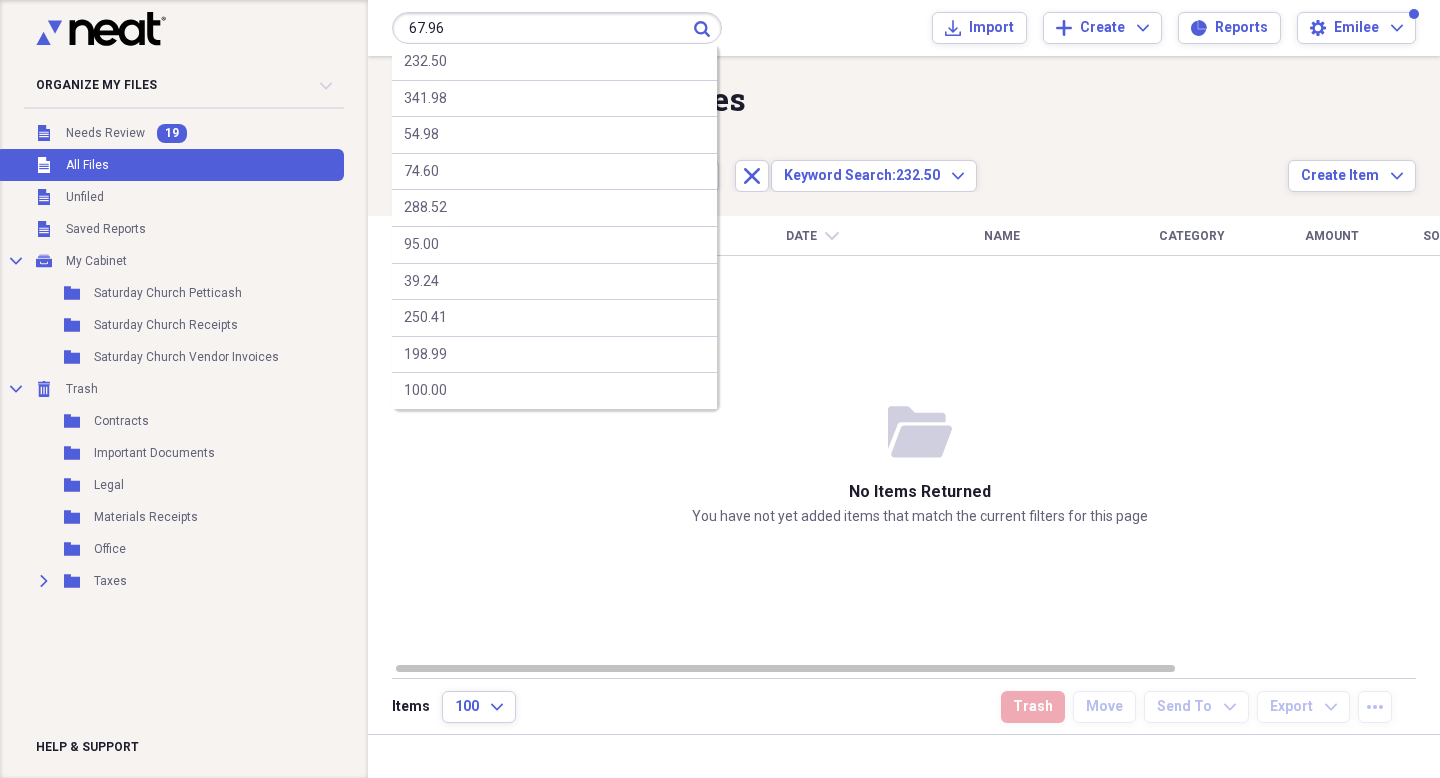 type on "67.96" 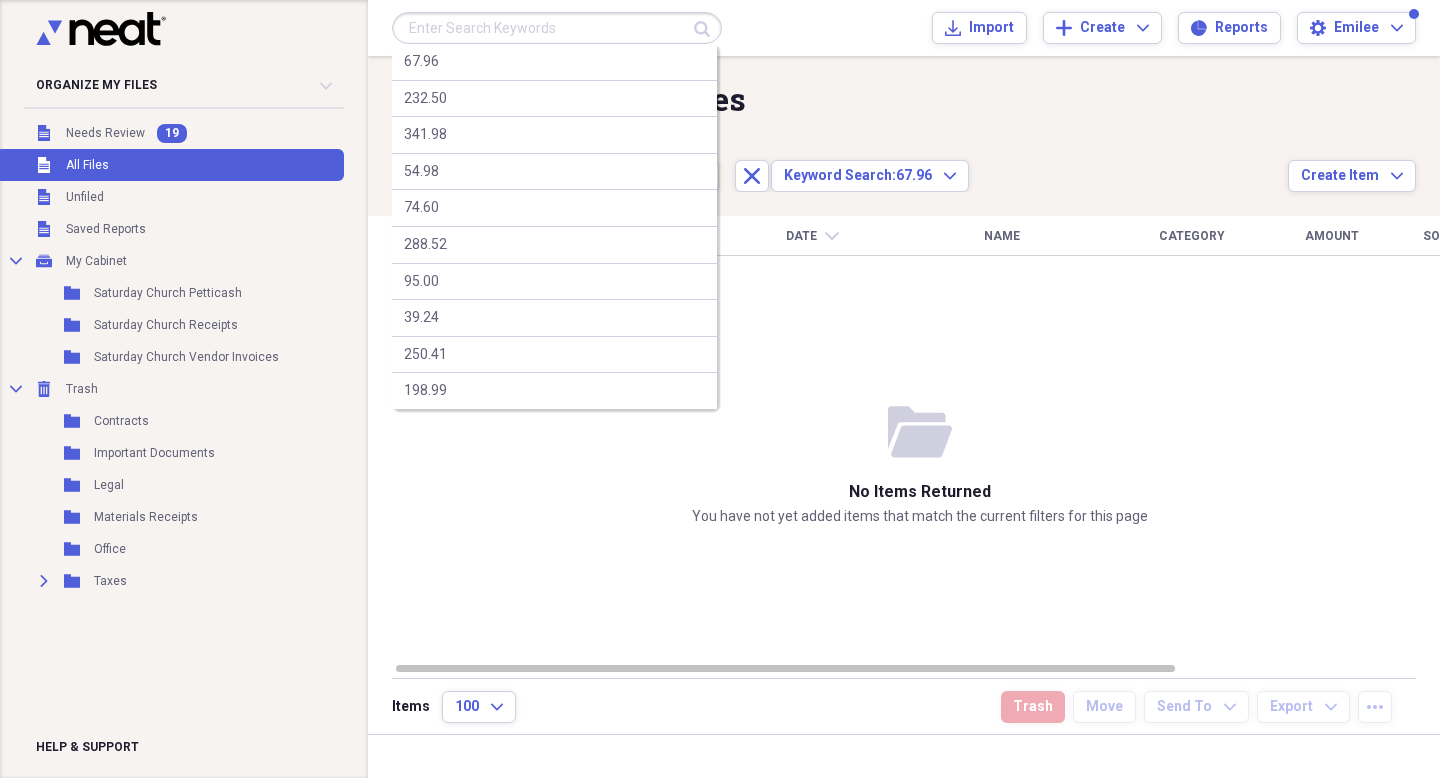 click at bounding box center [557, 28] 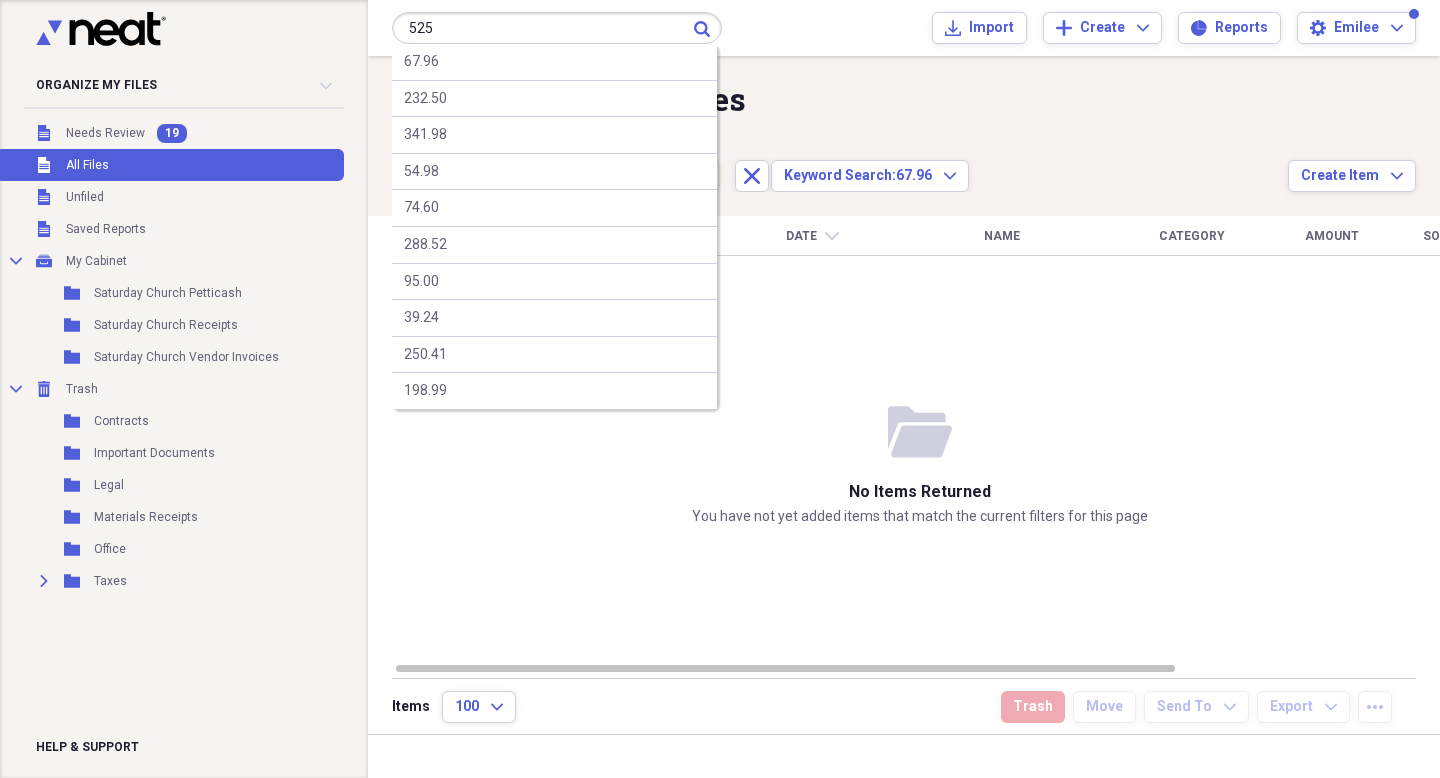 type on "525" 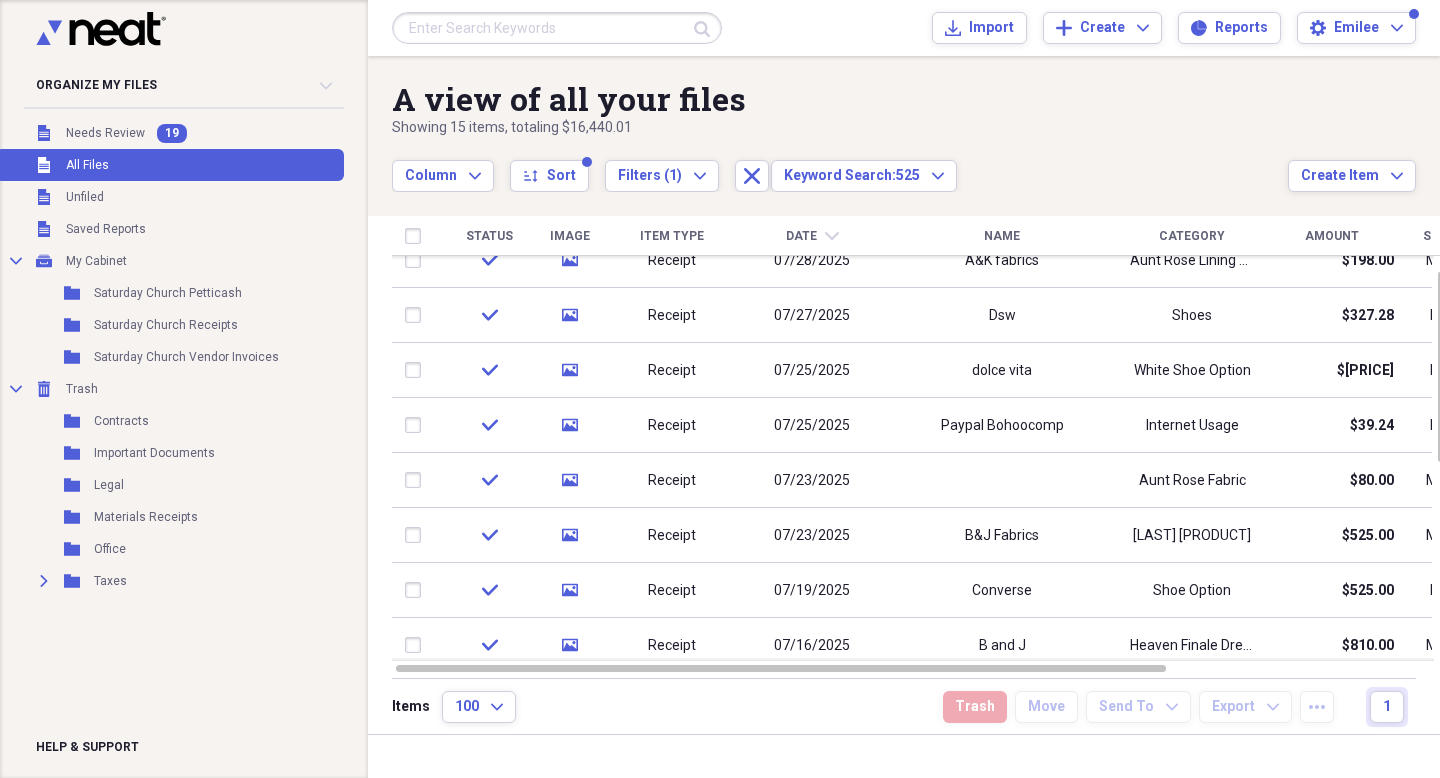 click at bounding box center [557, 28] 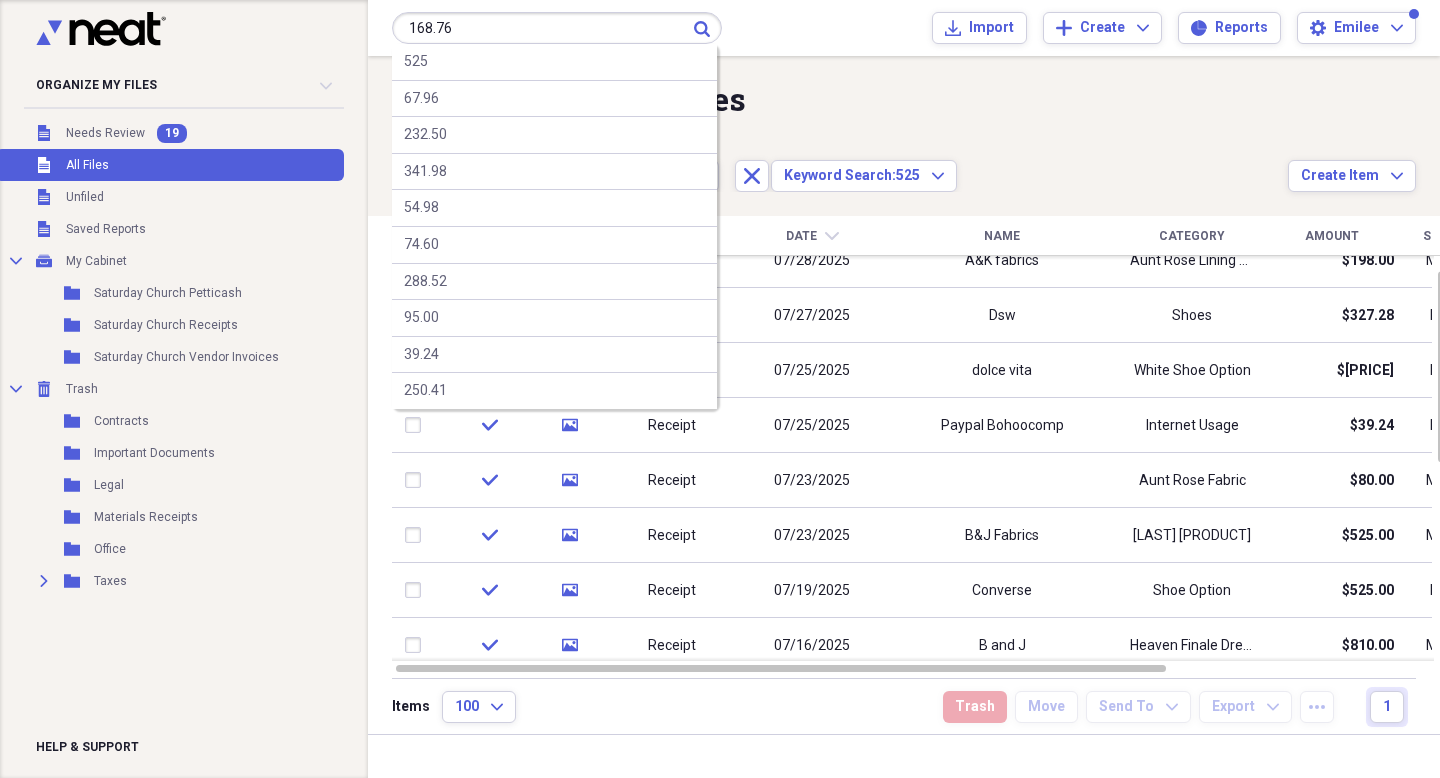 type on "168.76" 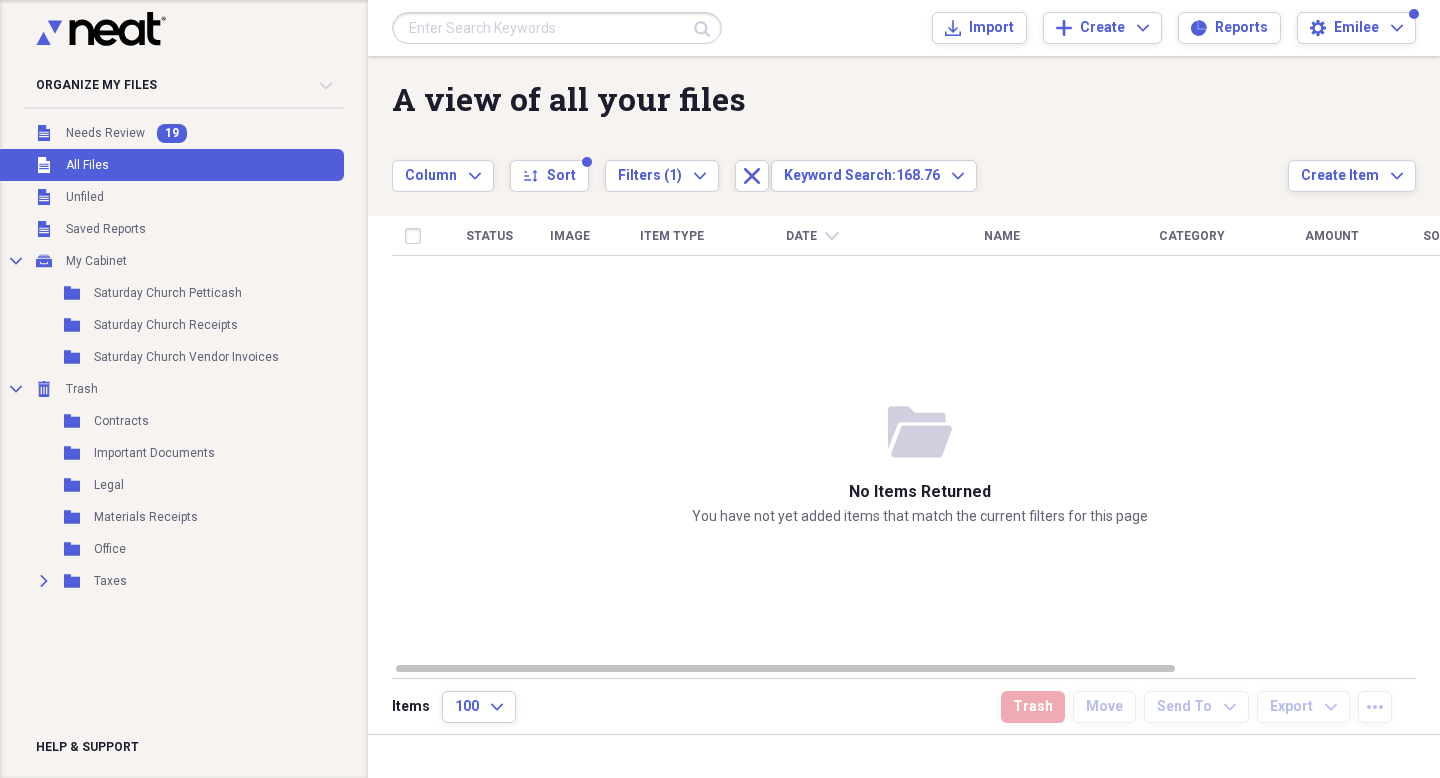 click at bounding box center [557, 28] 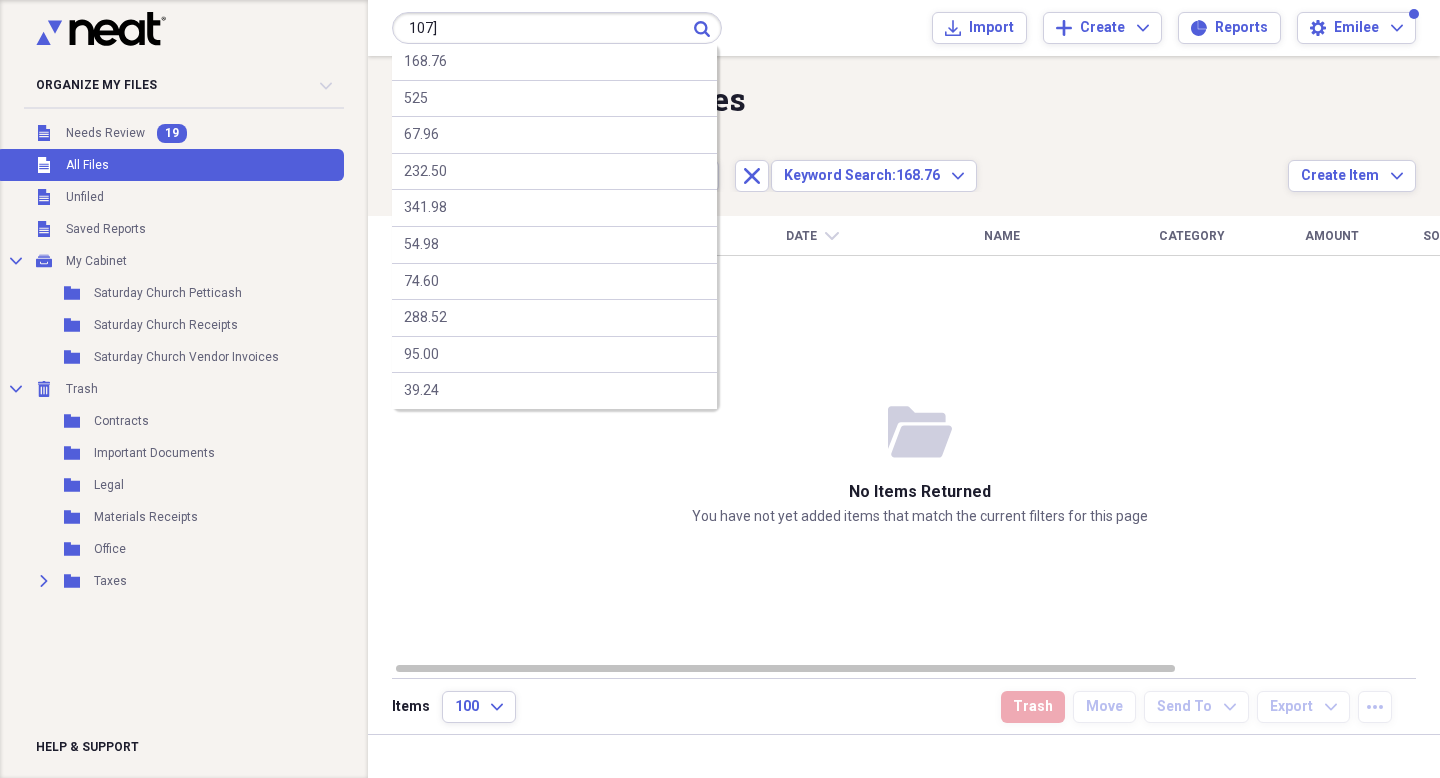 type on "107]" 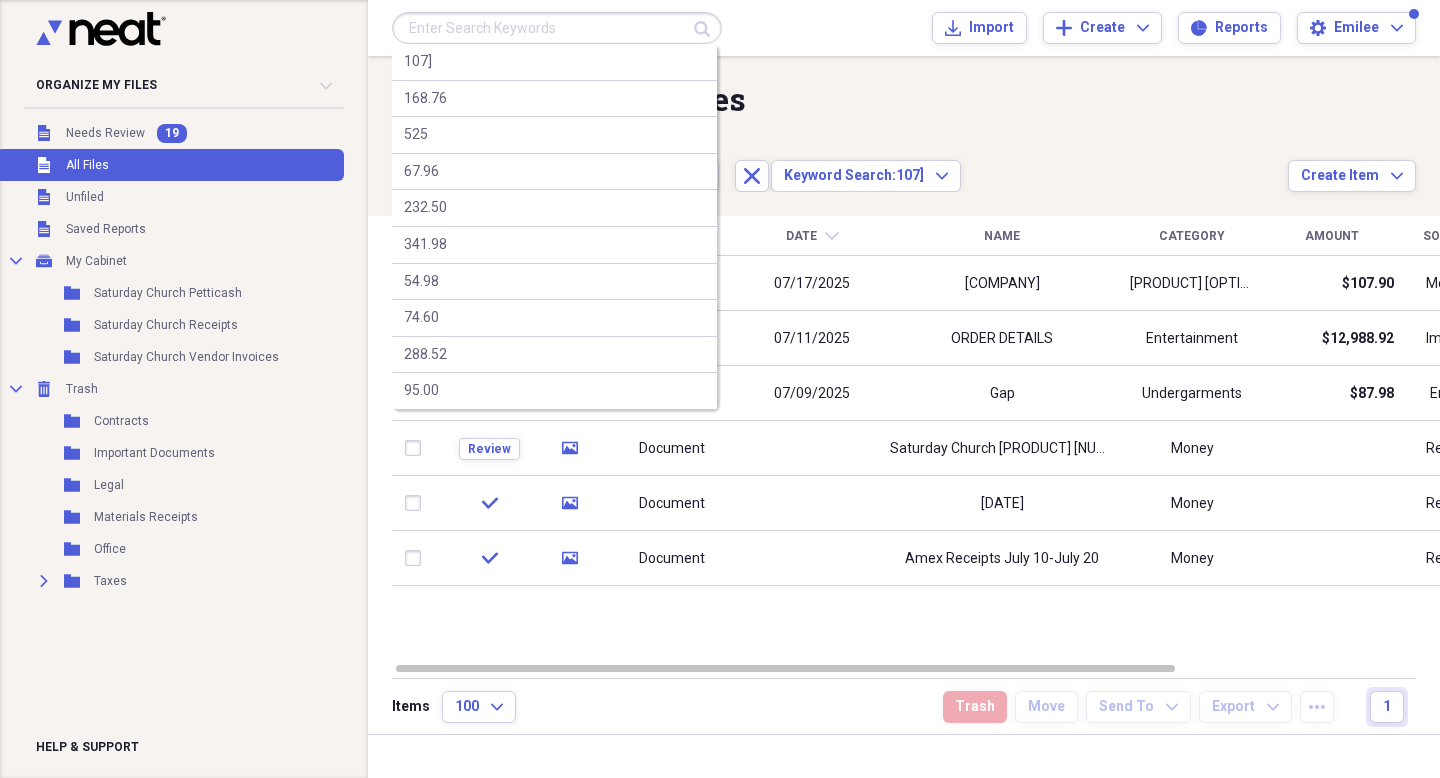 click at bounding box center [557, 28] 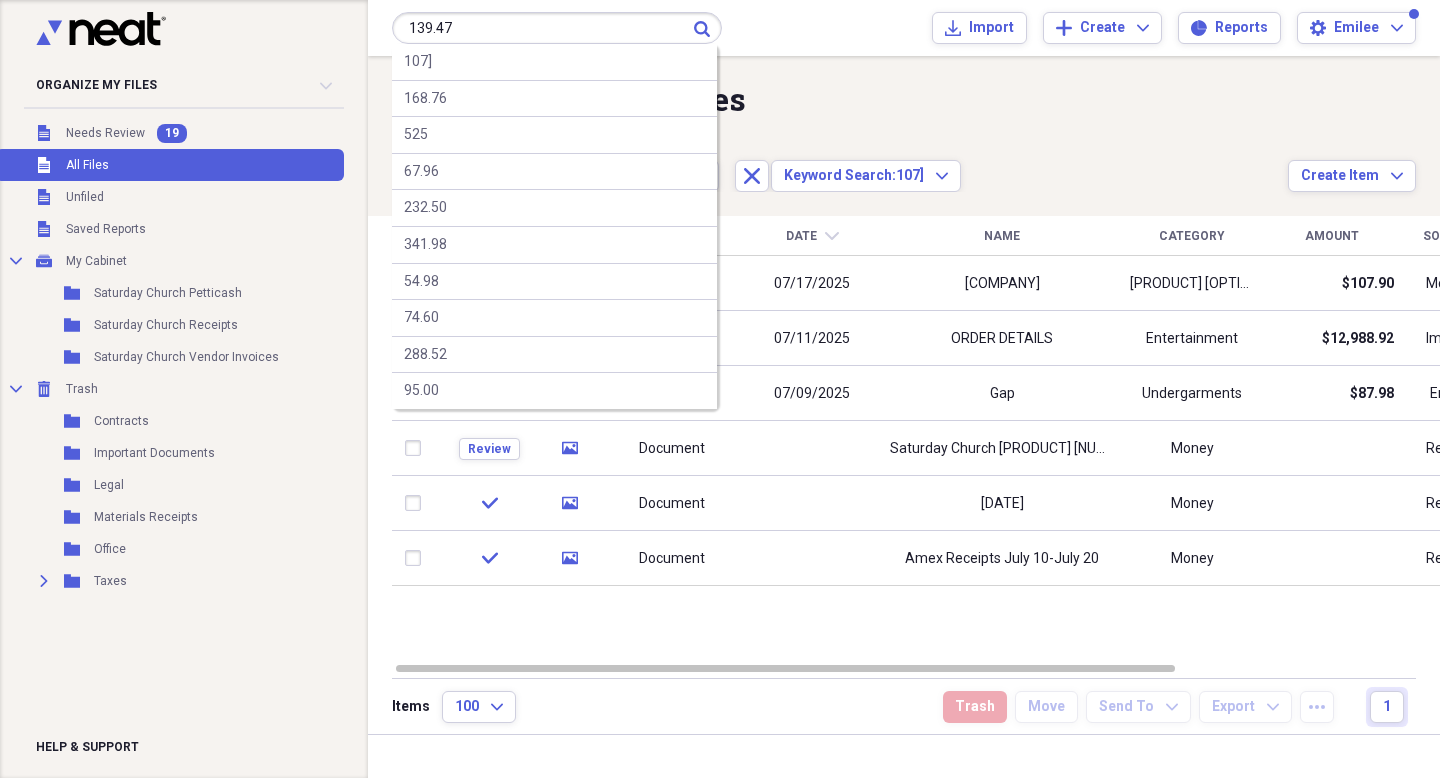type on "139.47" 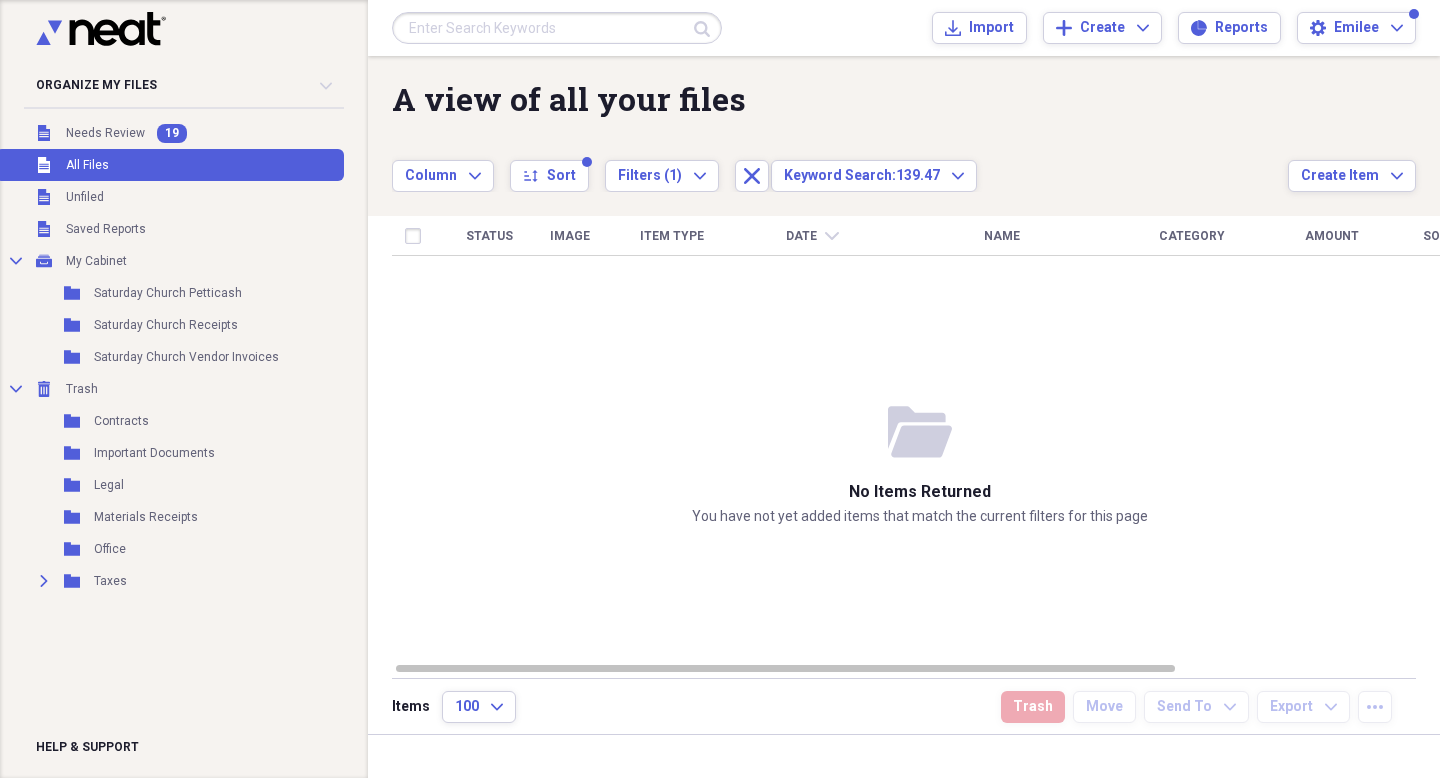 click at bounding box center [557, 28] 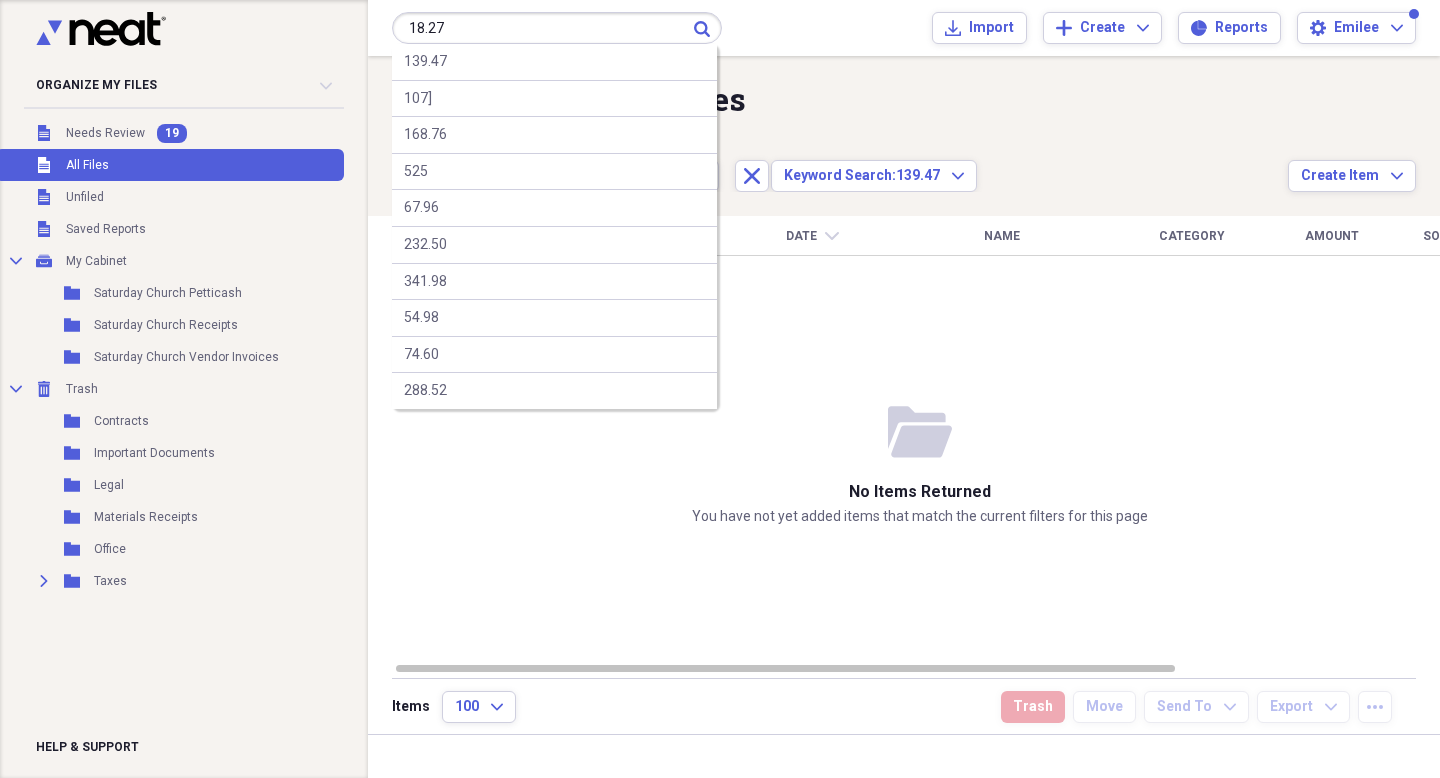 type on "18.27" 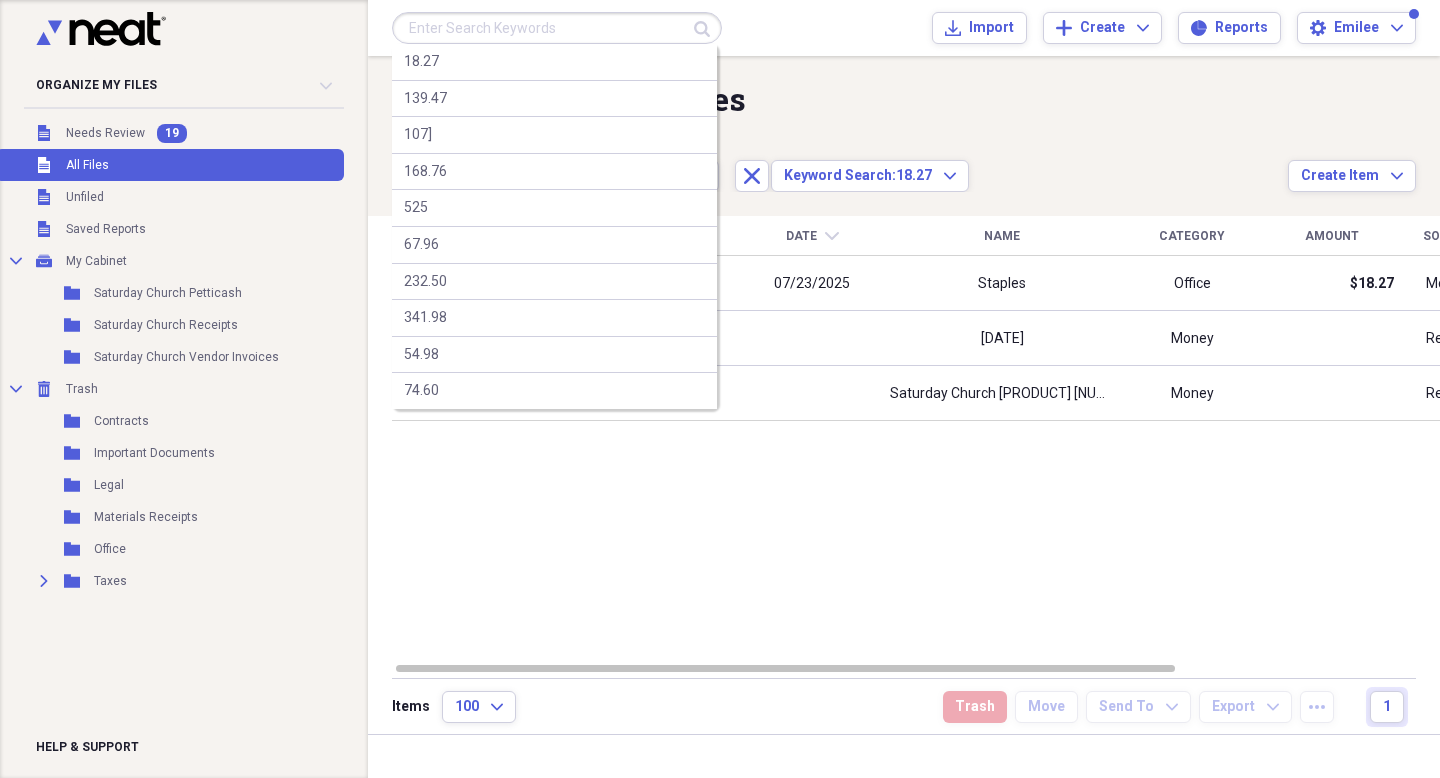 click at bounding box center (557, 28) 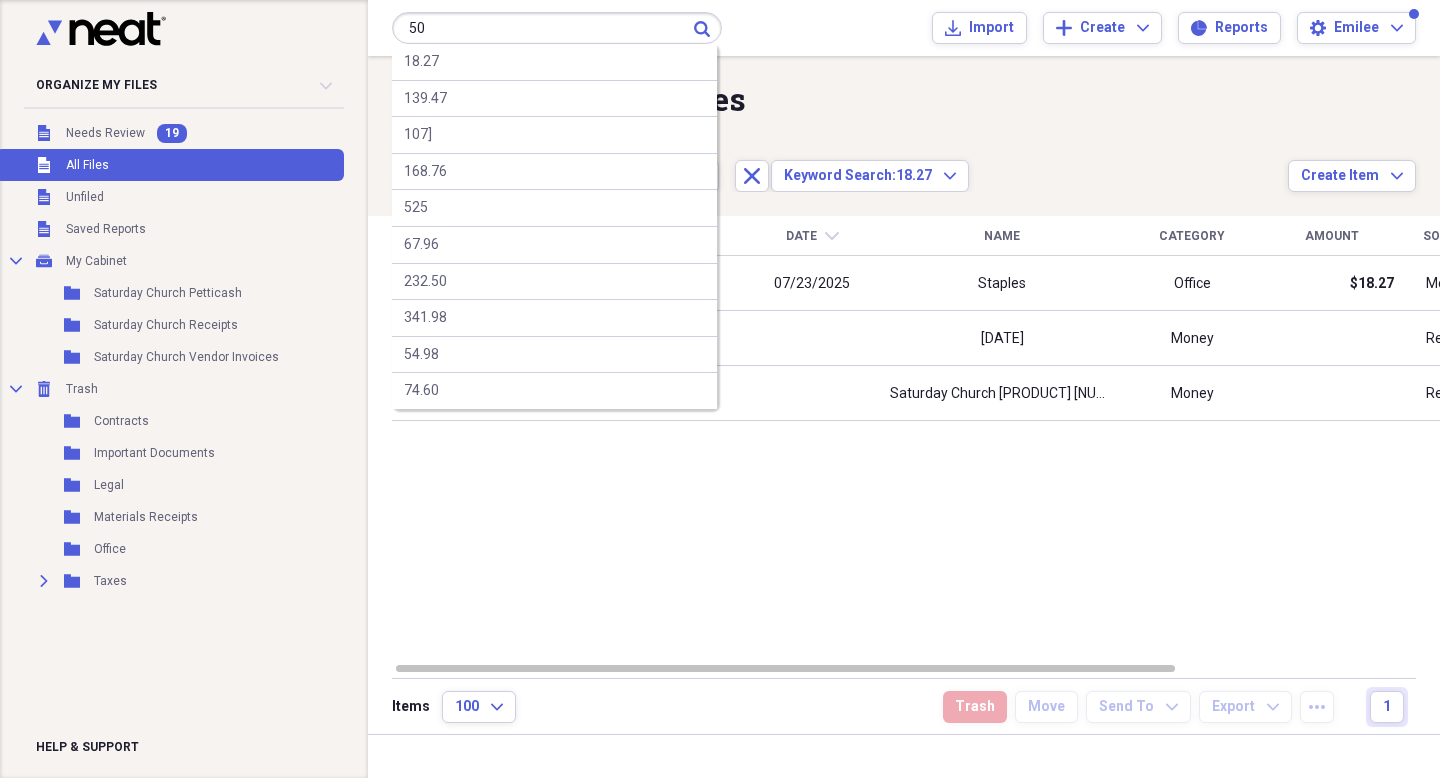 type on "50" 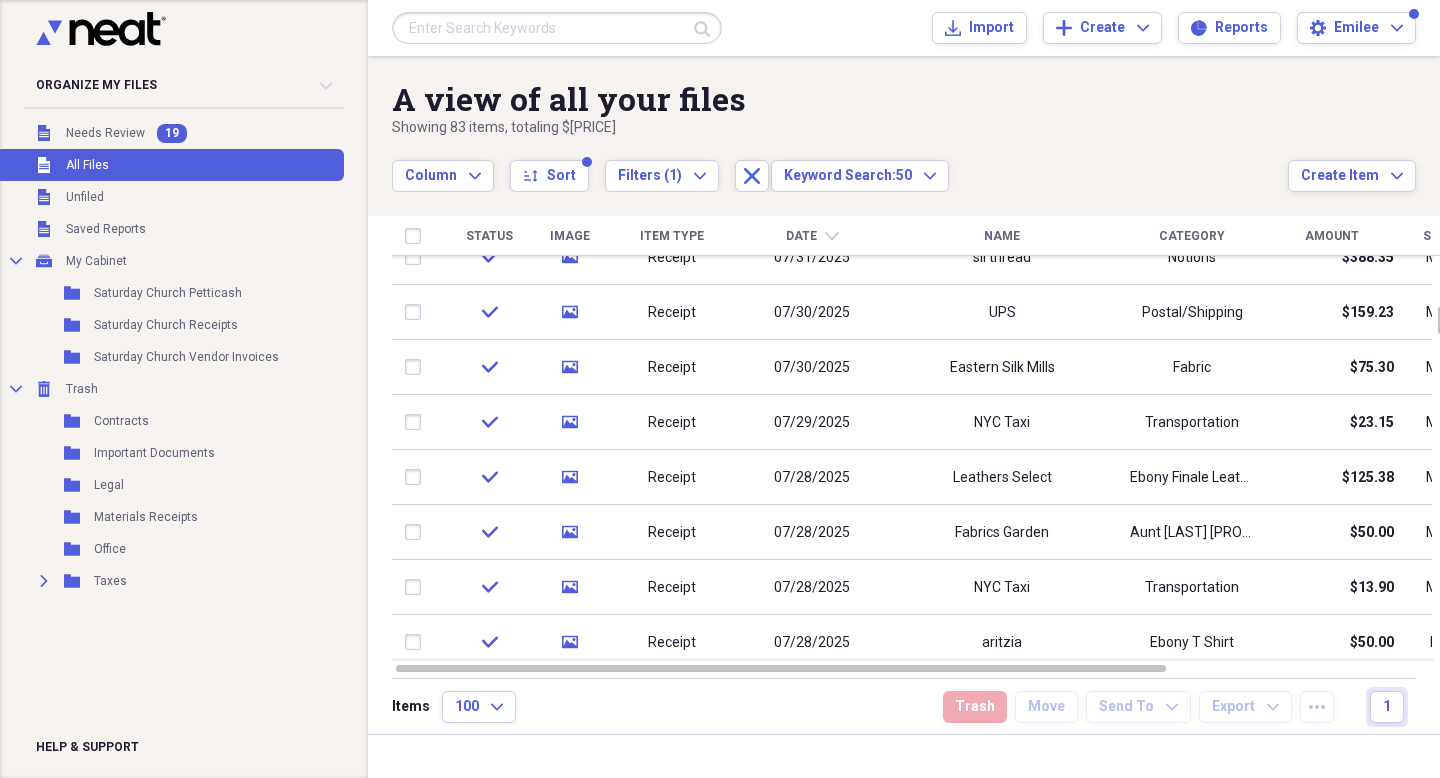 click at bounding box center (557, 28) 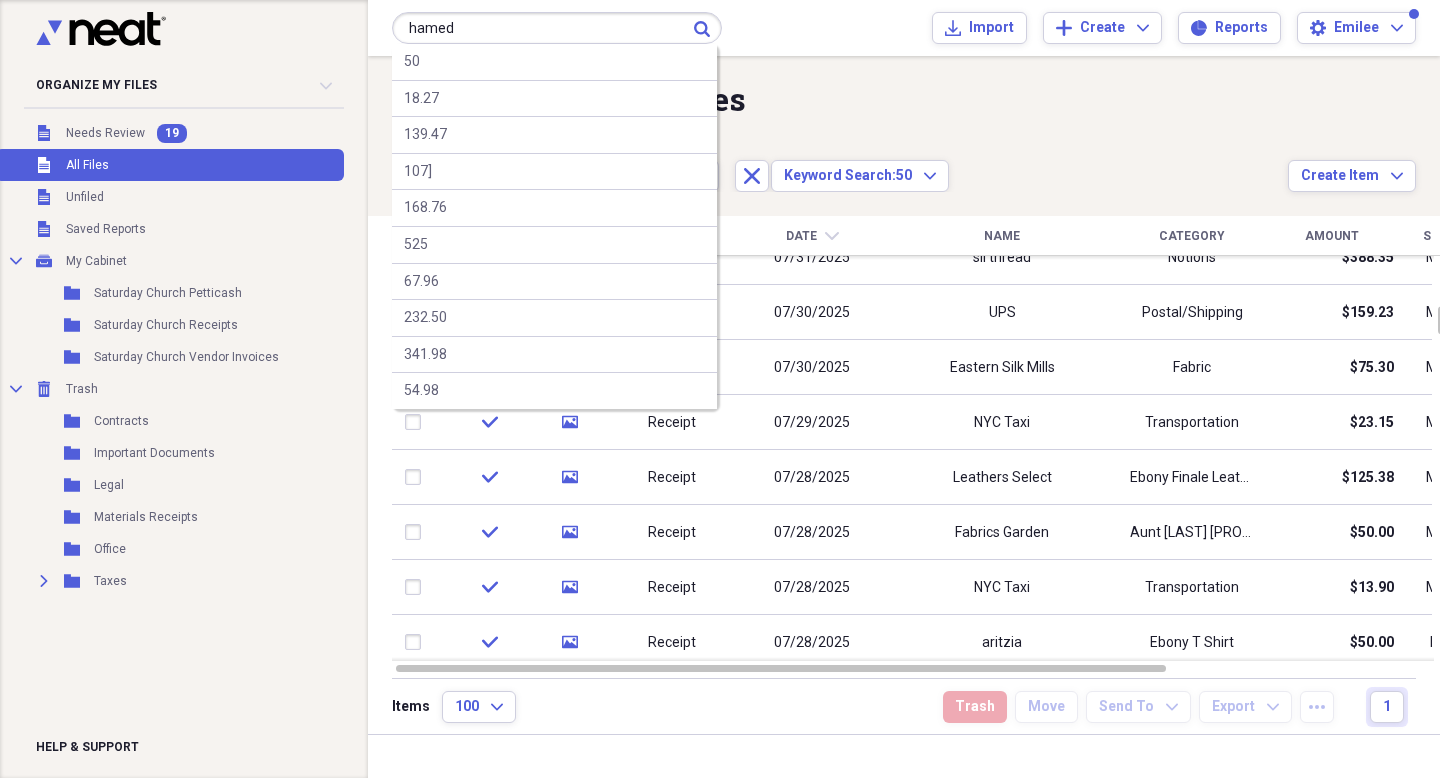 type on "hamed" 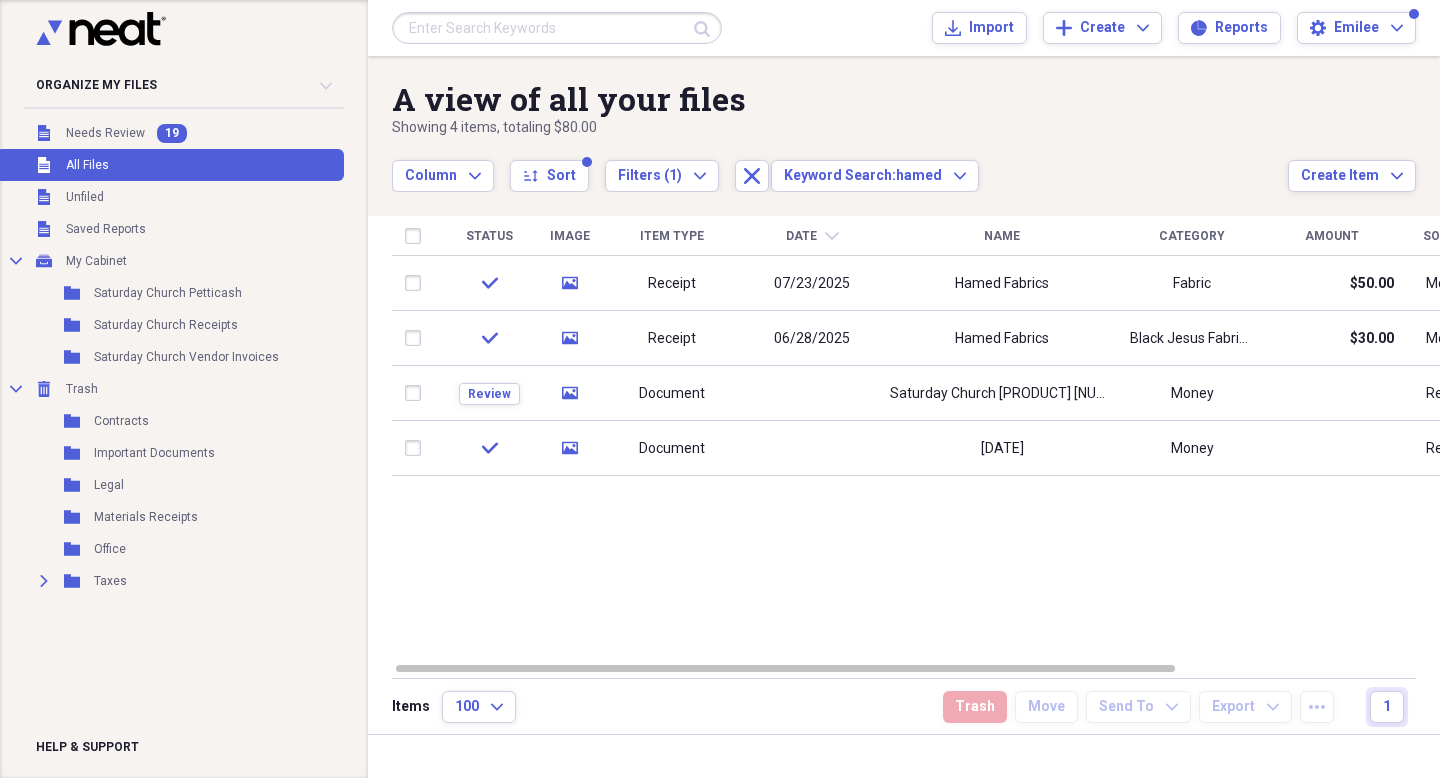 click at bounding box center (557, 28) 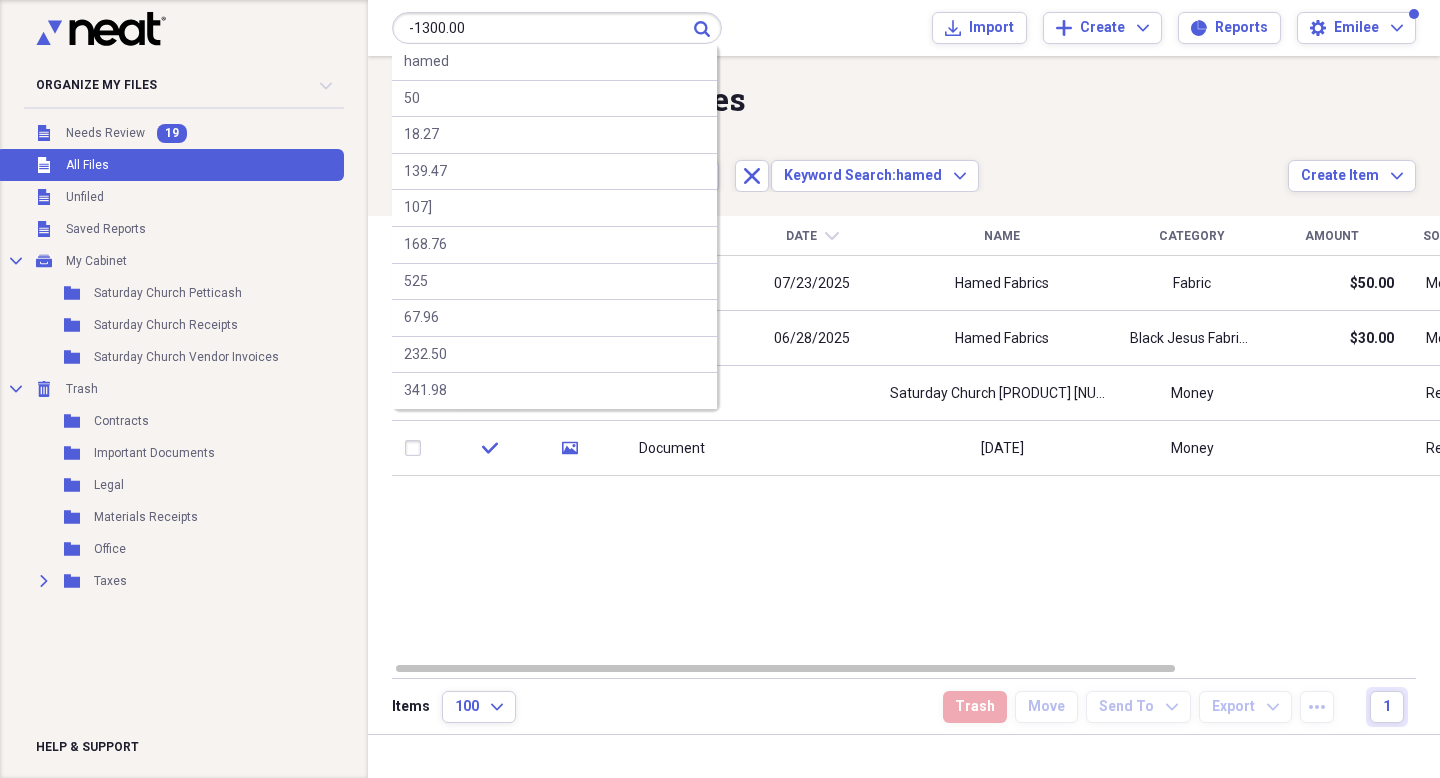 type on "-1300.00" 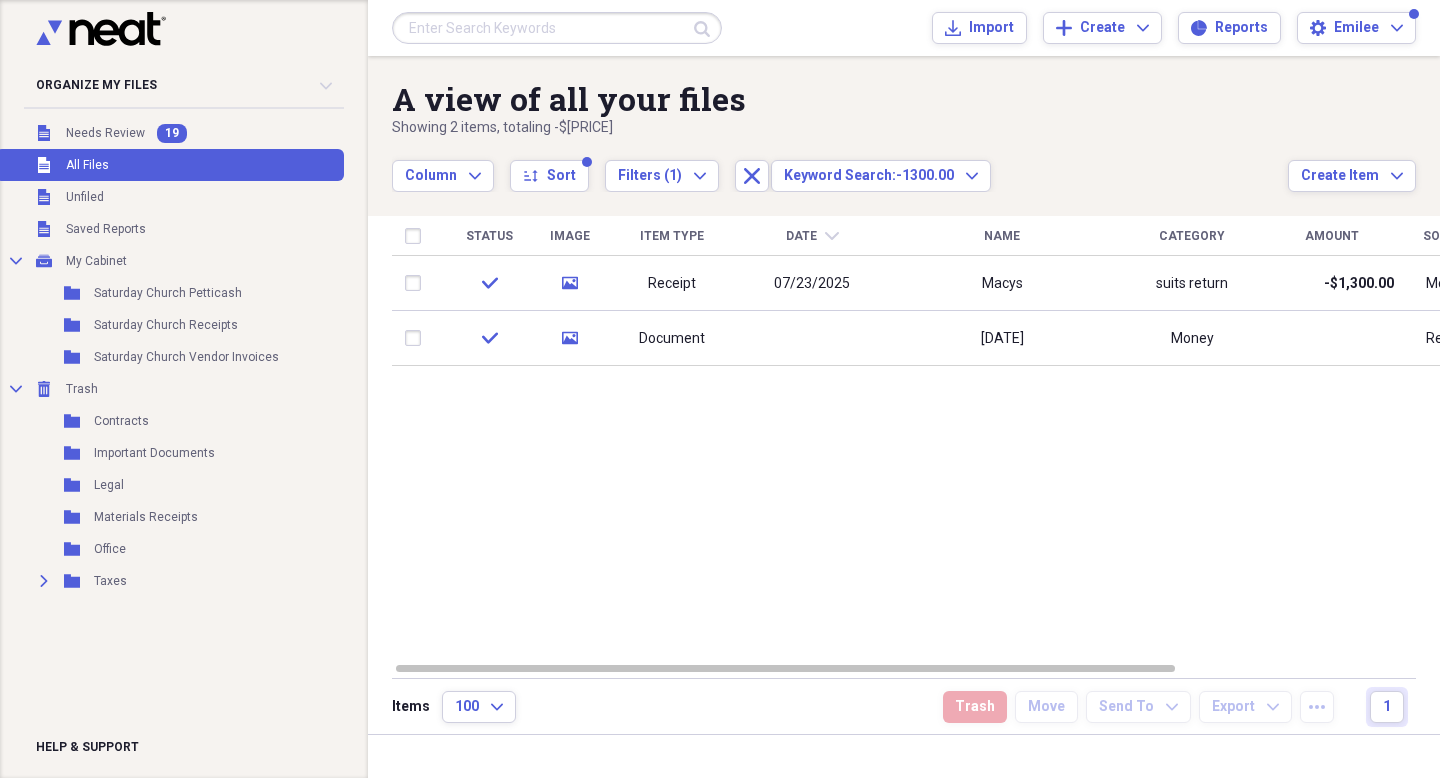 click at bounding box center [557, 28] 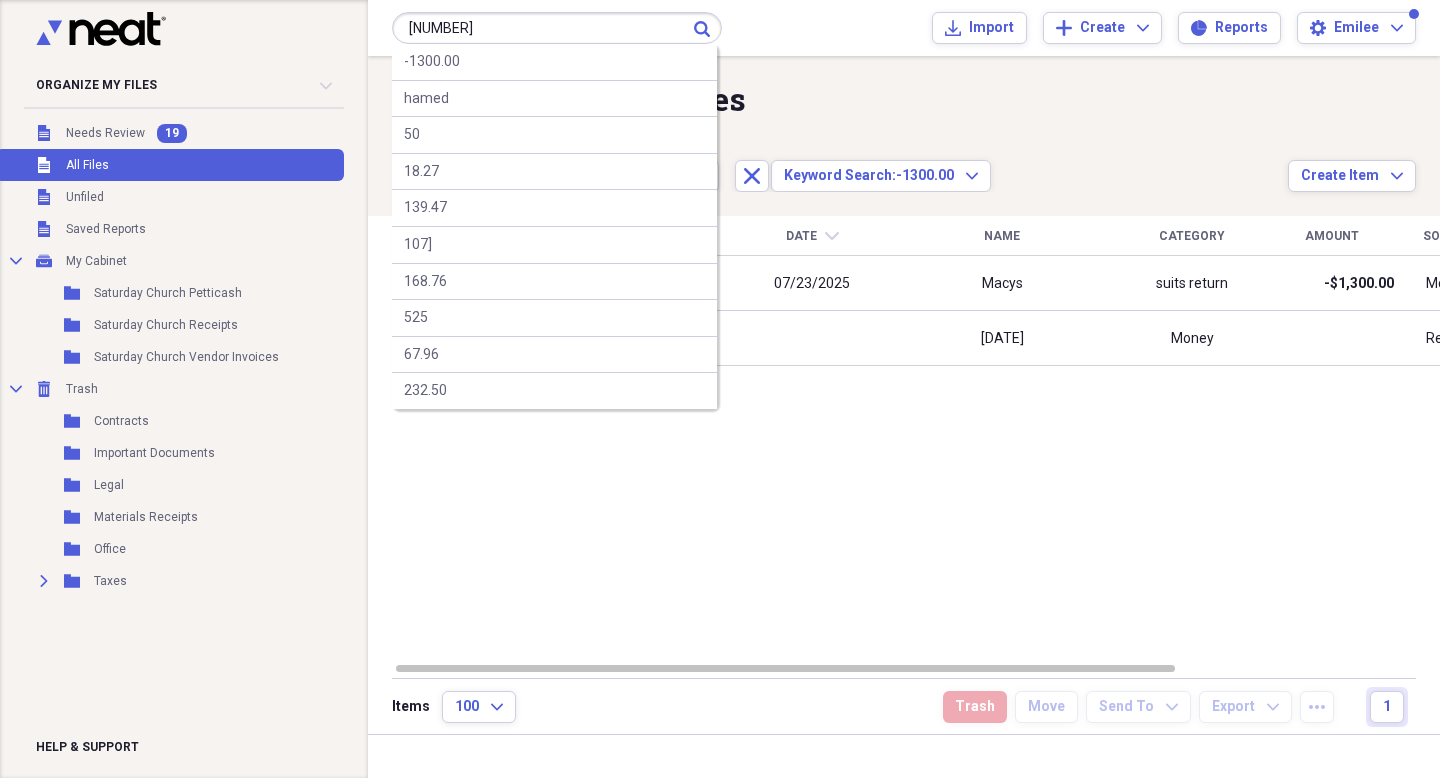 type on "[NUMBER]" 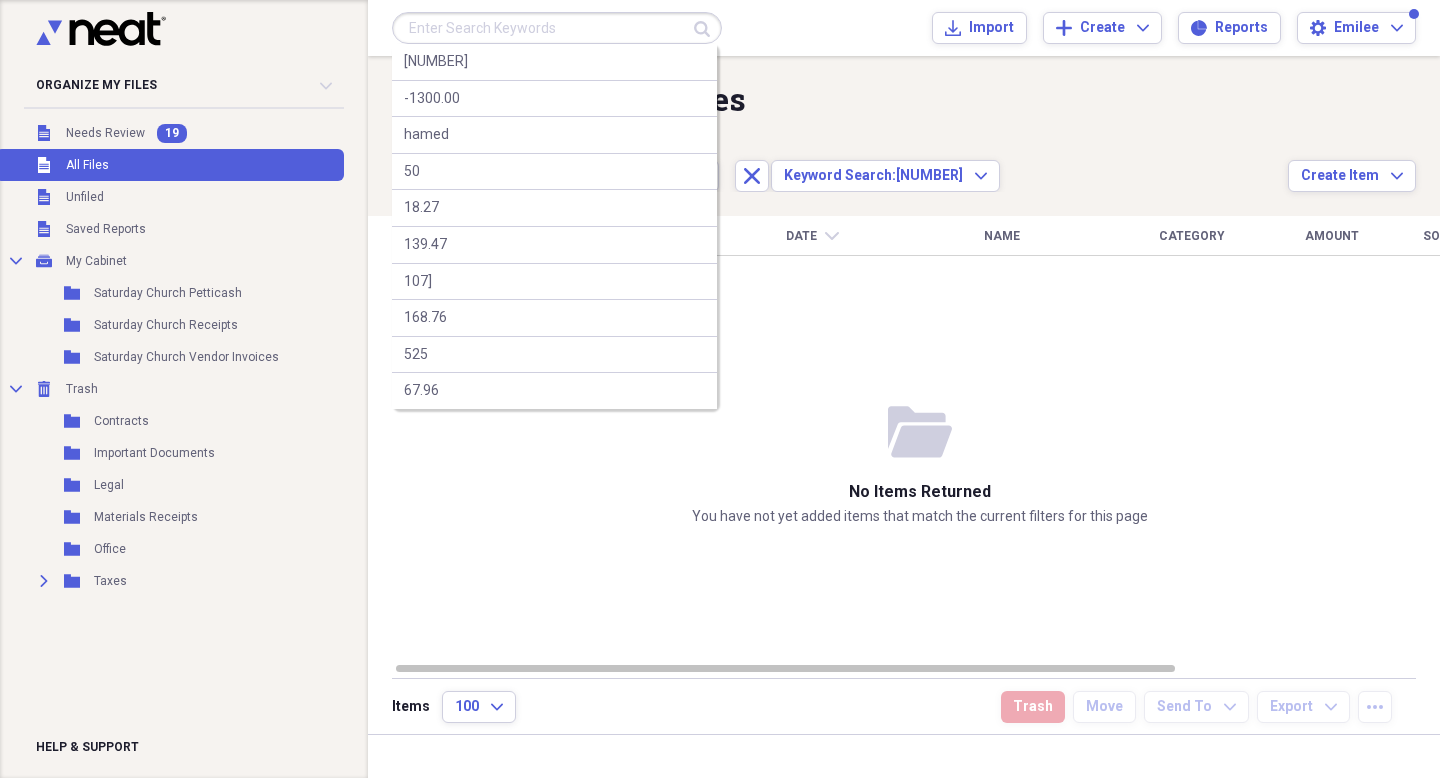 click at bounding box center [557, 28] 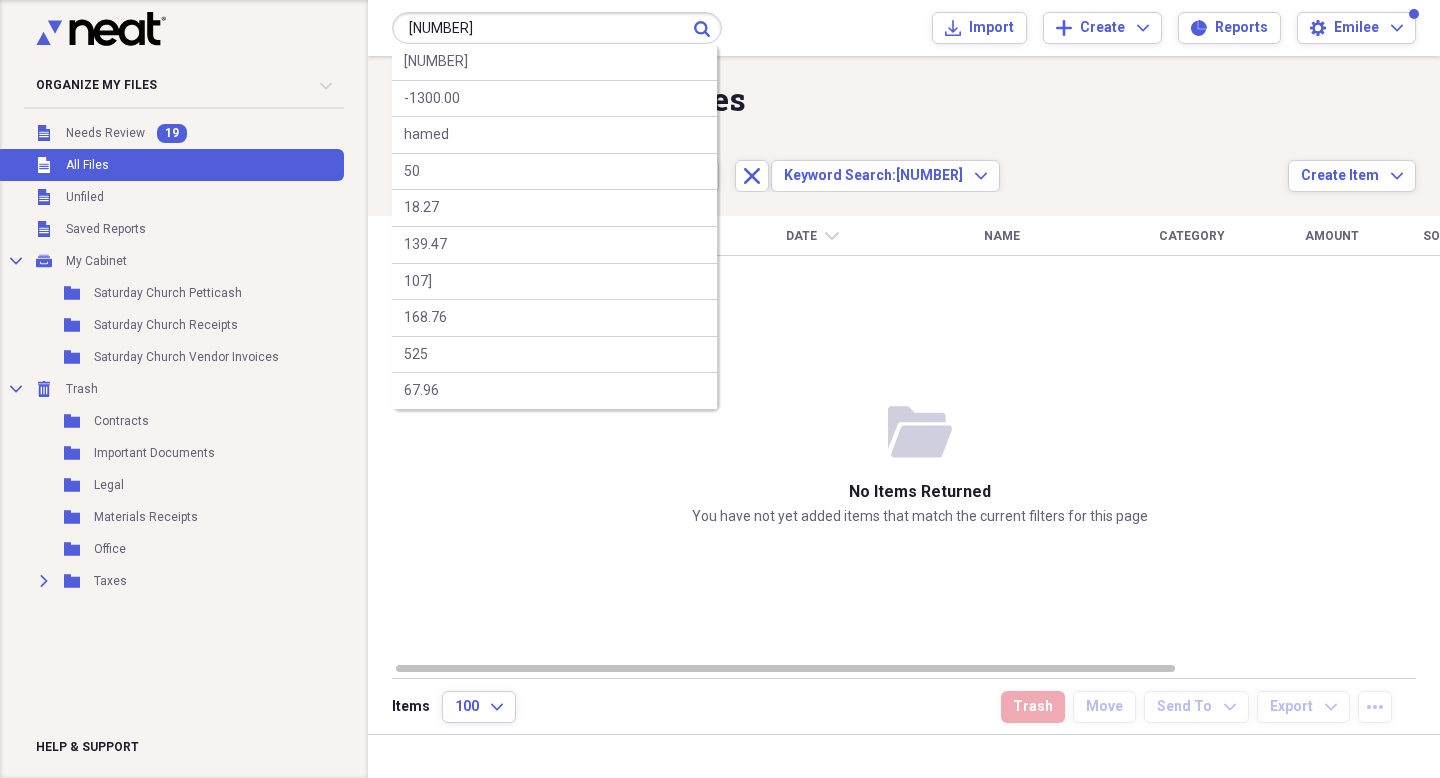 type on "[NUMBER]" 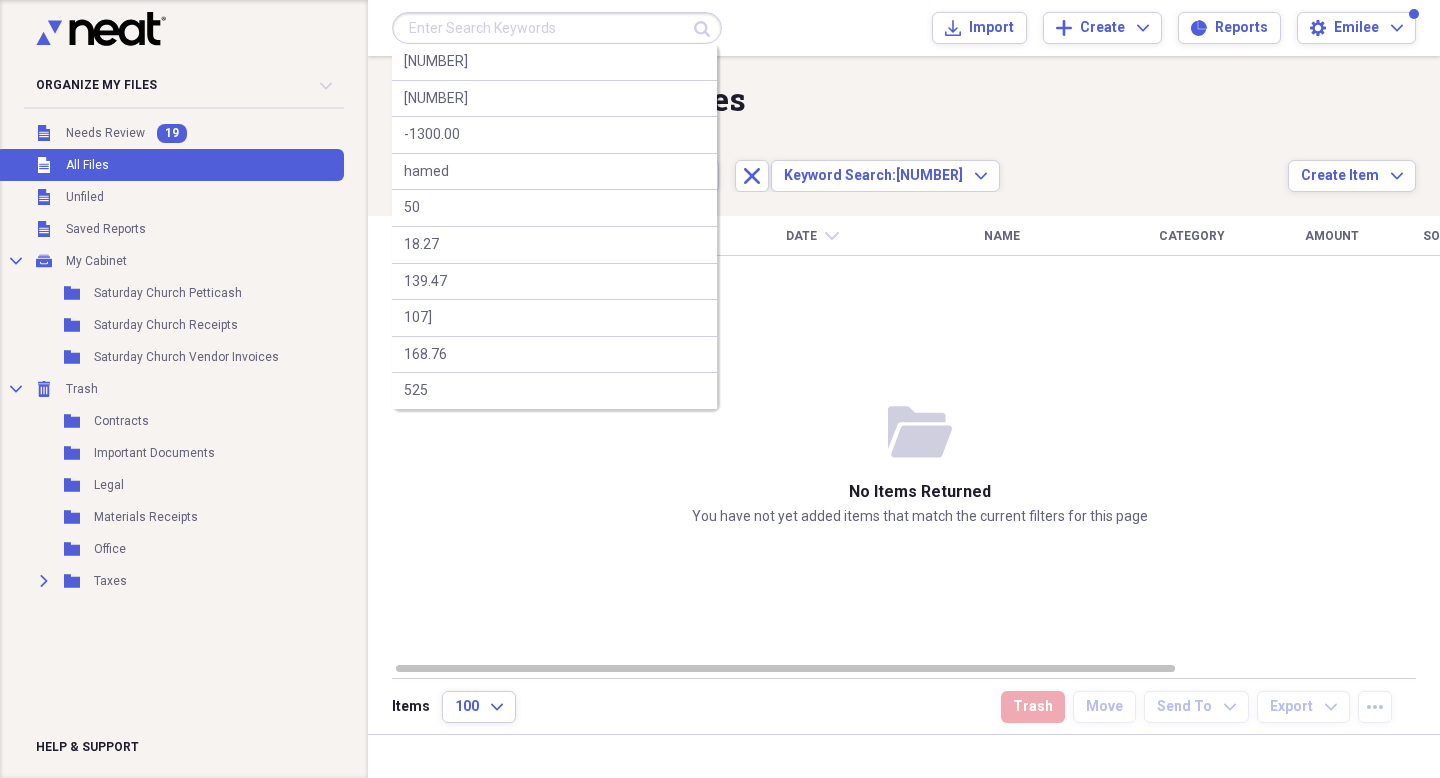 click at bounding box center (557, 28) 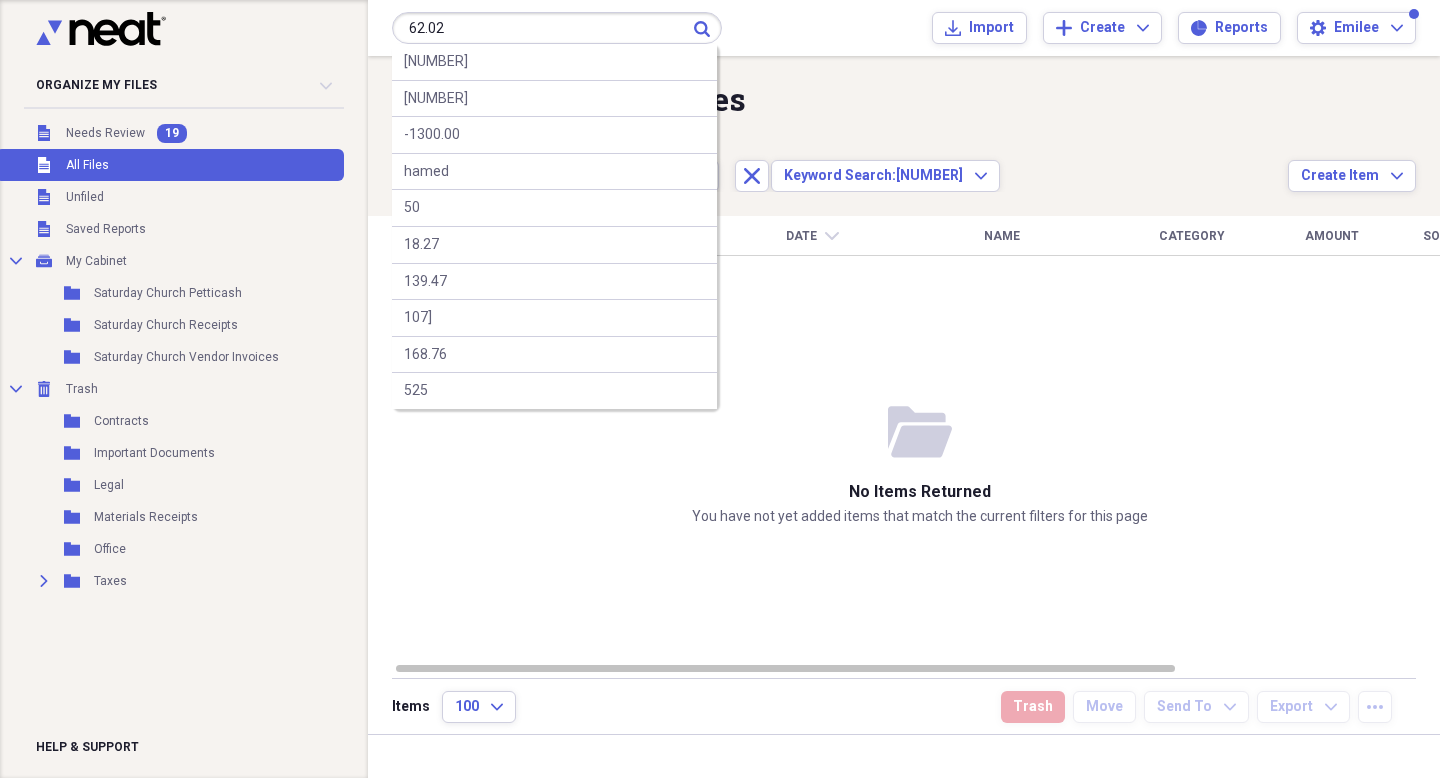 type on "62.02" 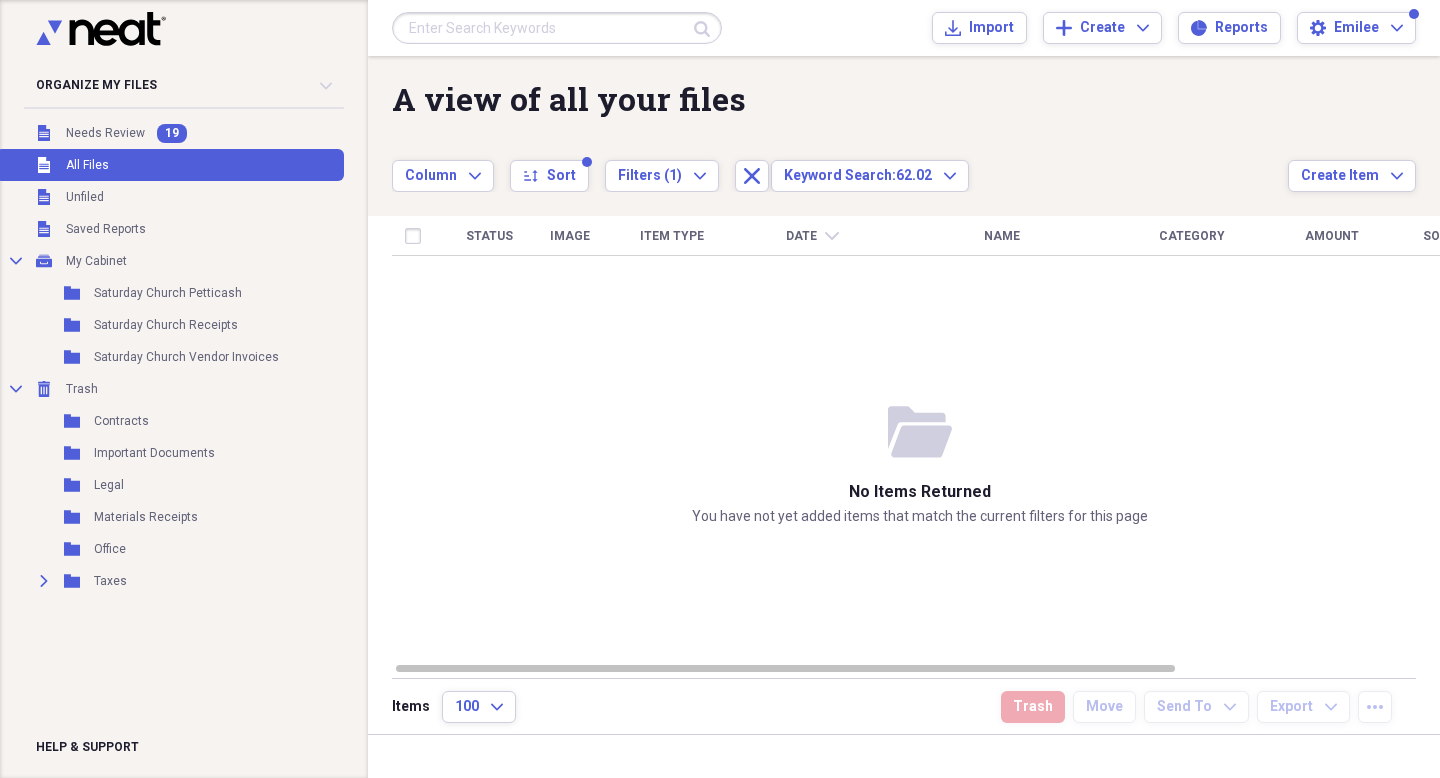 click at bounding box center [557, 28] 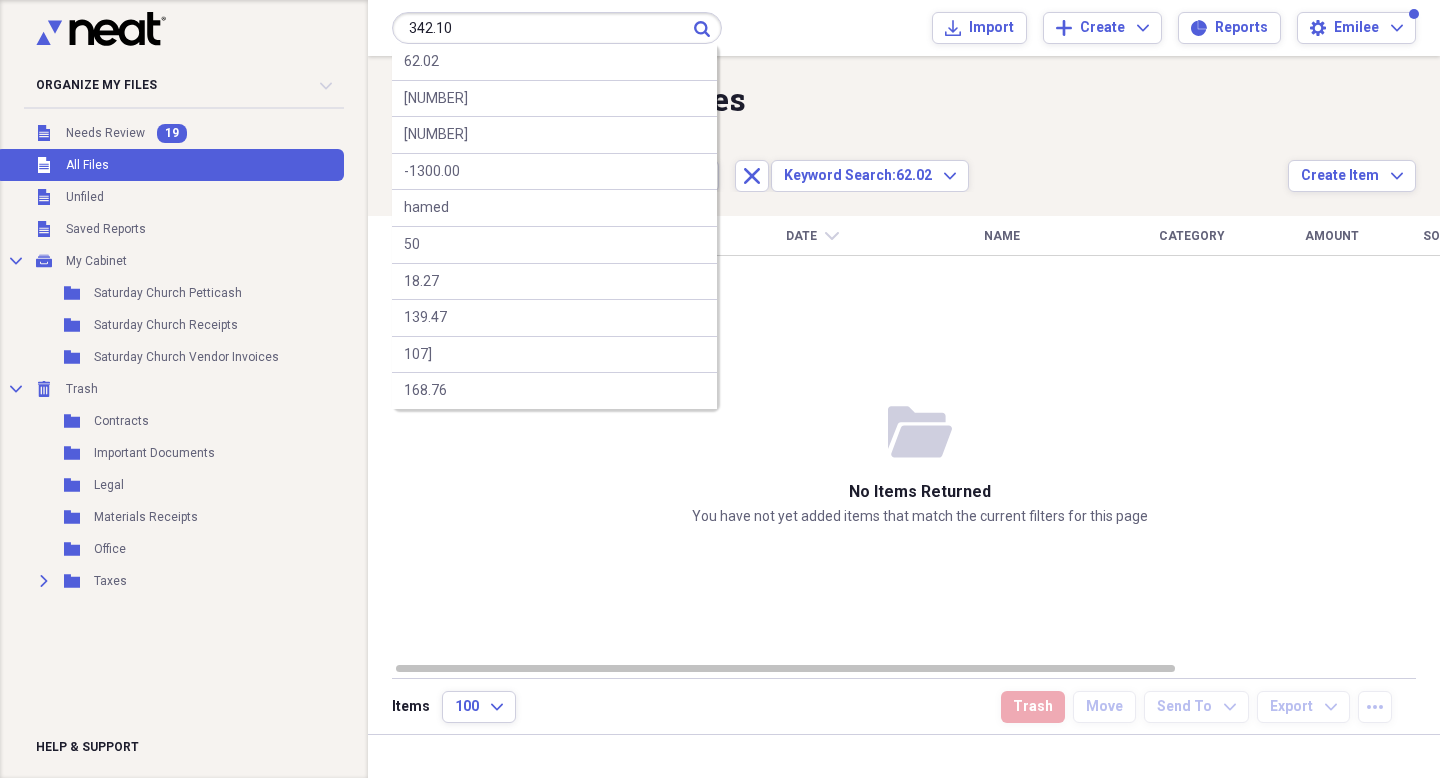 type on "342.10" 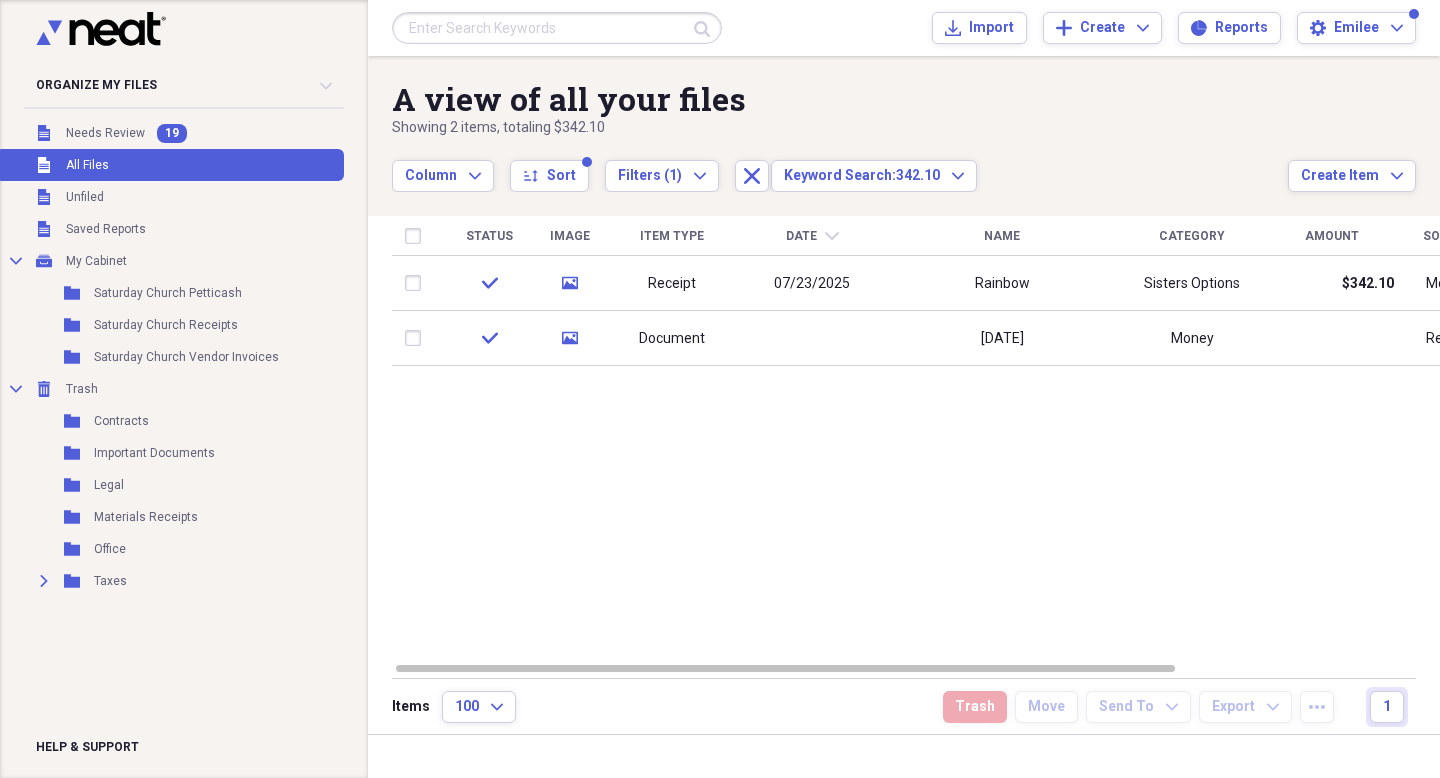 click at bounding box center [557, 28] 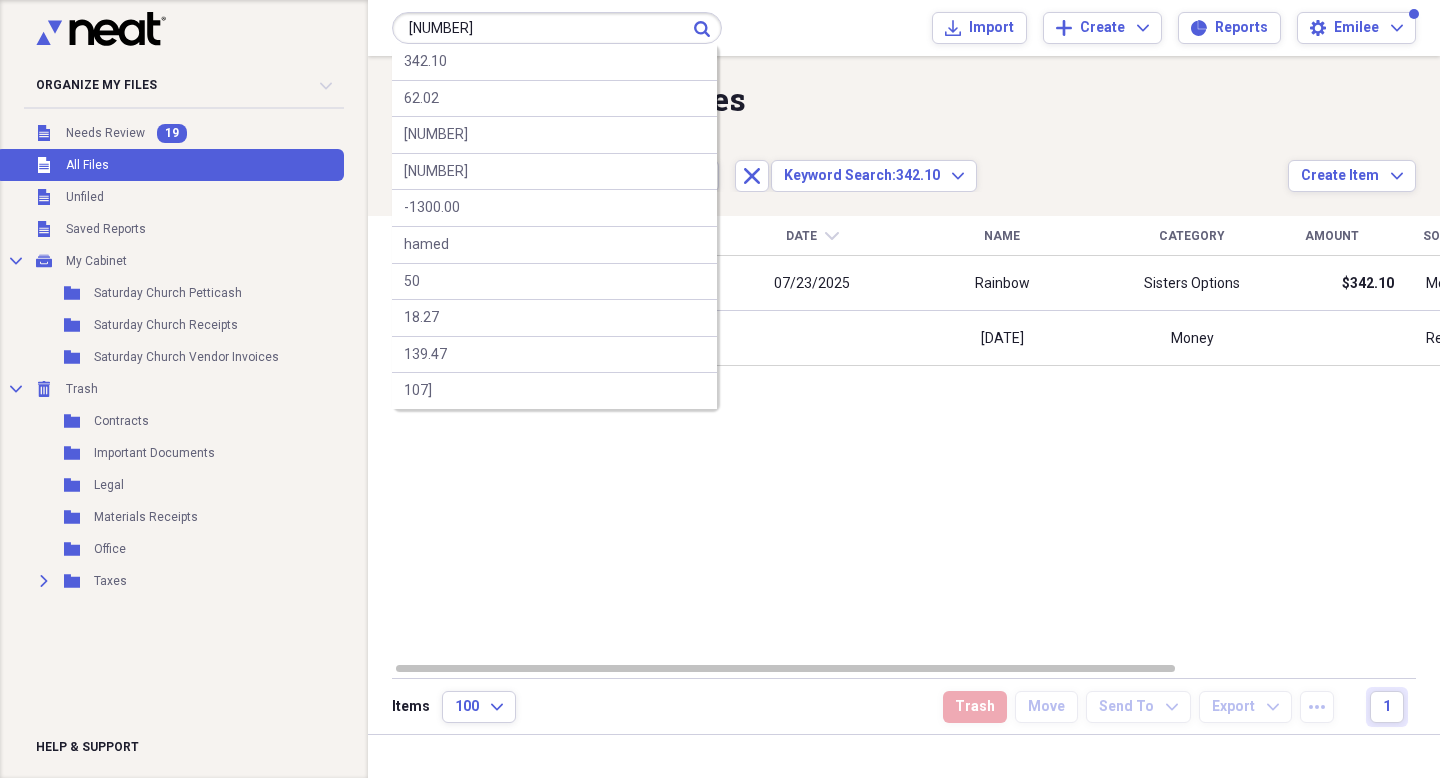 type on "[NUMBER]" 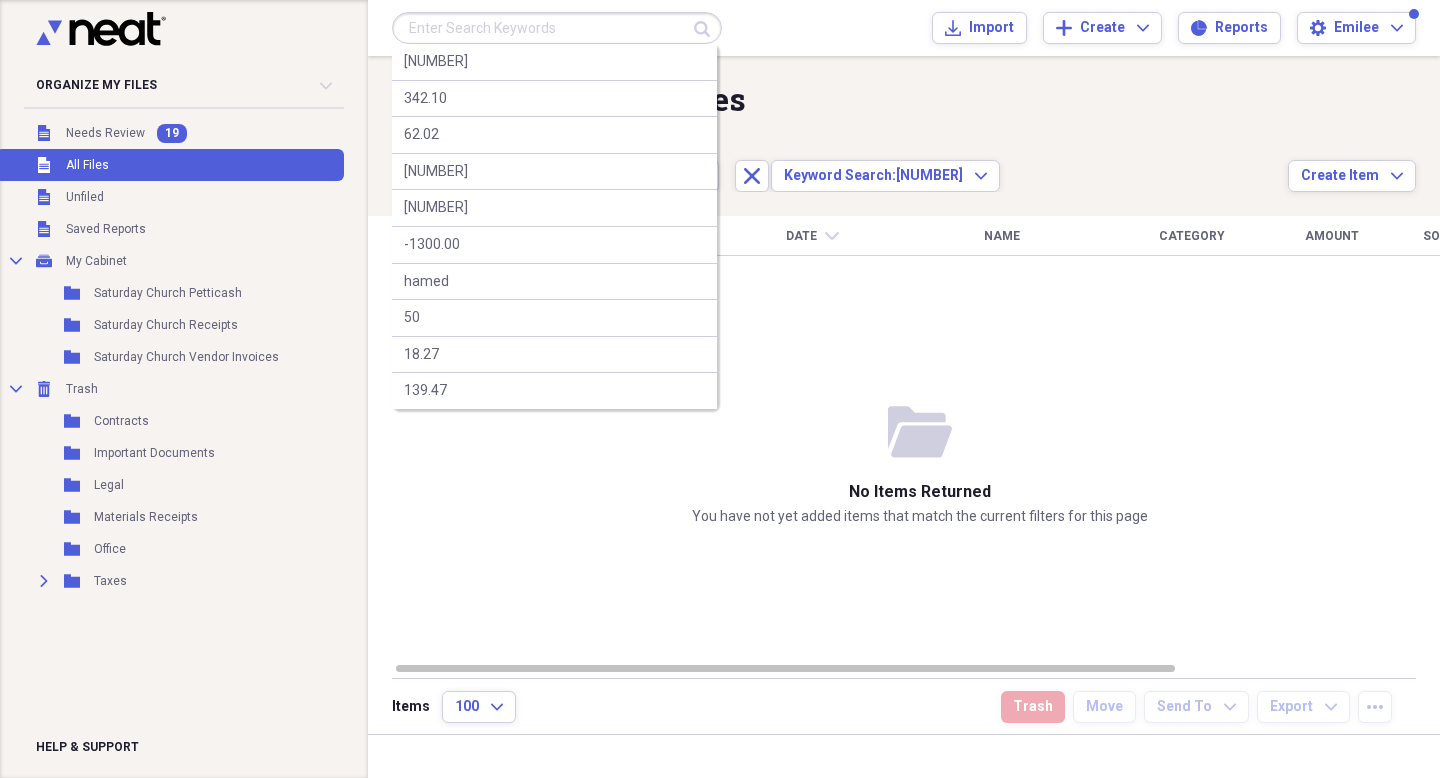 click at bounding box center (557, 28) 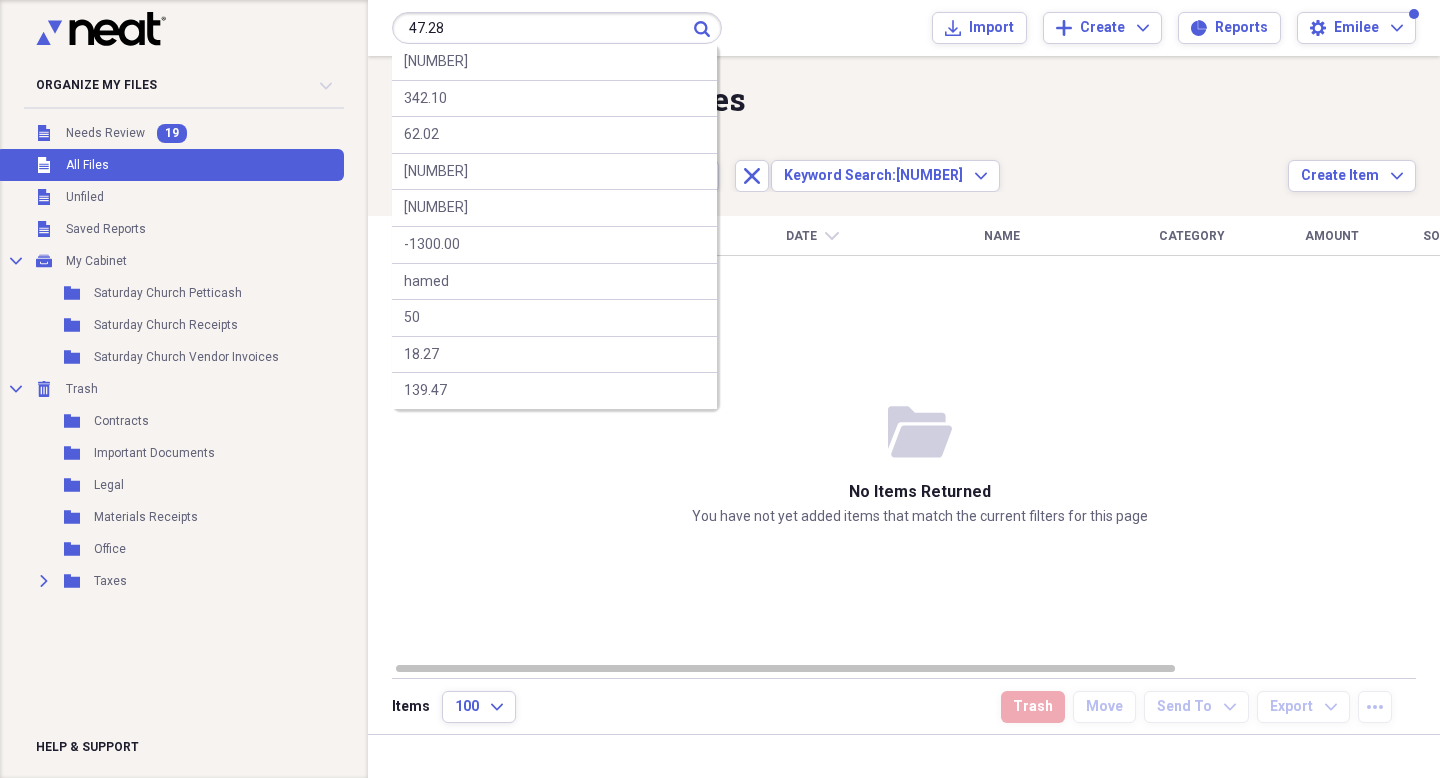 type on "47.28" 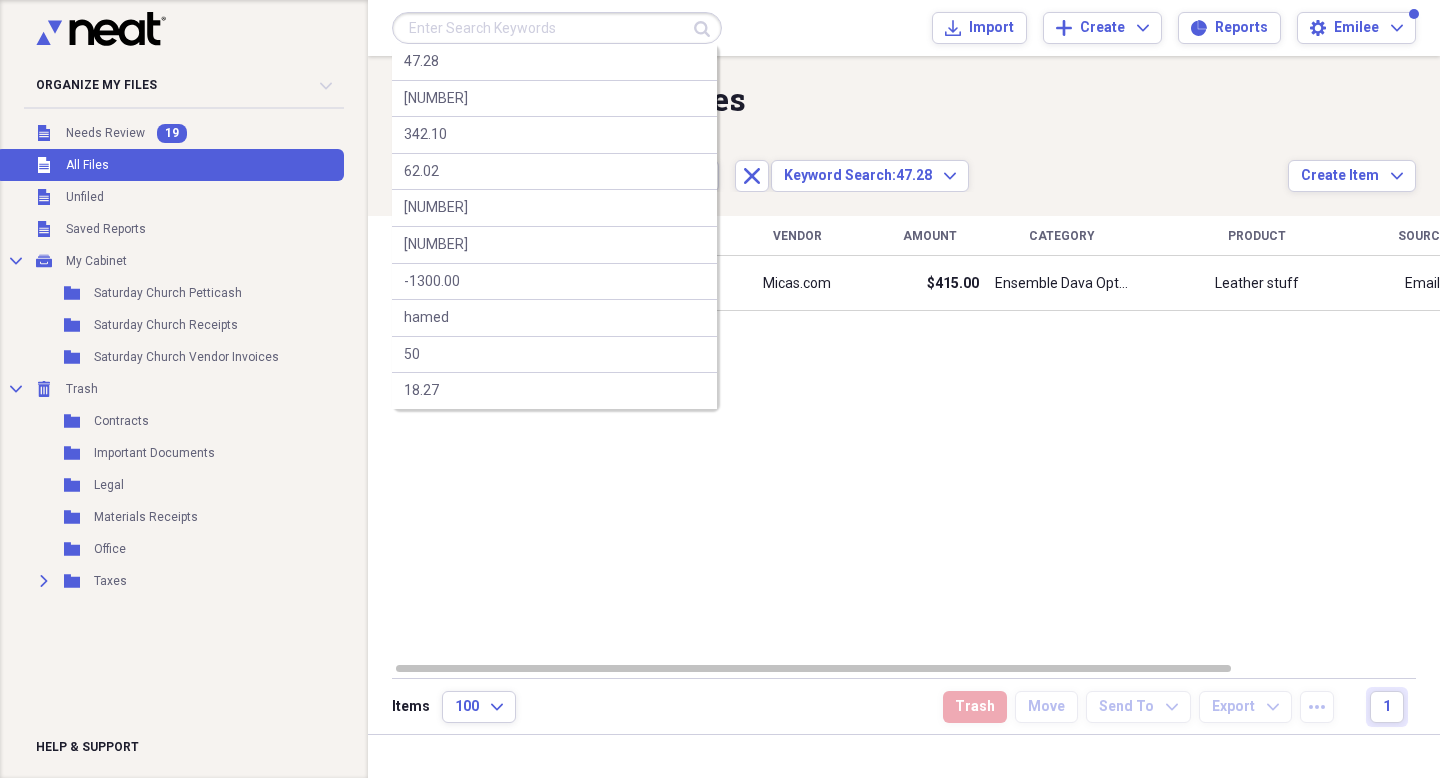 click on "[PRODUCT] [PRODUCT] [NUMBER] [NUMBER] [NUMBER] [NUMBER] [NUMBER] hamed [NUMBER] [NUMBER]" at bounding box center (557, 28) 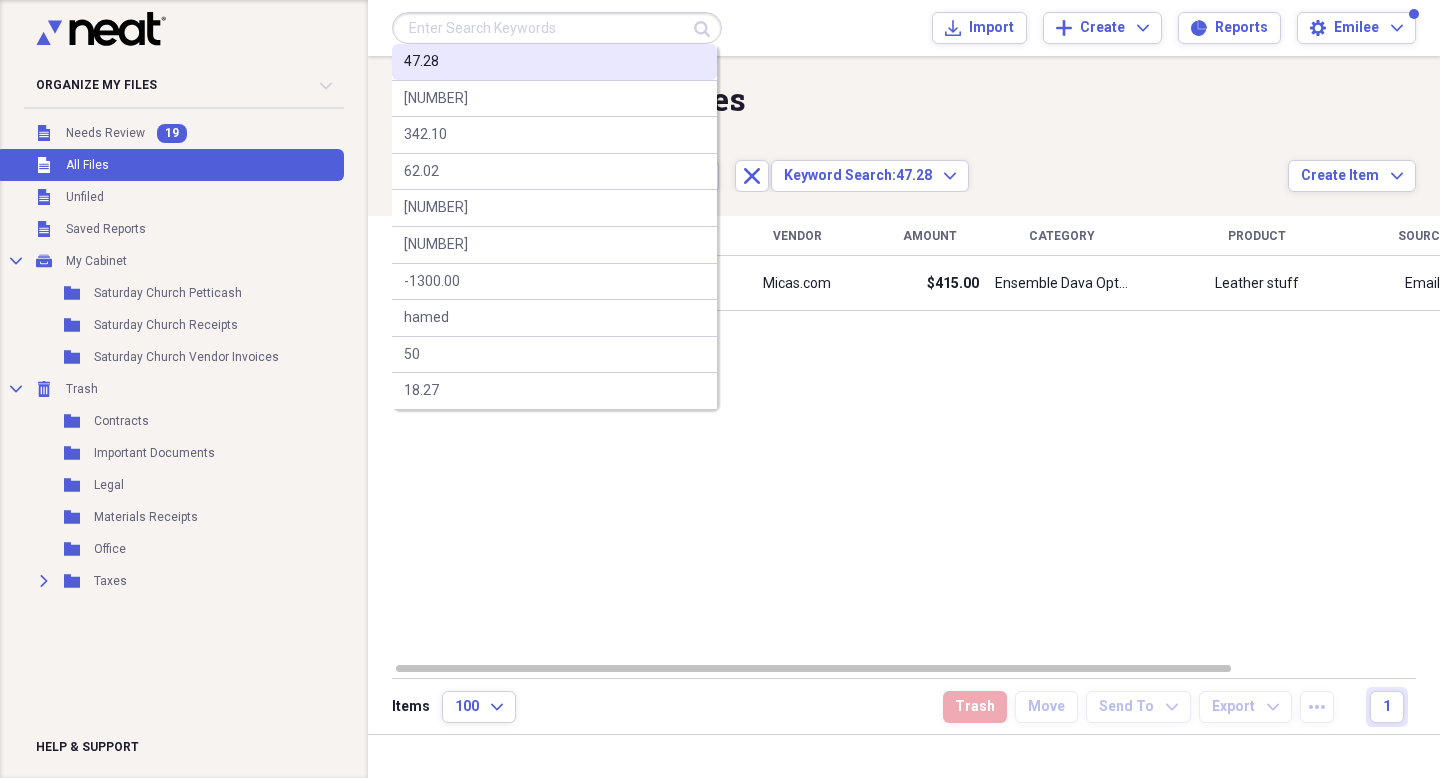 click on "47.28" at bounding box center (421, 62) 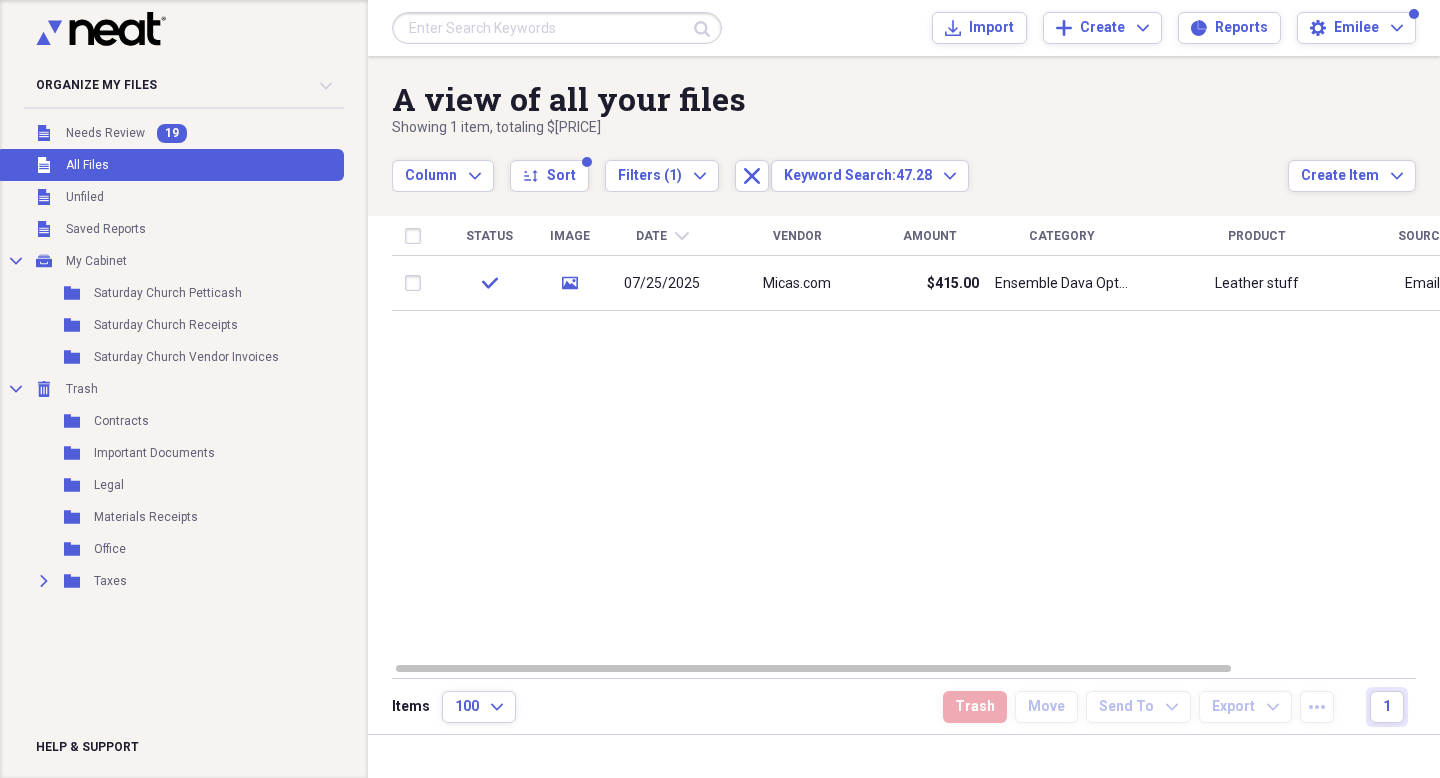 click at bounding box center [557, 28] 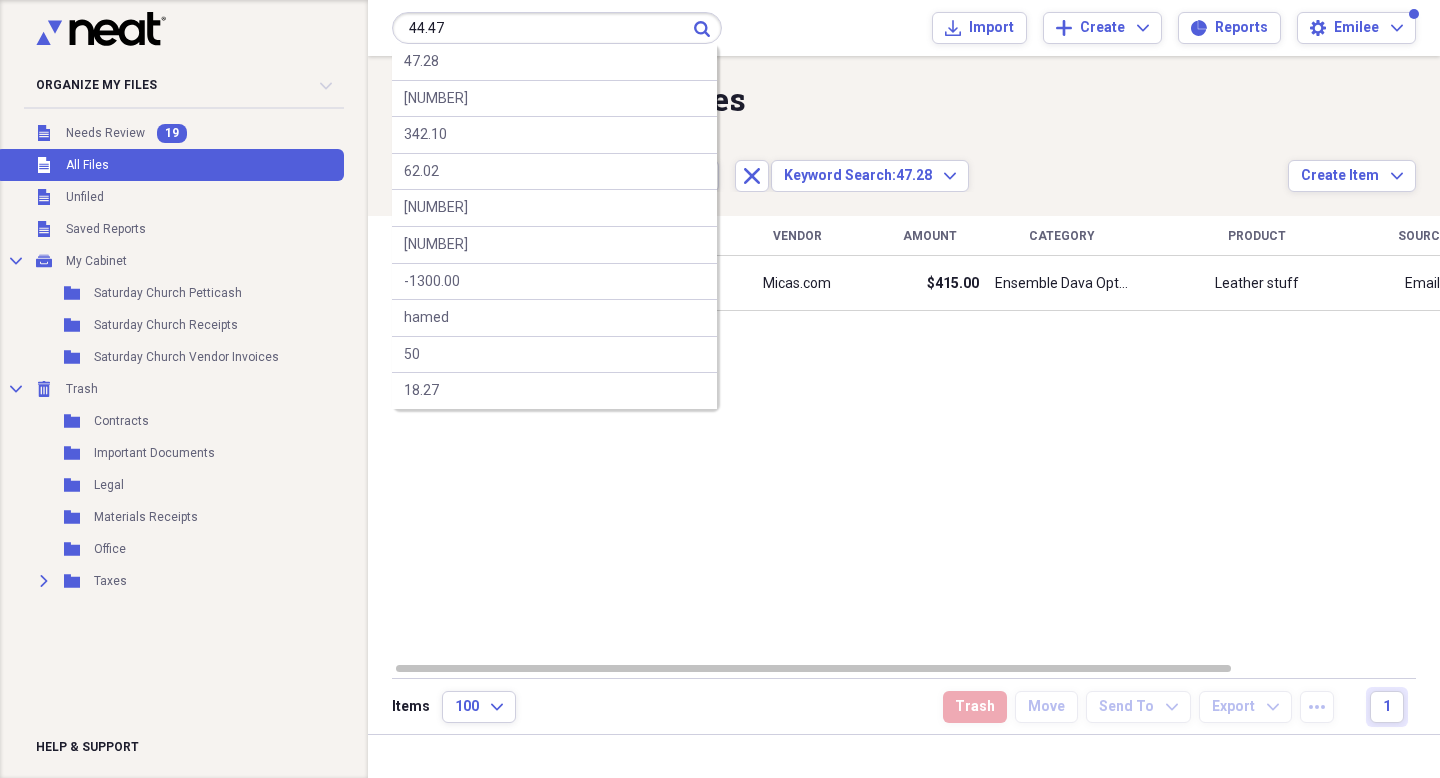 type on "44.47" 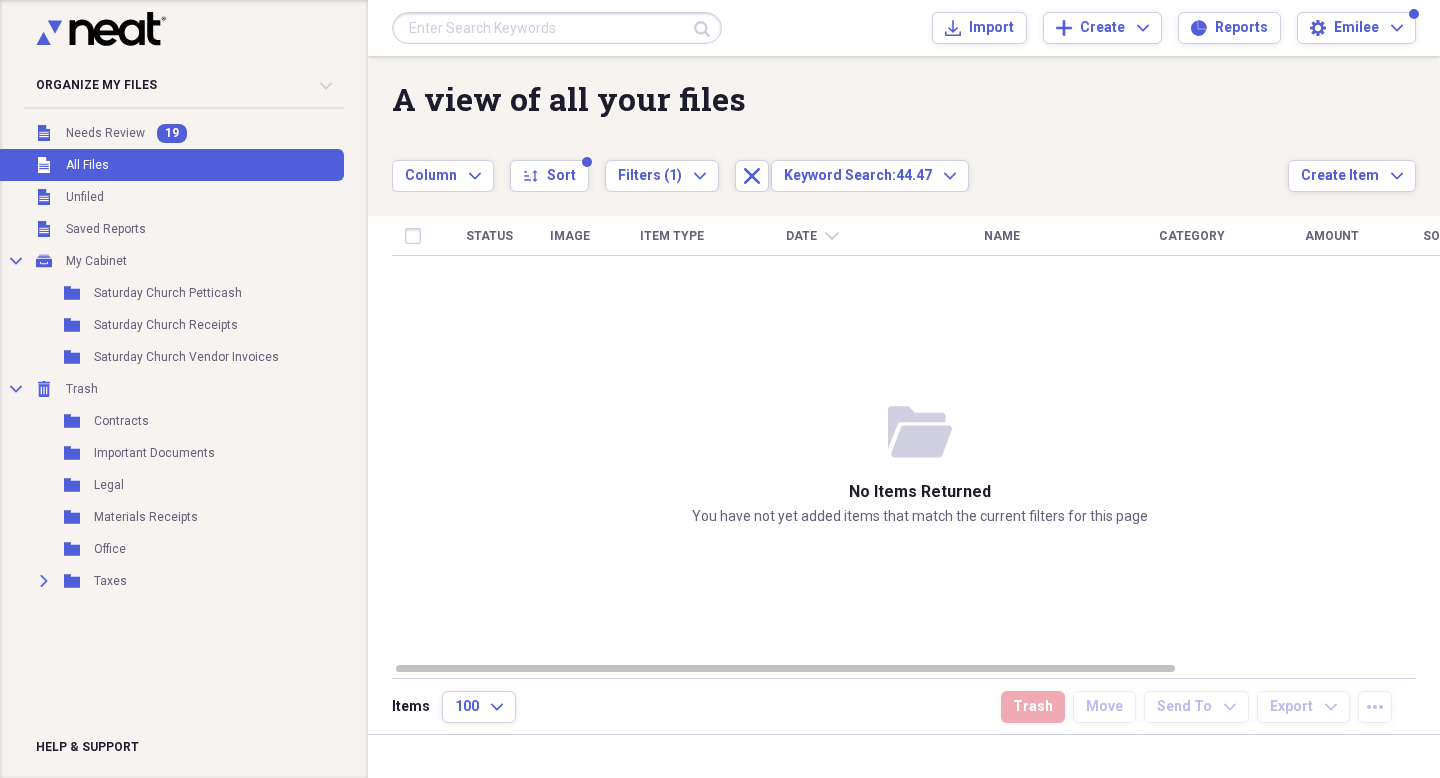click at bounding box center [557, 28] 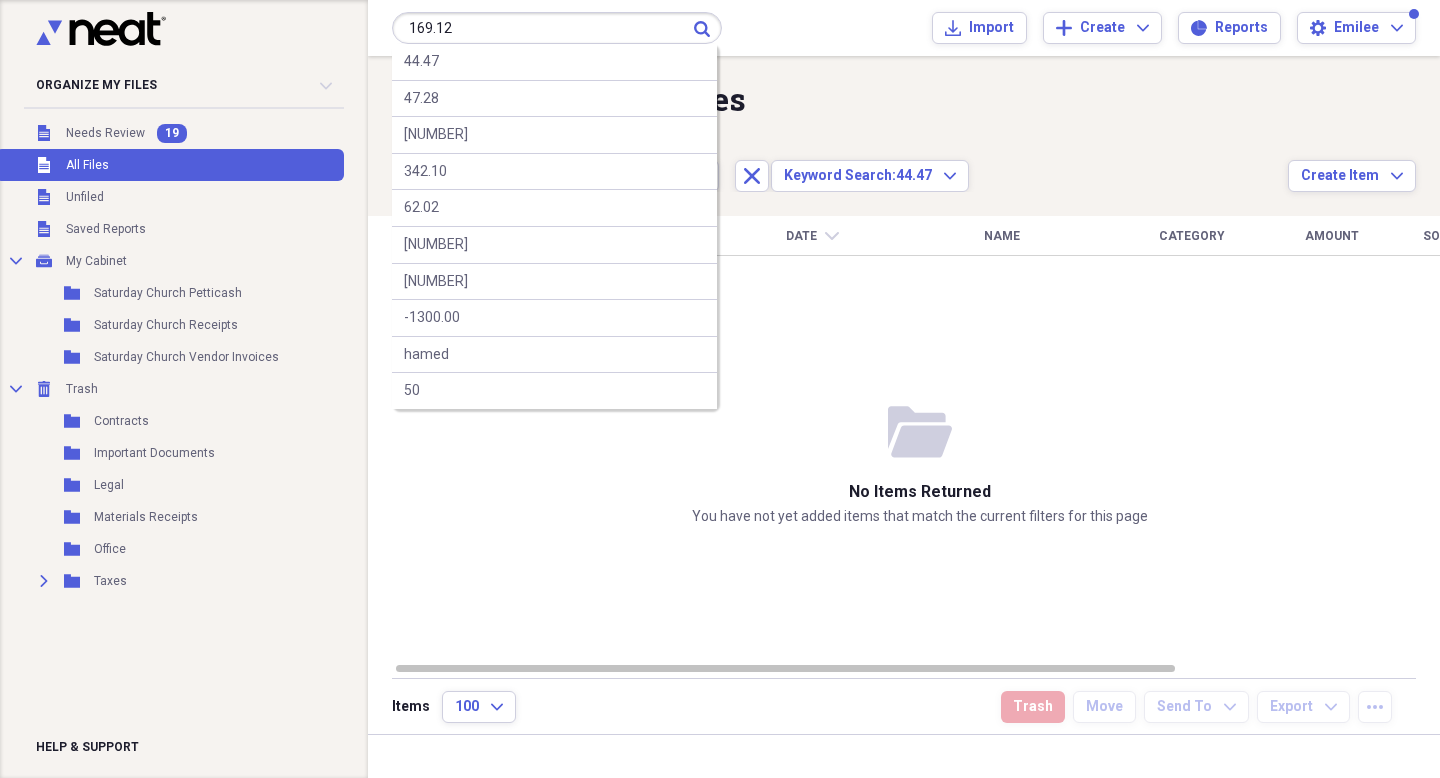 type on "169.12" 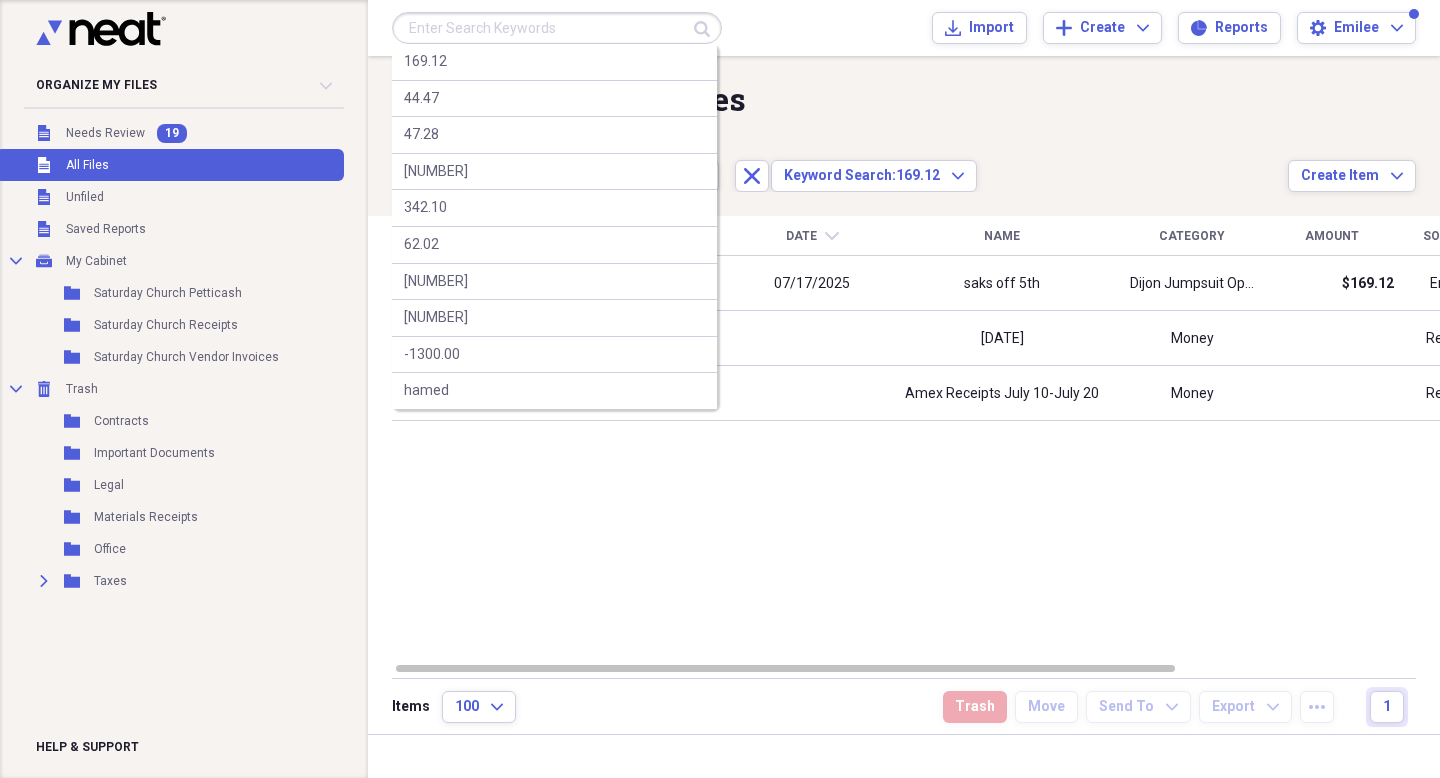 click at bounding box center [557, 28] 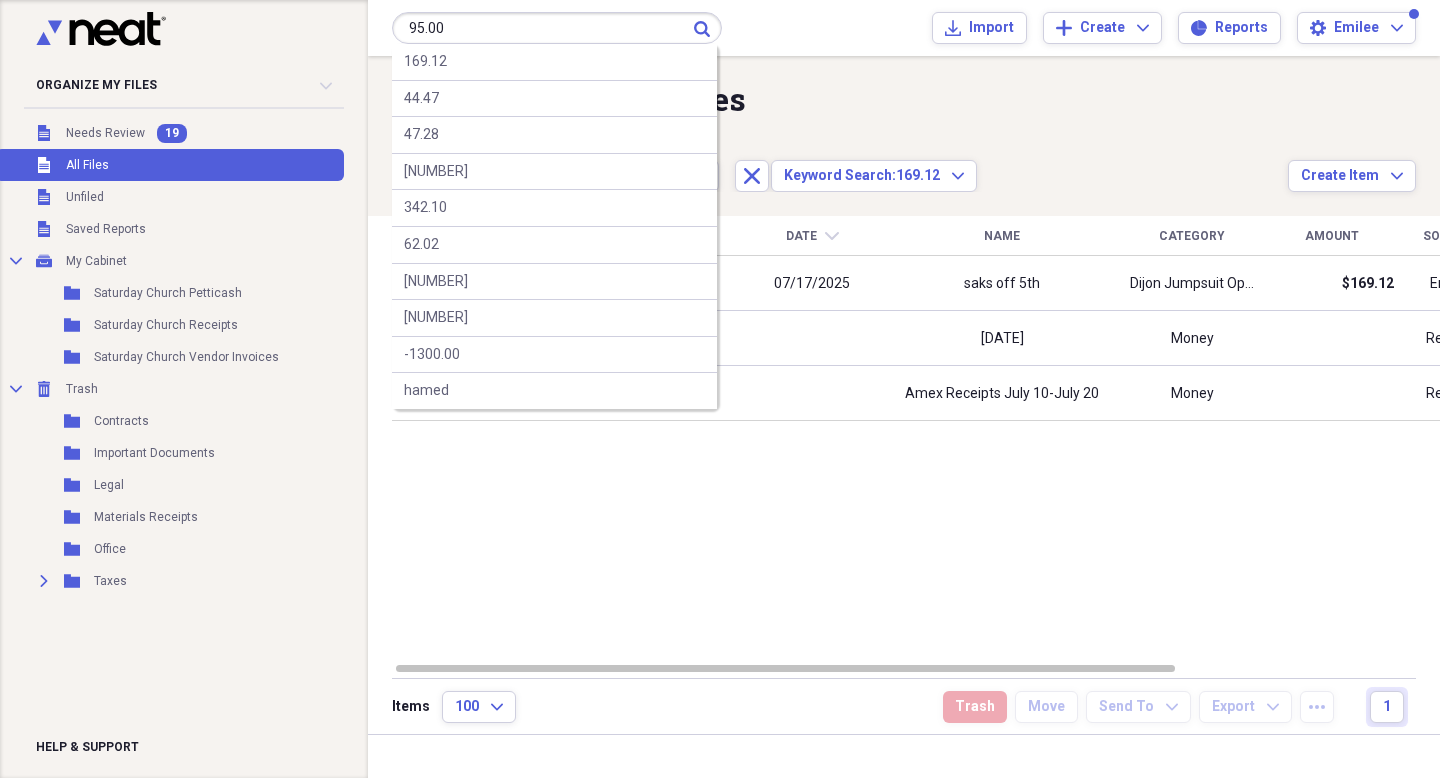 type on "95.00" 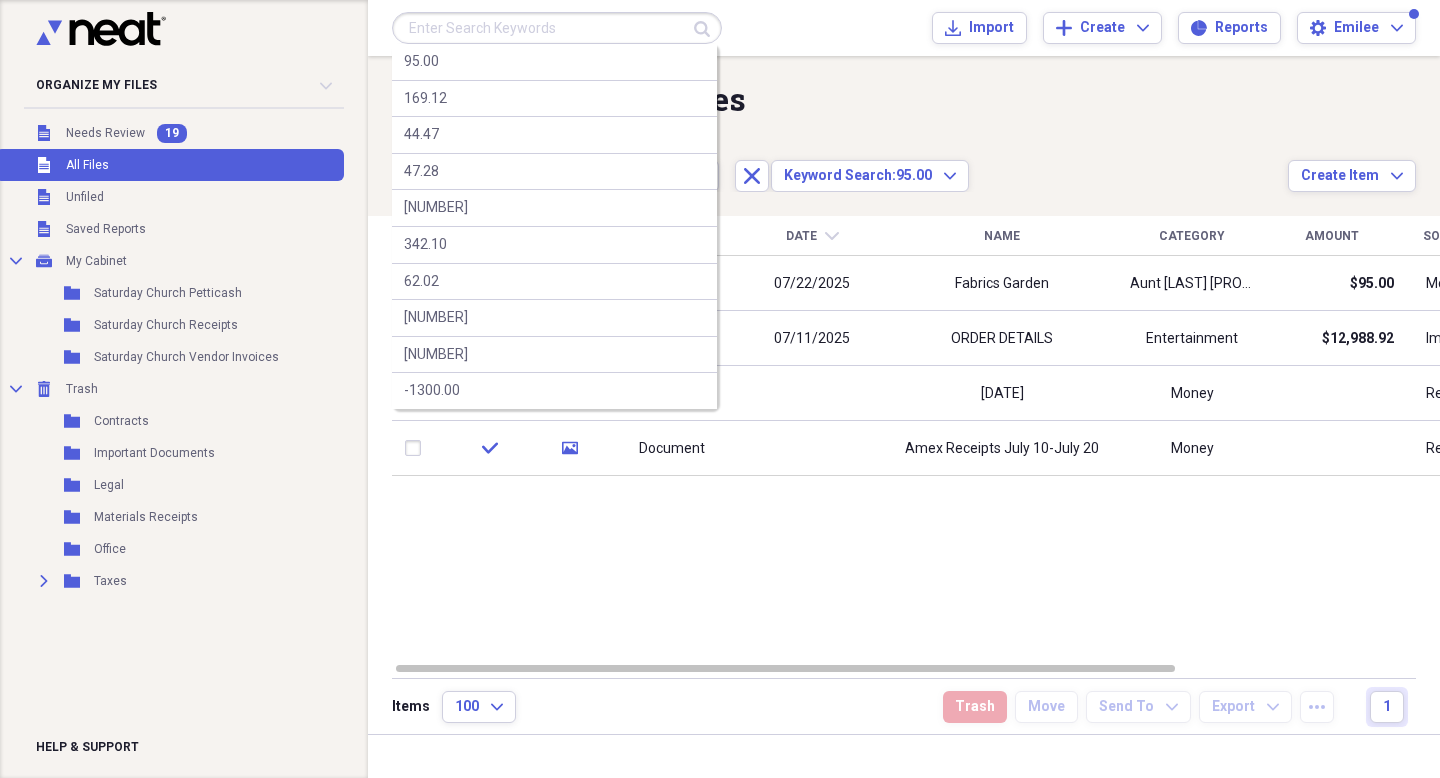click at bounding box center (557, 28) 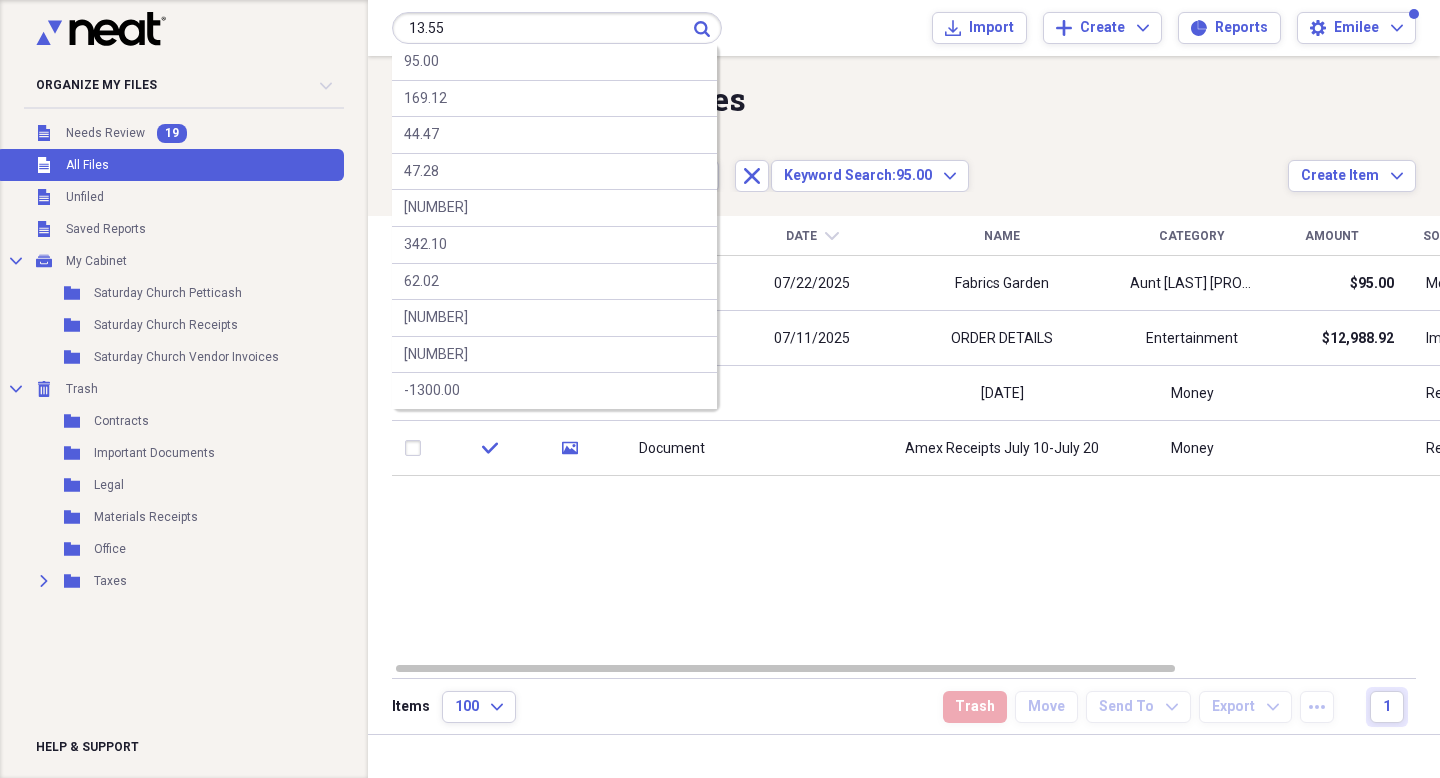 type on "13.55" 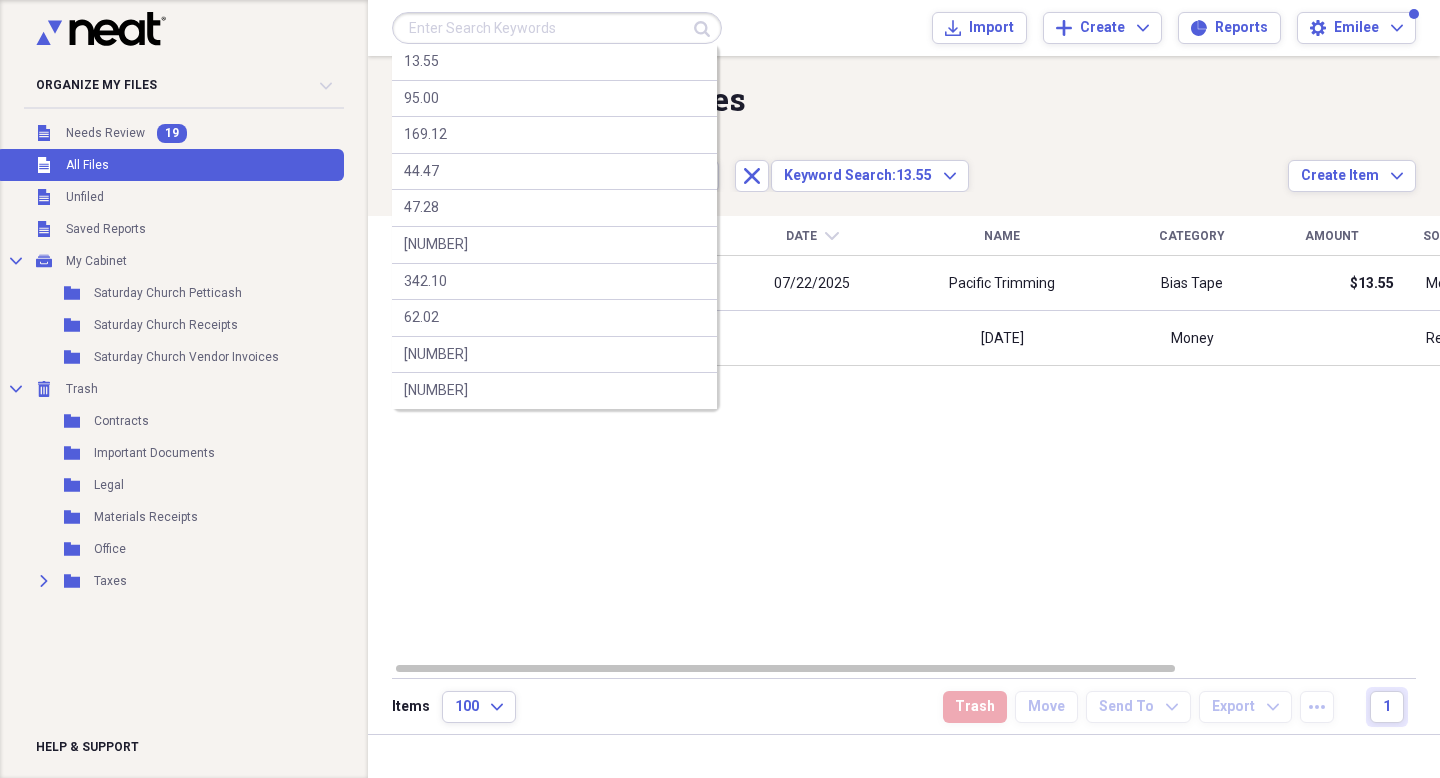 click at bounding box center [557, 28] 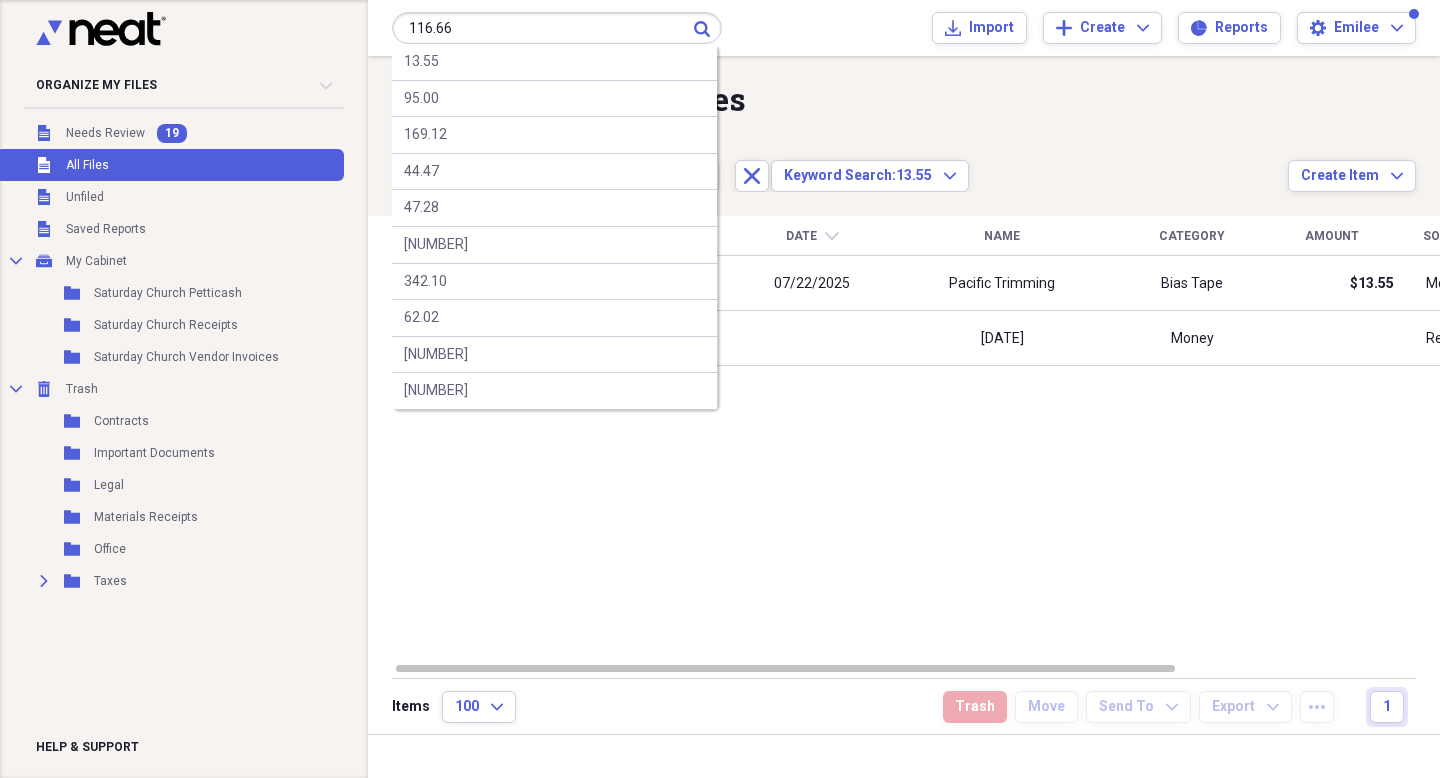 type on "116.66" 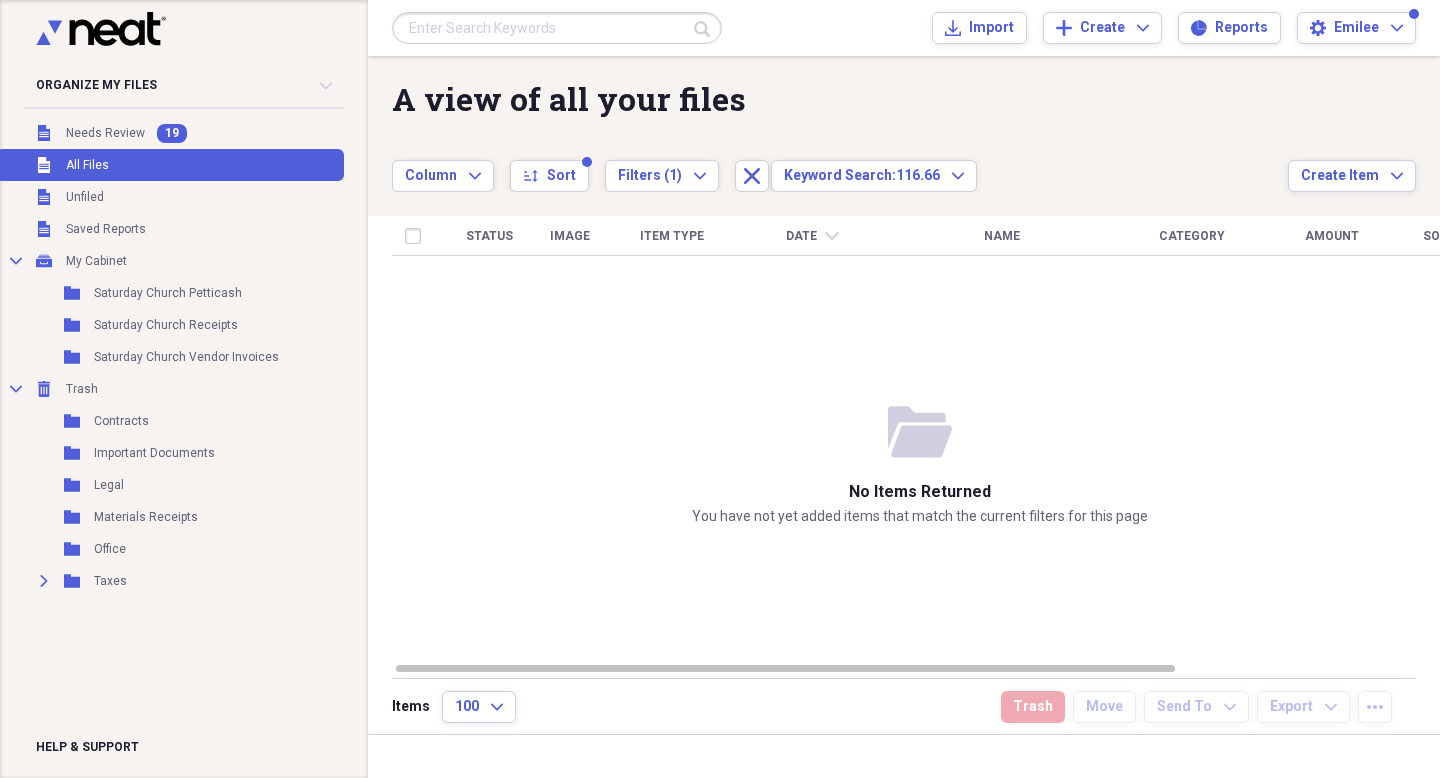 click at bounding box center [557, 28] 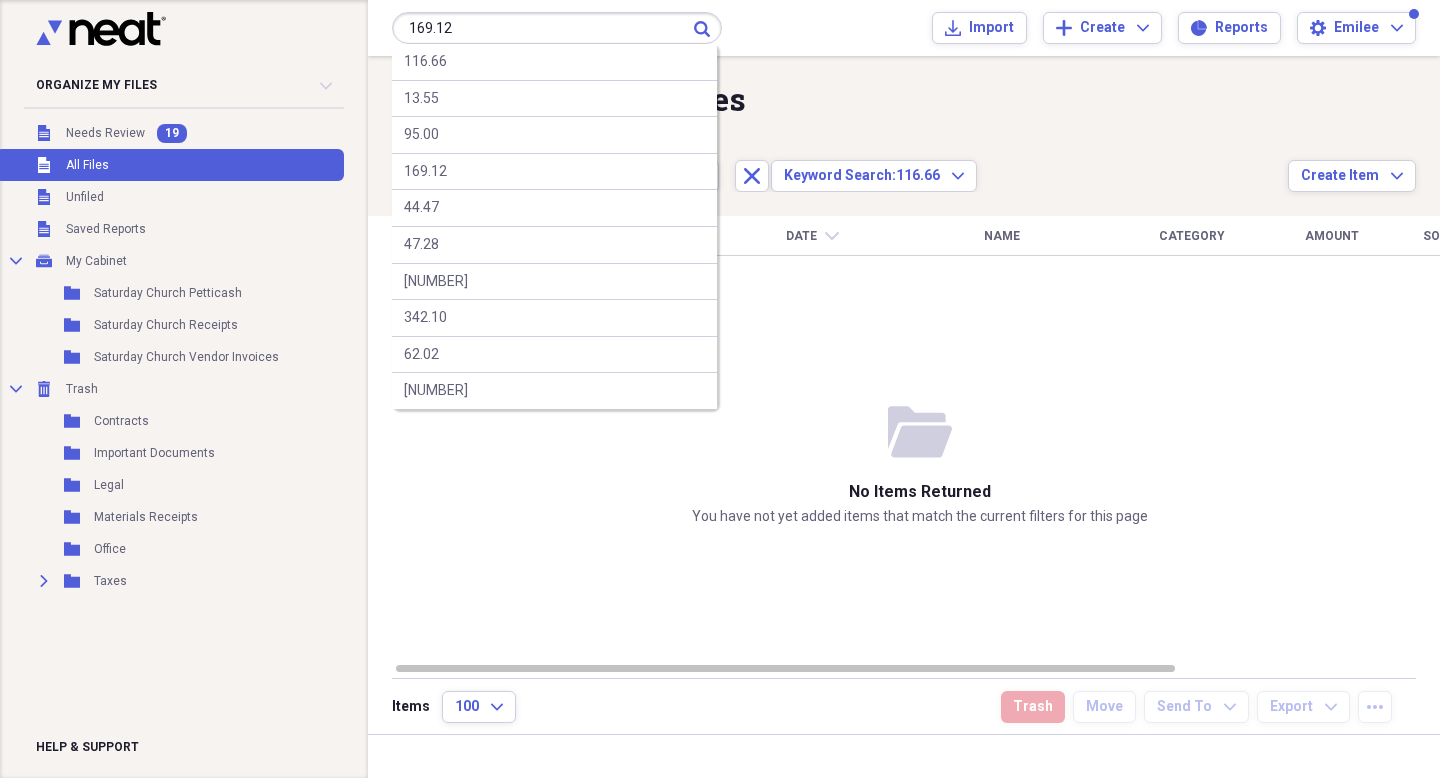 type on "169.12" 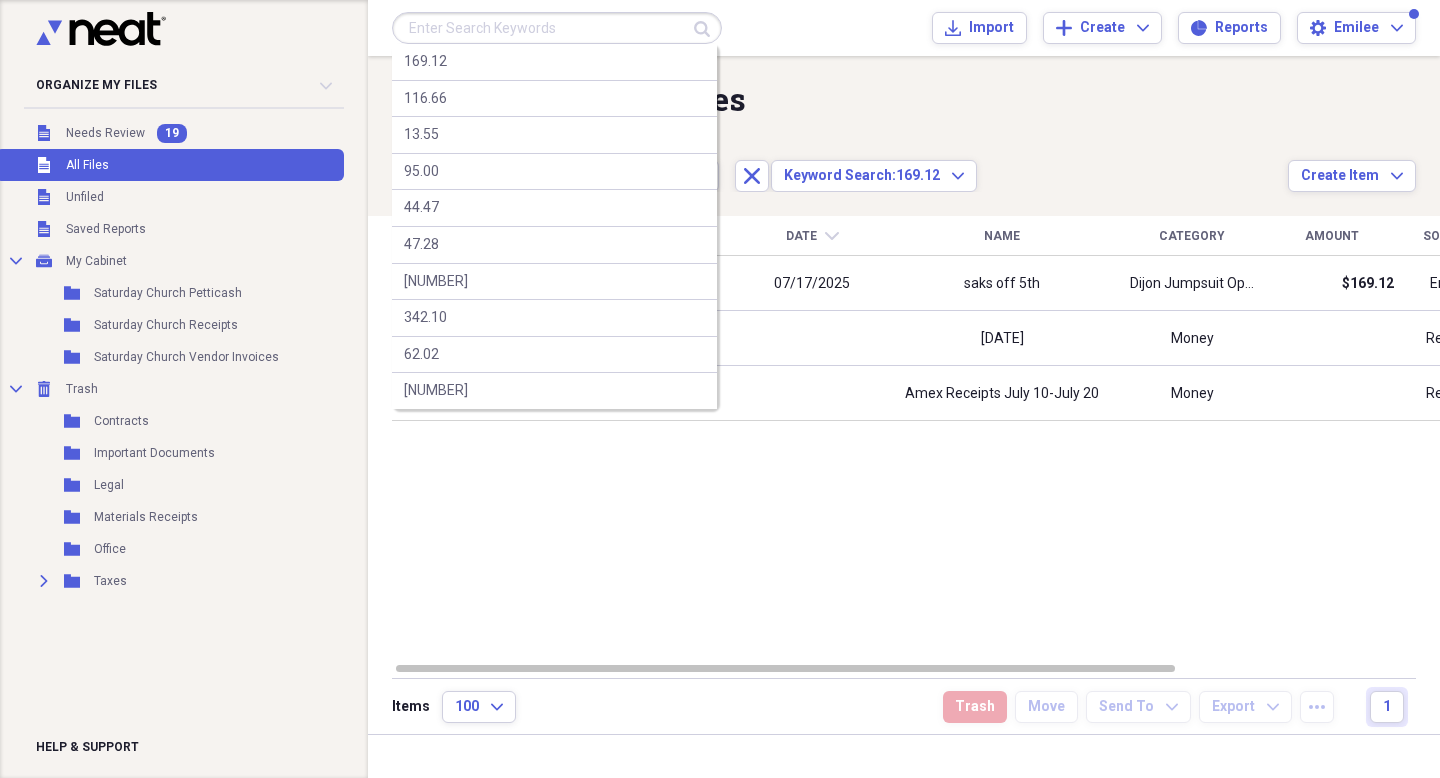 click at bounding box center [557, 28] 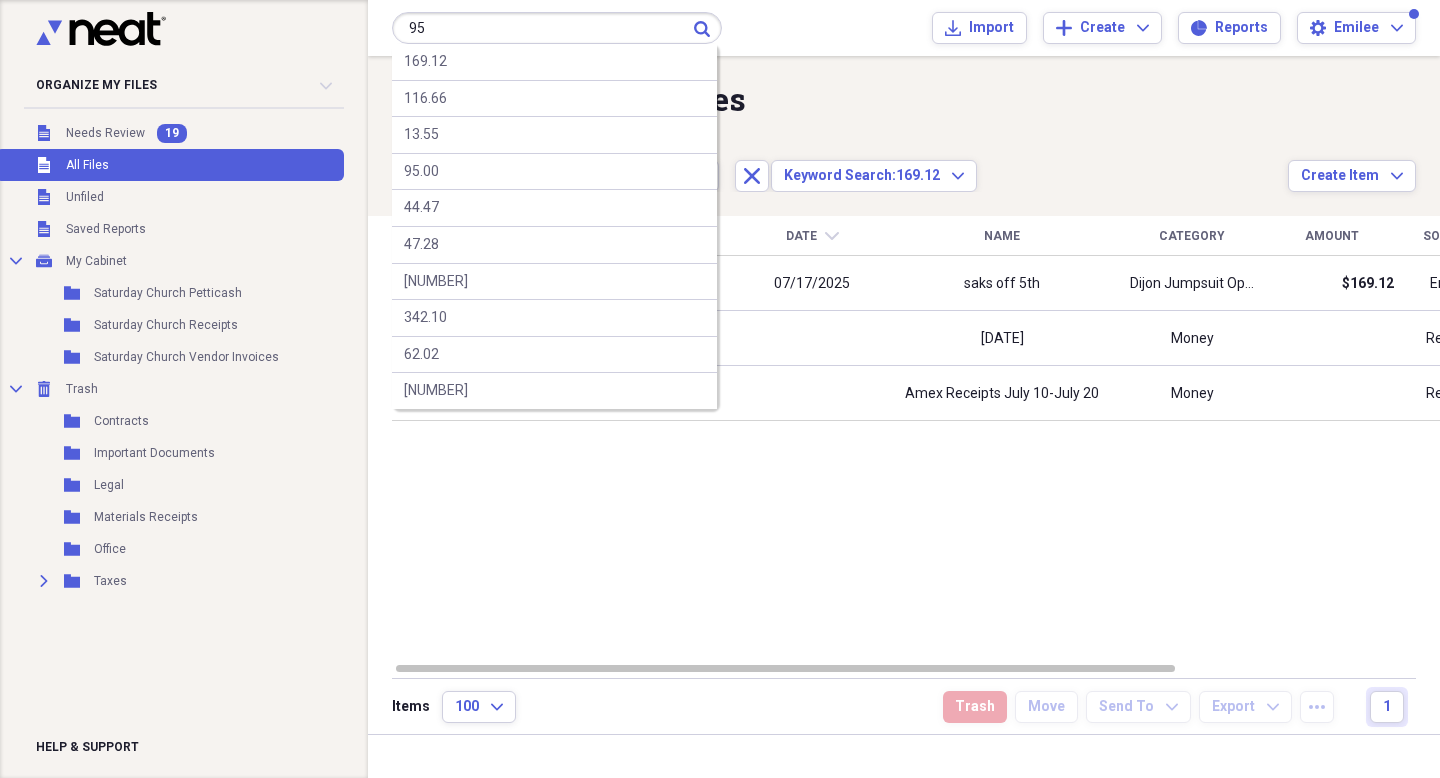 type on "95" 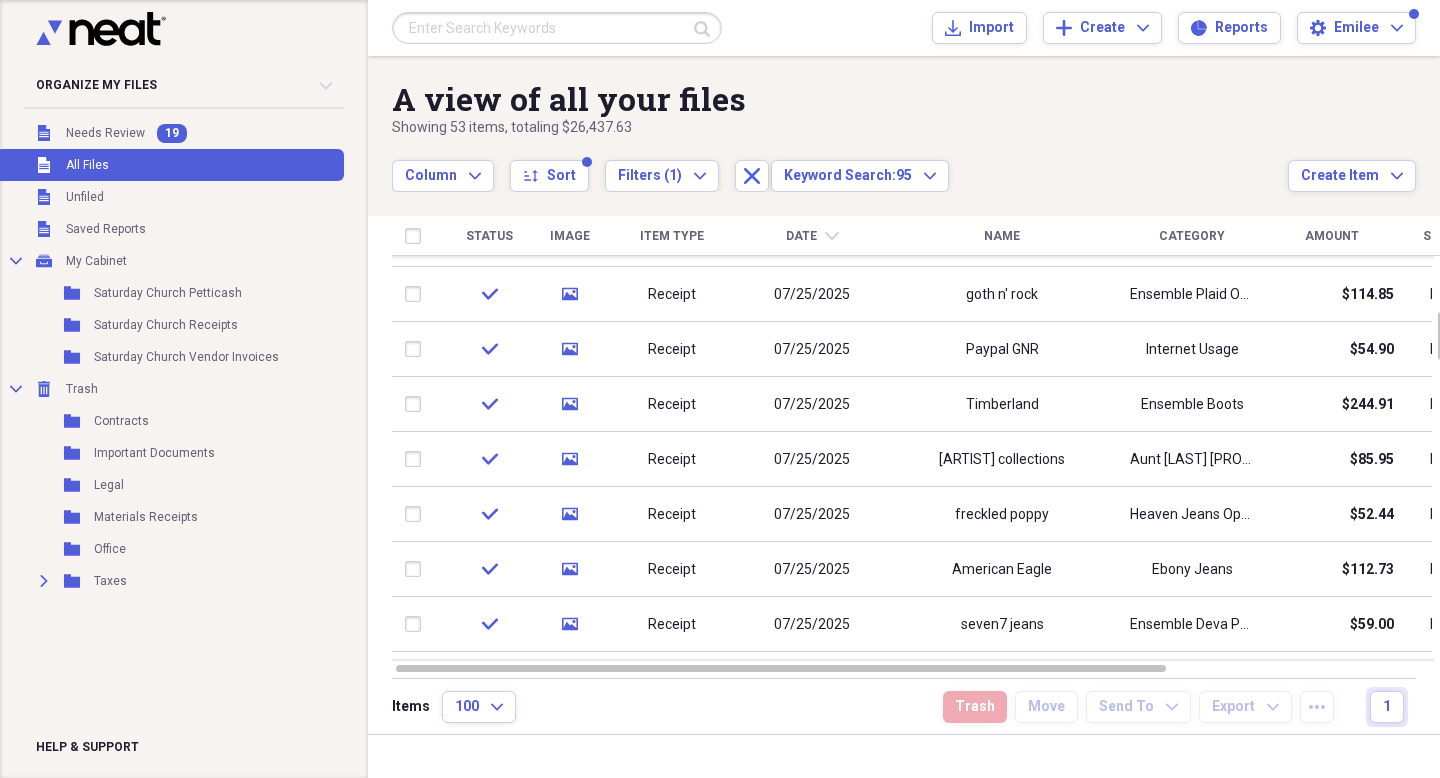 click at bounding box center (557, 28) 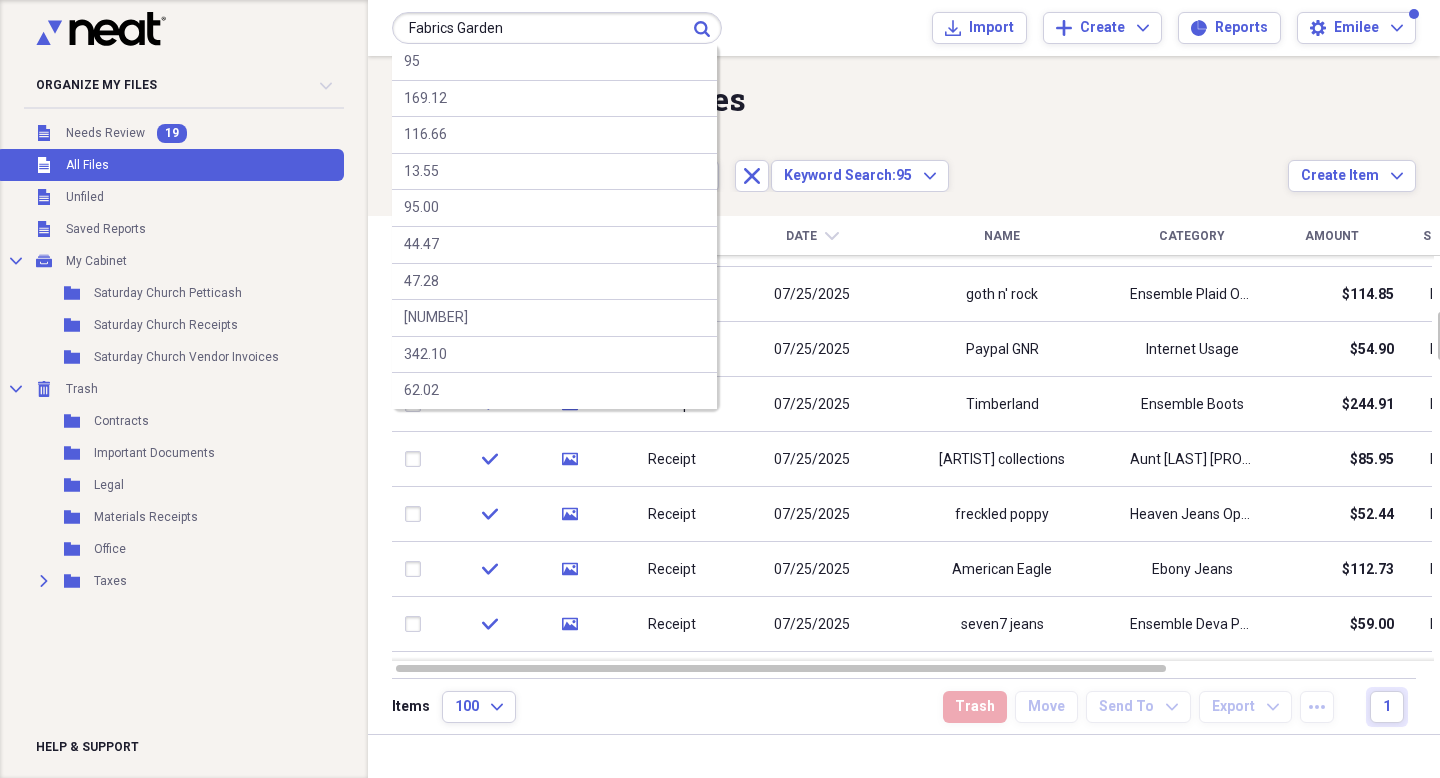 type on "Fabrics Garden" 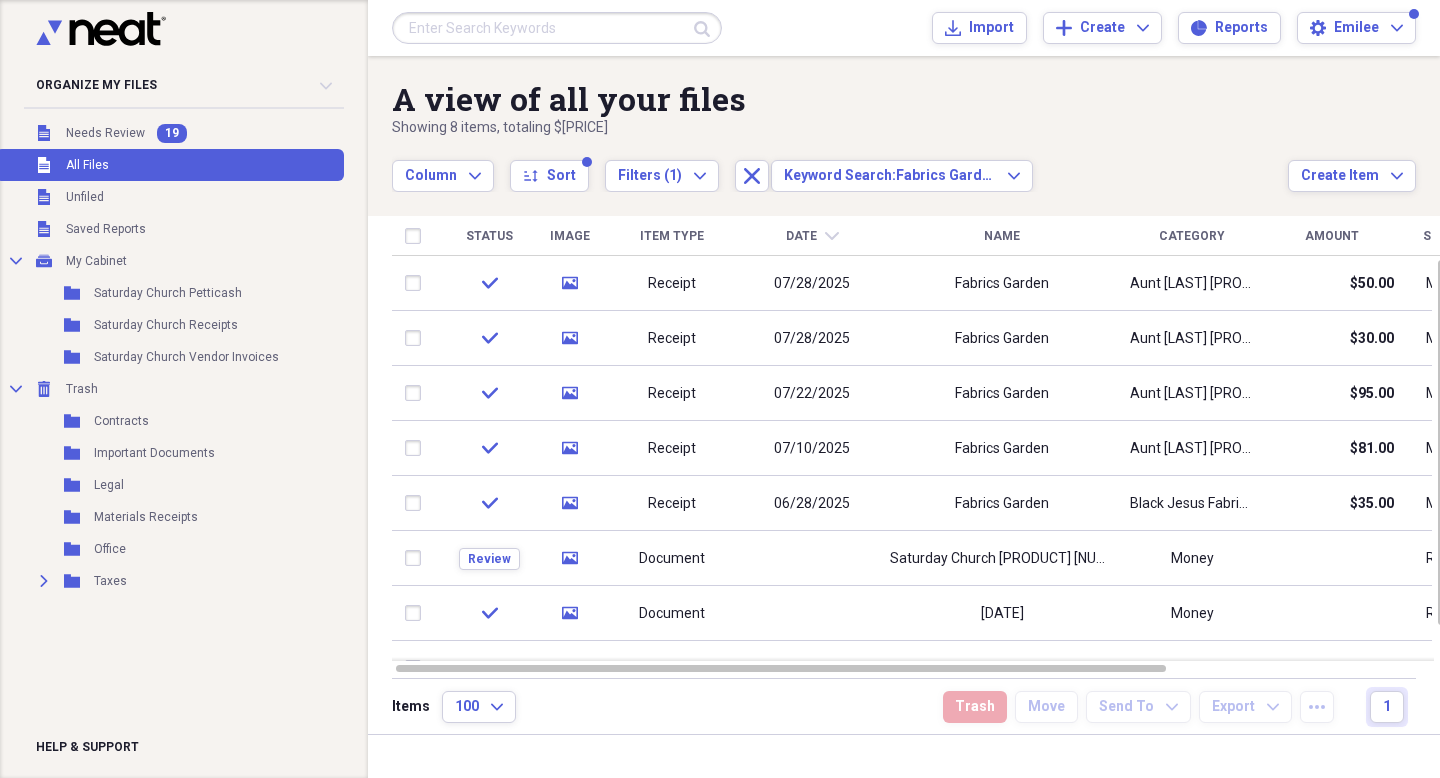 click at bounding box center (557, 28) 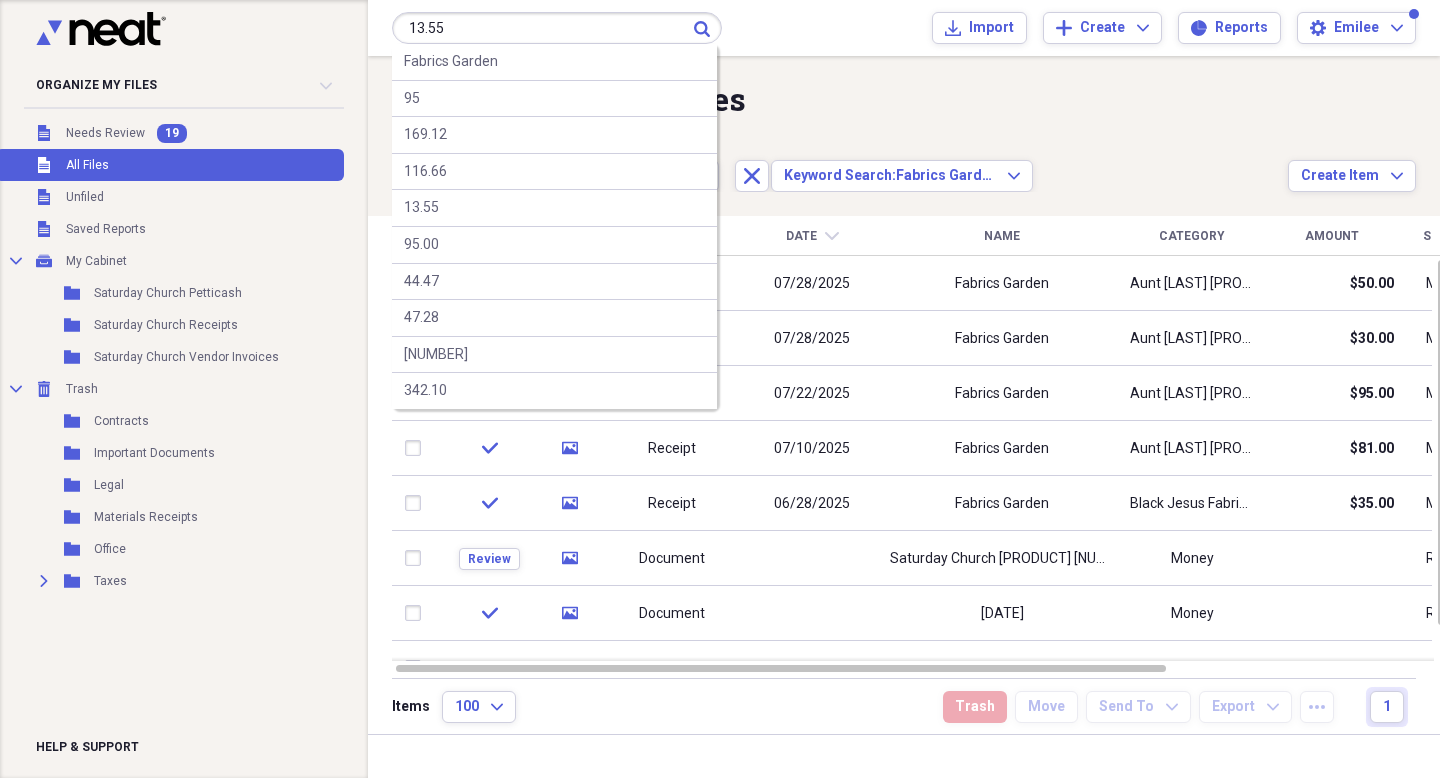 type on "13.55" 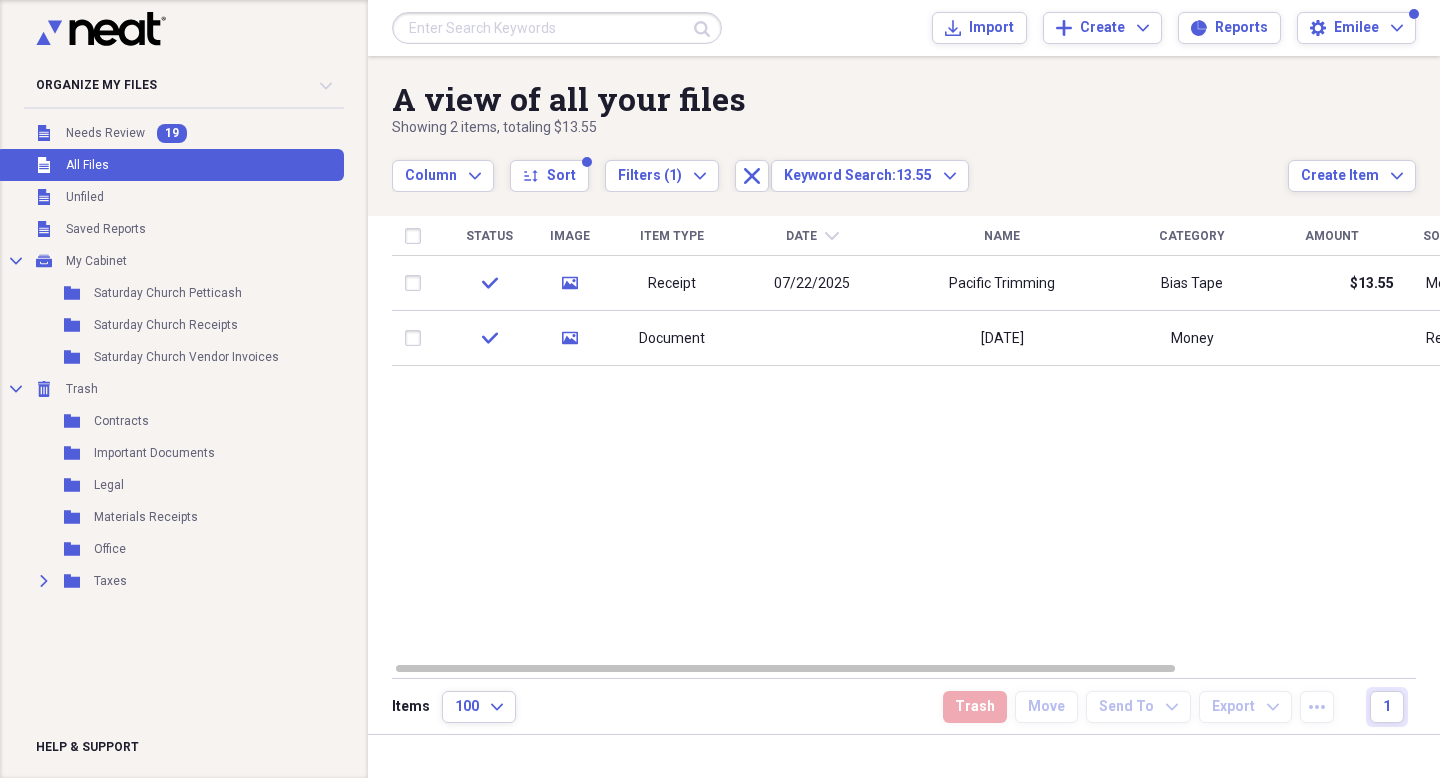 click at bounding box center [557, 28] 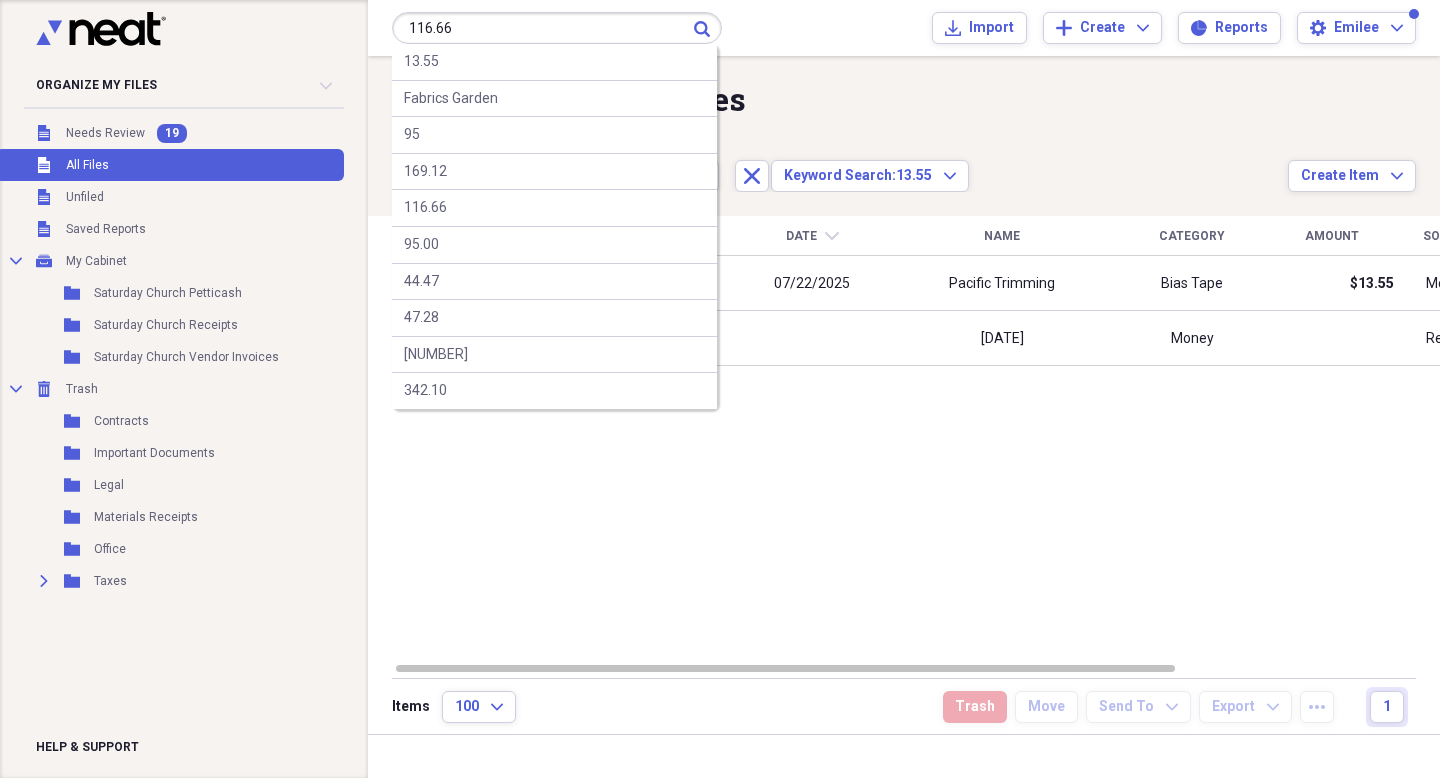 type on "116.66" 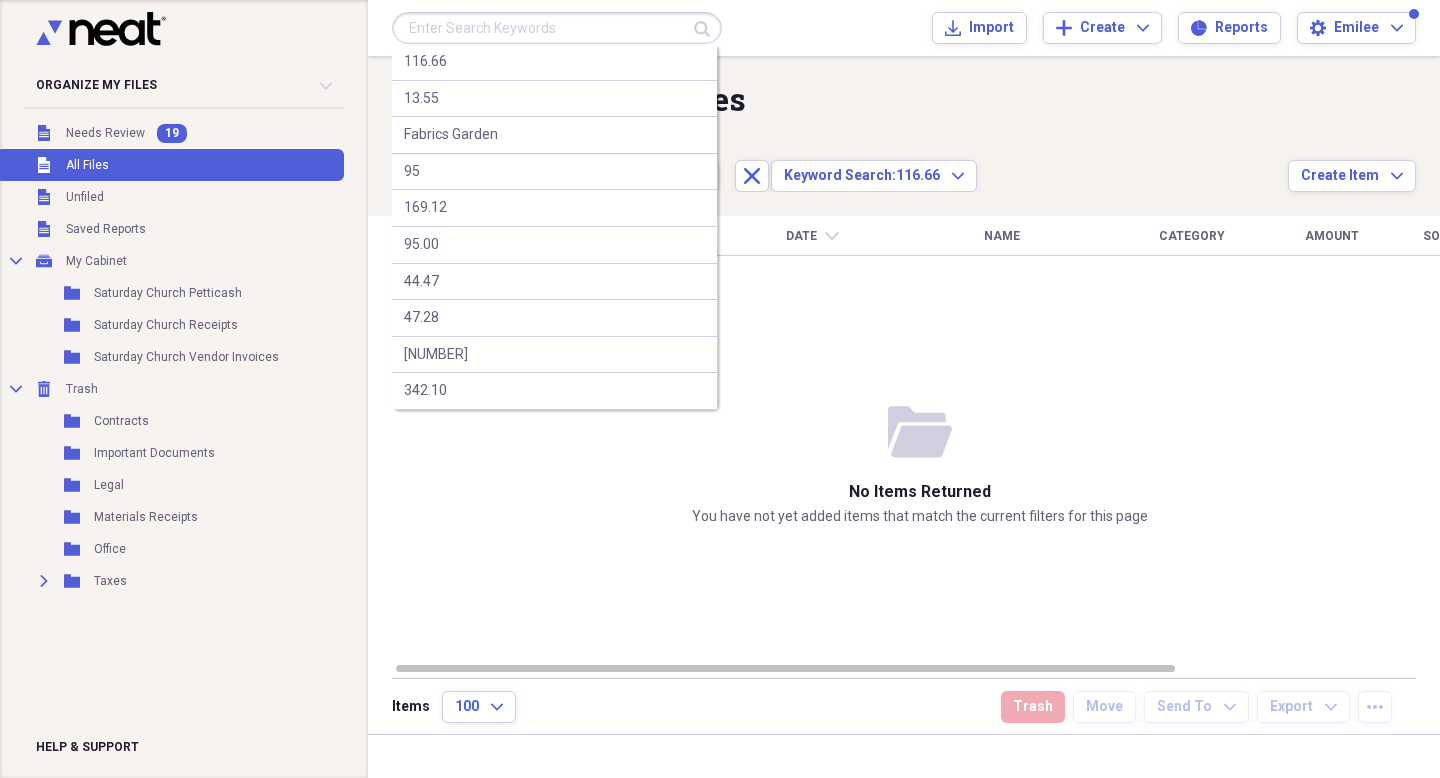 click at bounding box center [557, 28] 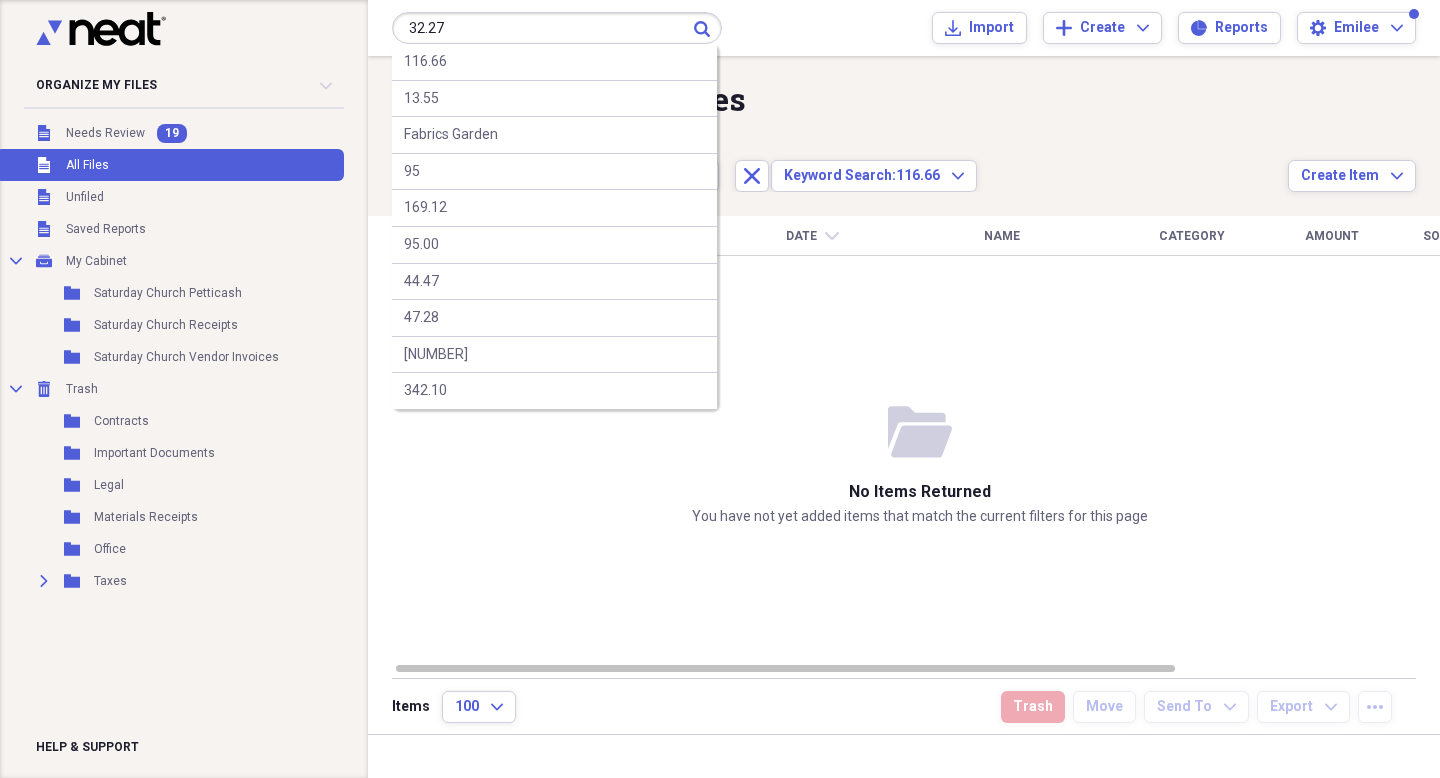 type on "32.27" 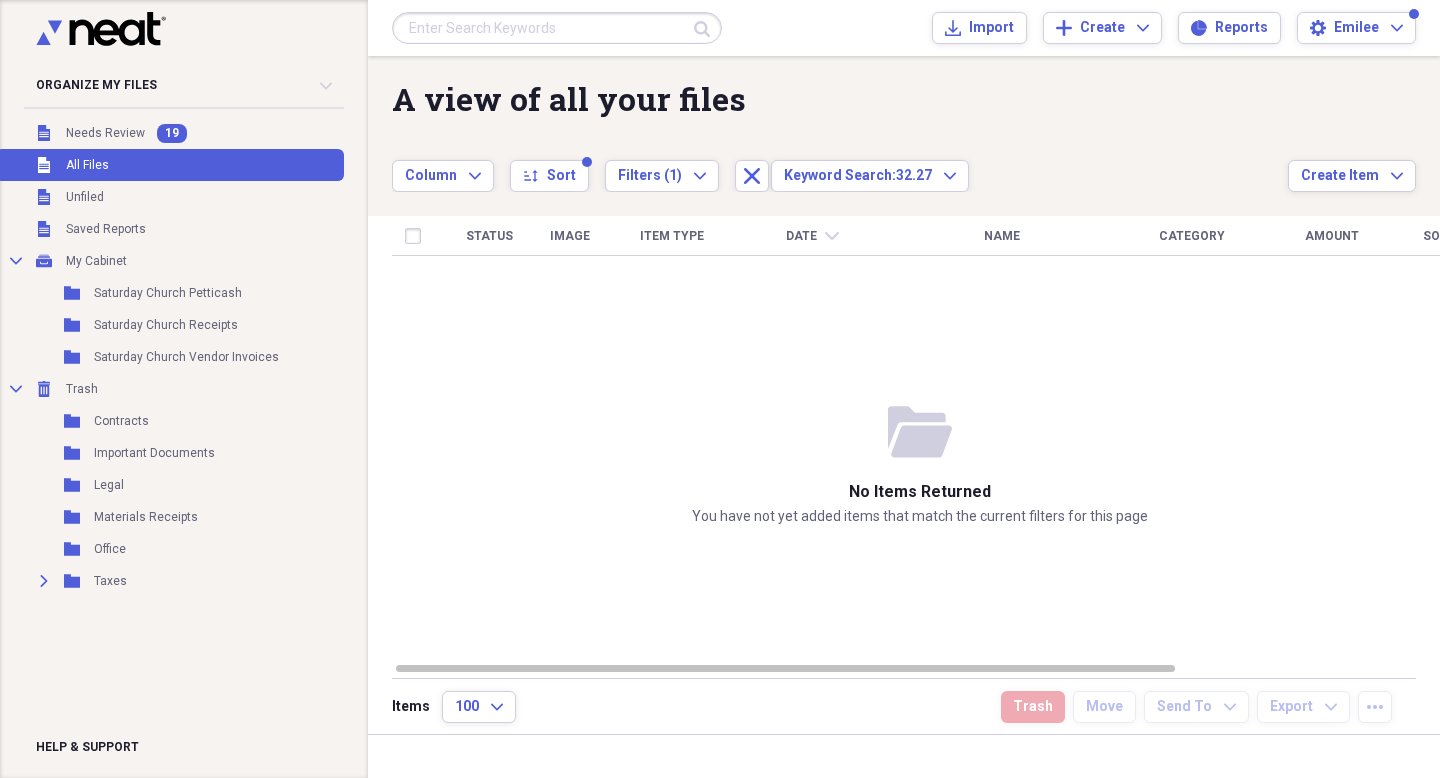 click at bounding box center [557, 28] 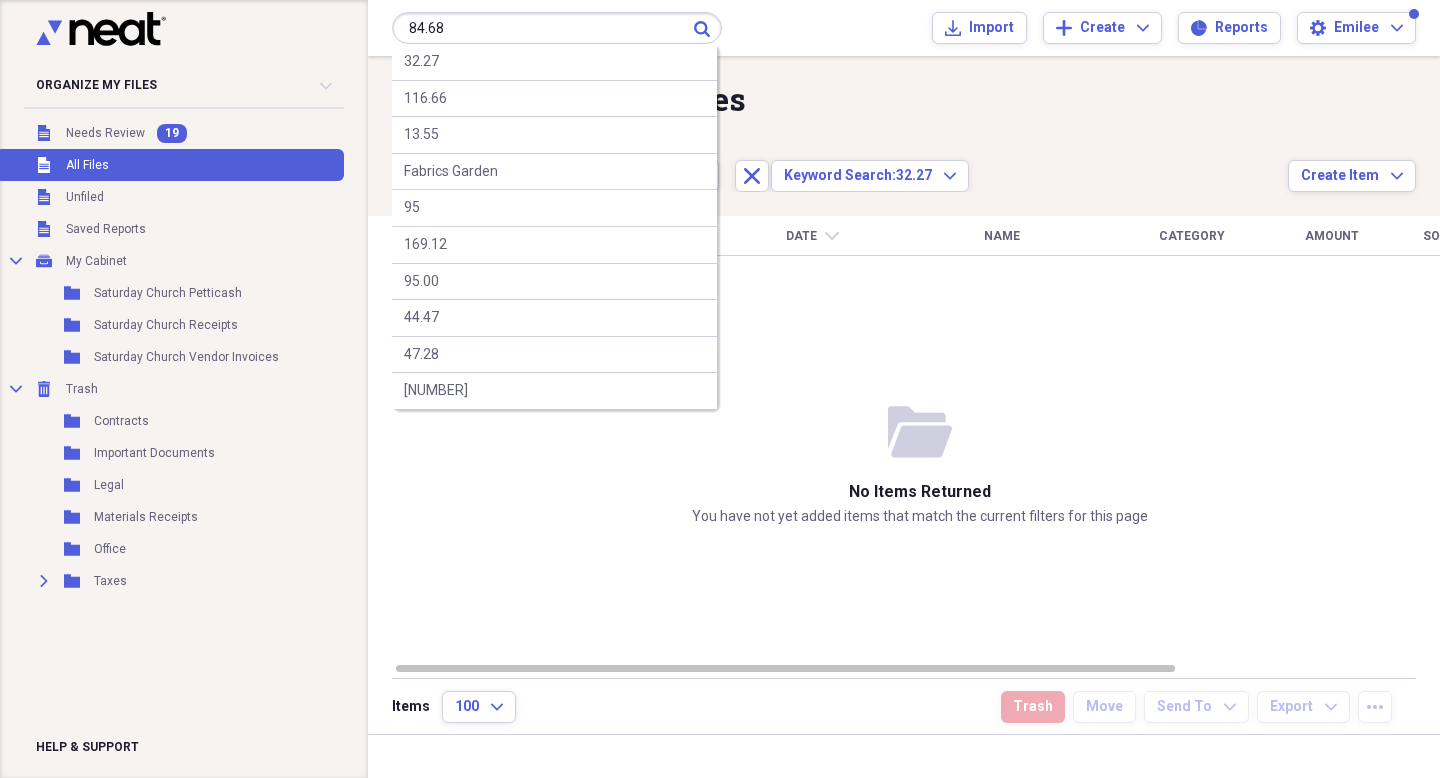 type on "84.68" 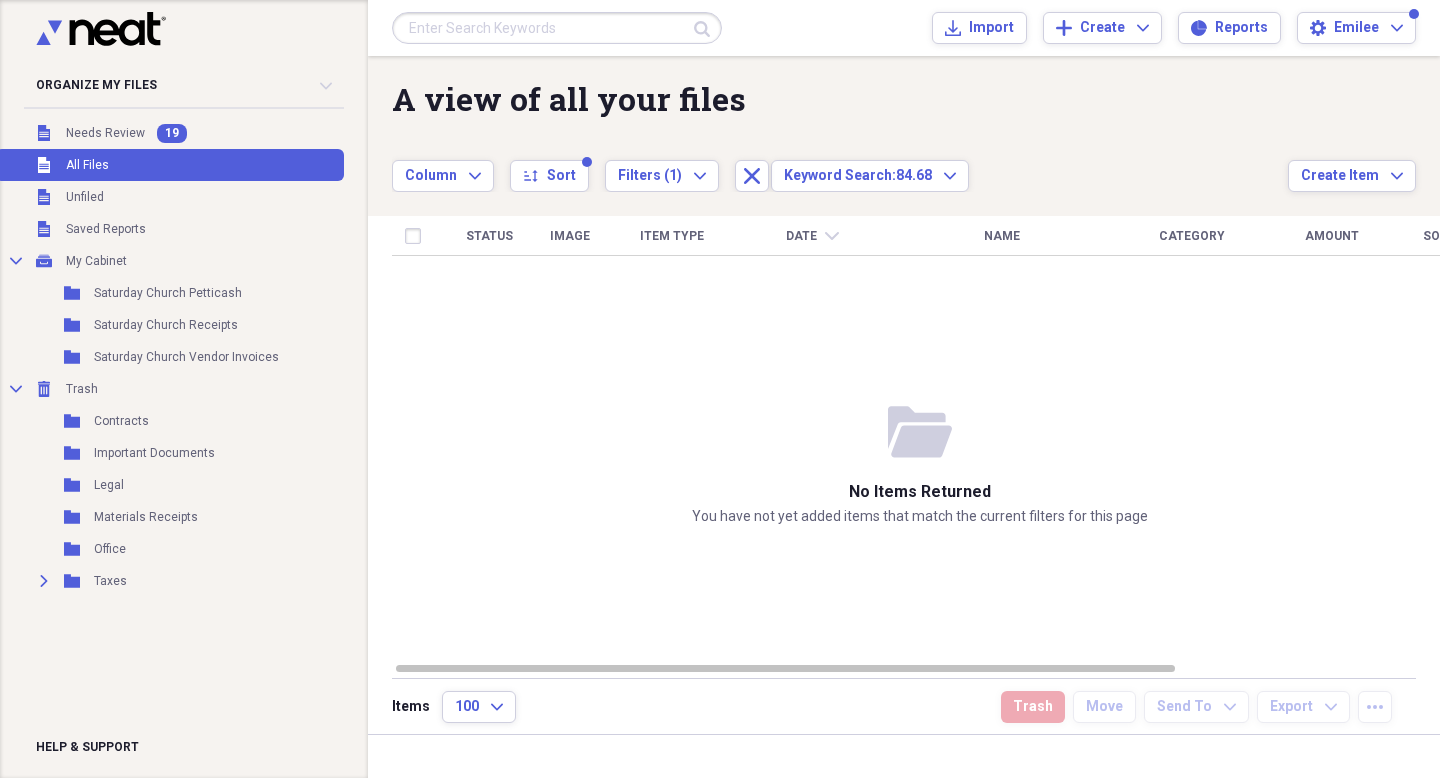 click at bounding box center [557, 28] 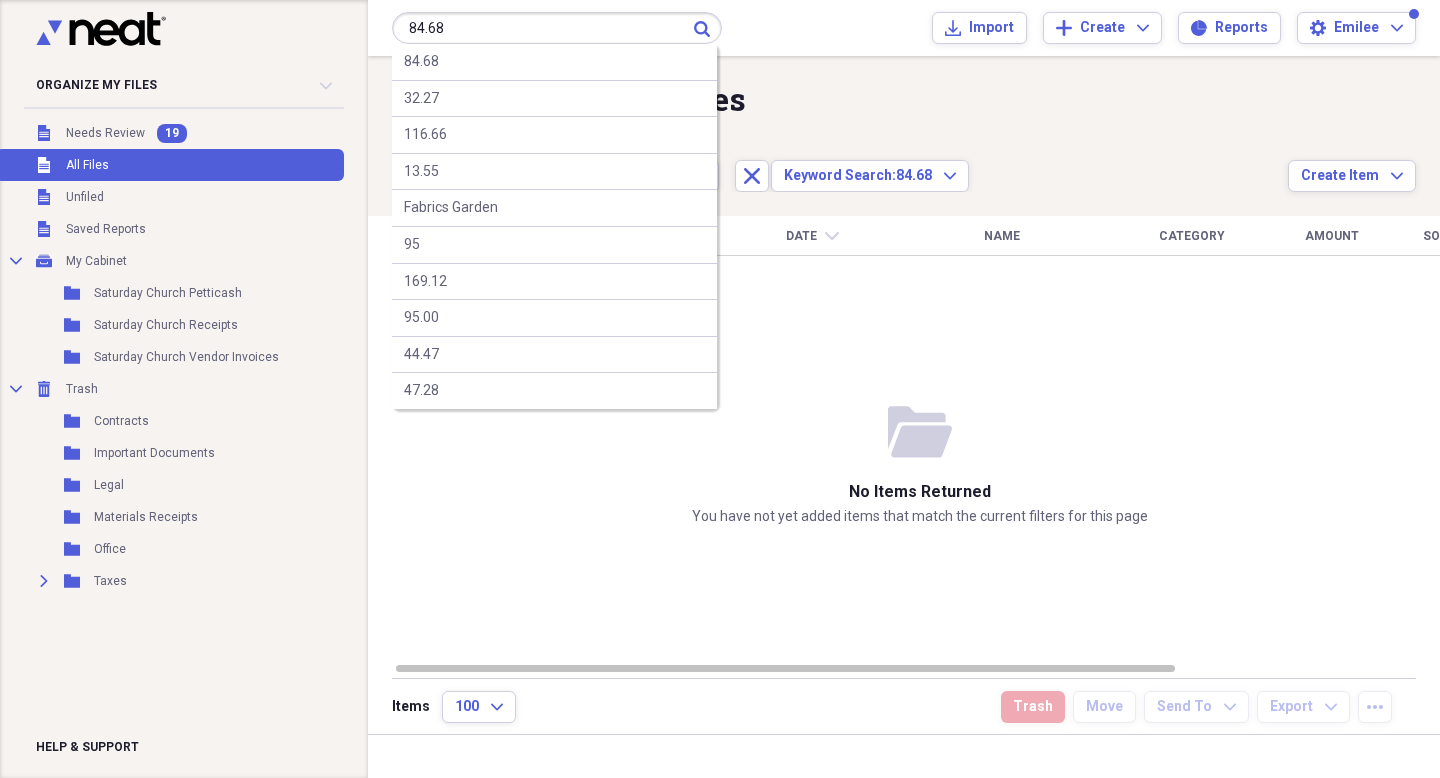type on "84.68" 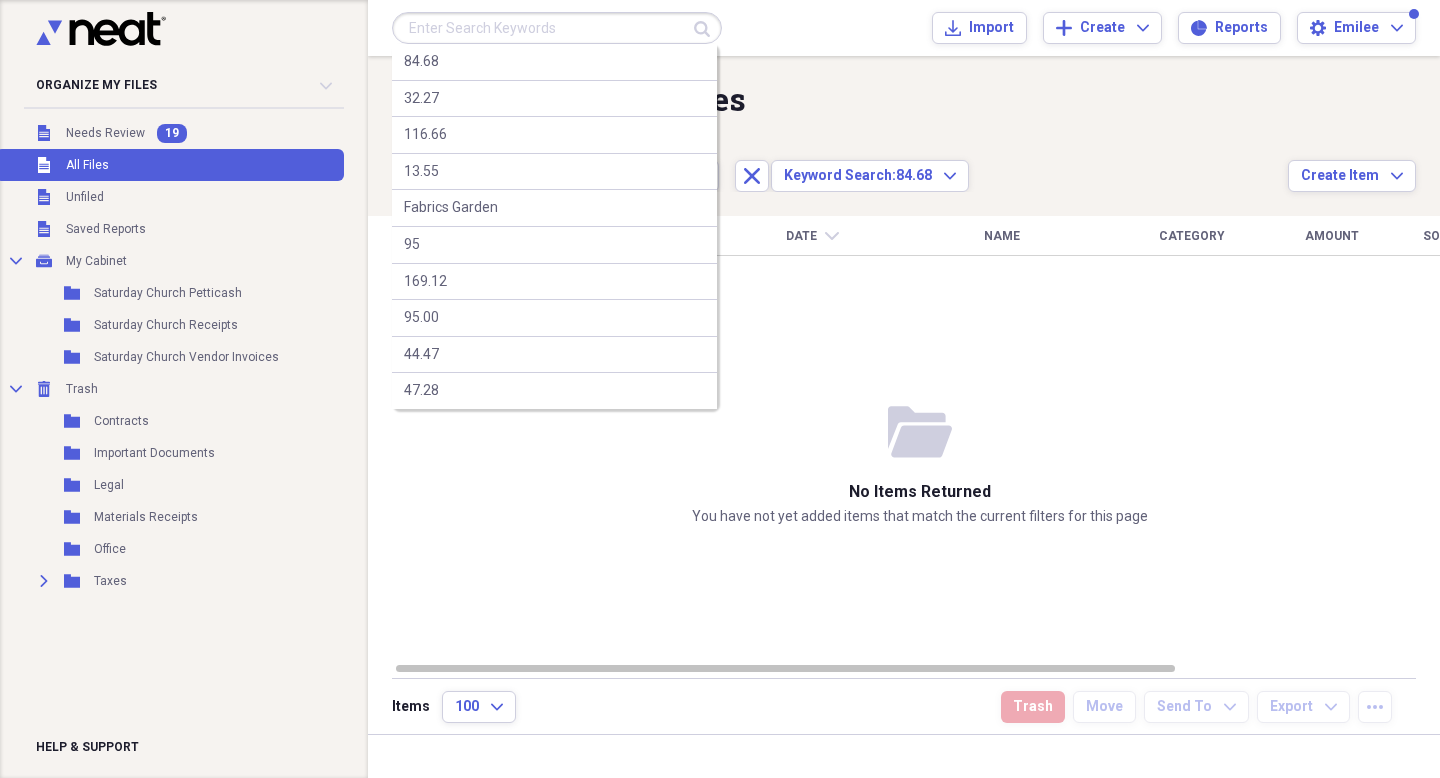 click at bounding box center (557, 28) 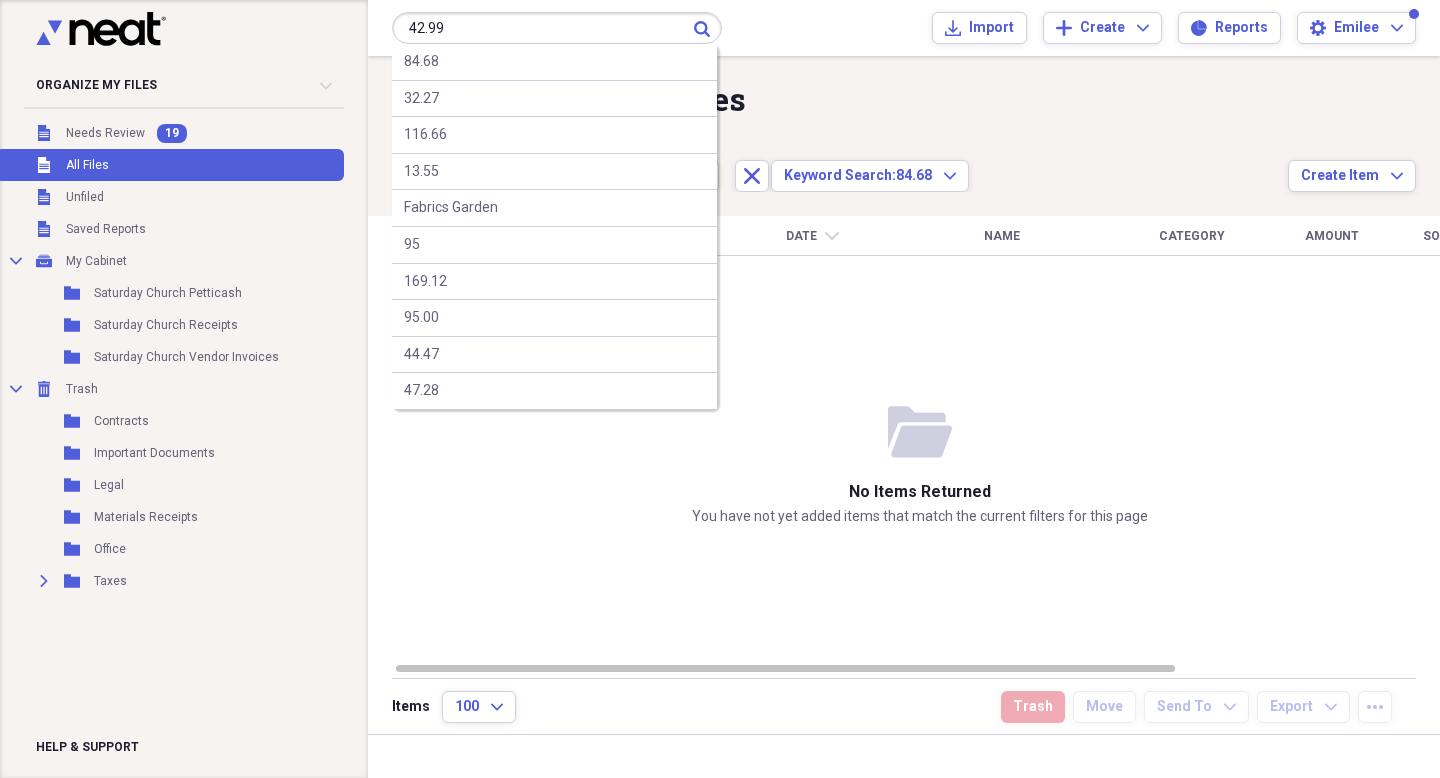 type on "42.99" 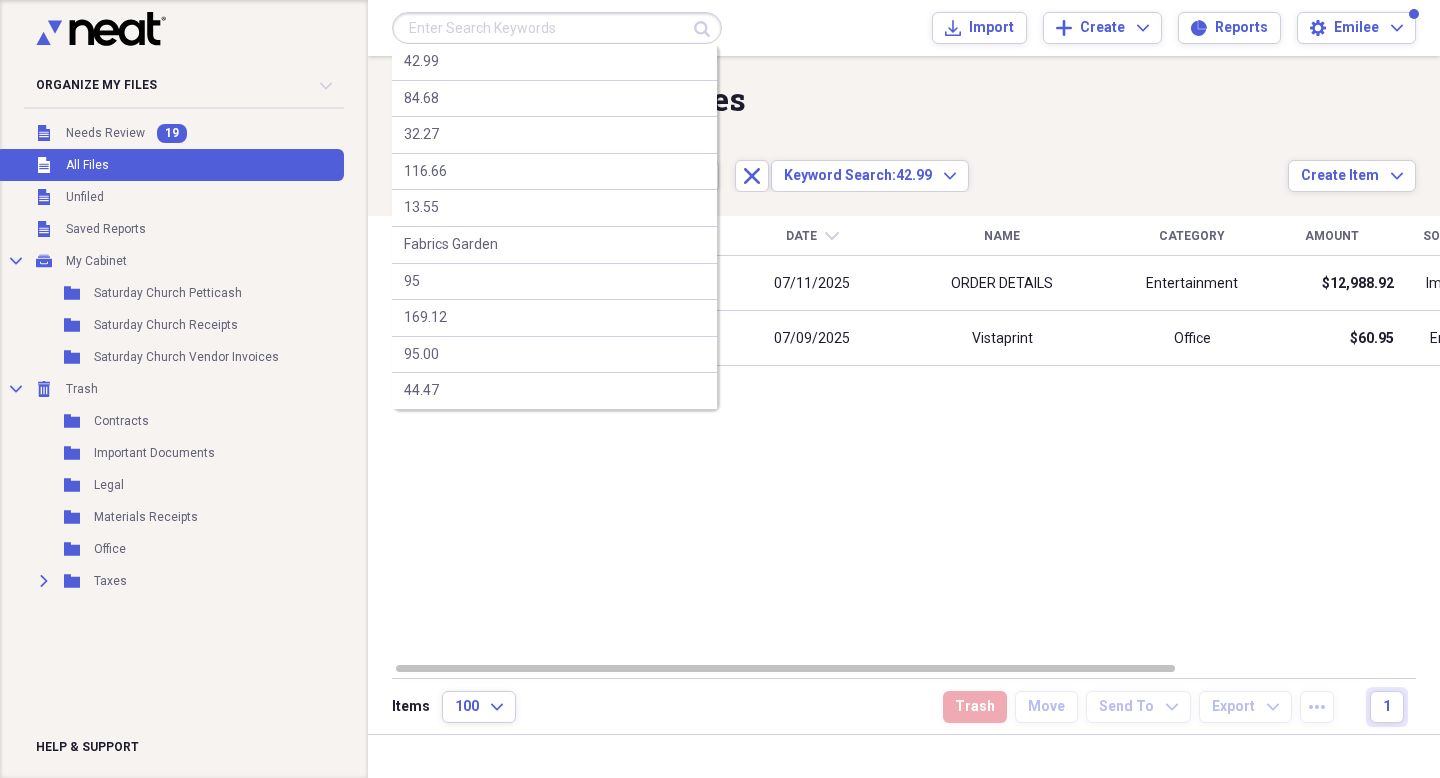 click at bounding box center (557, 28) 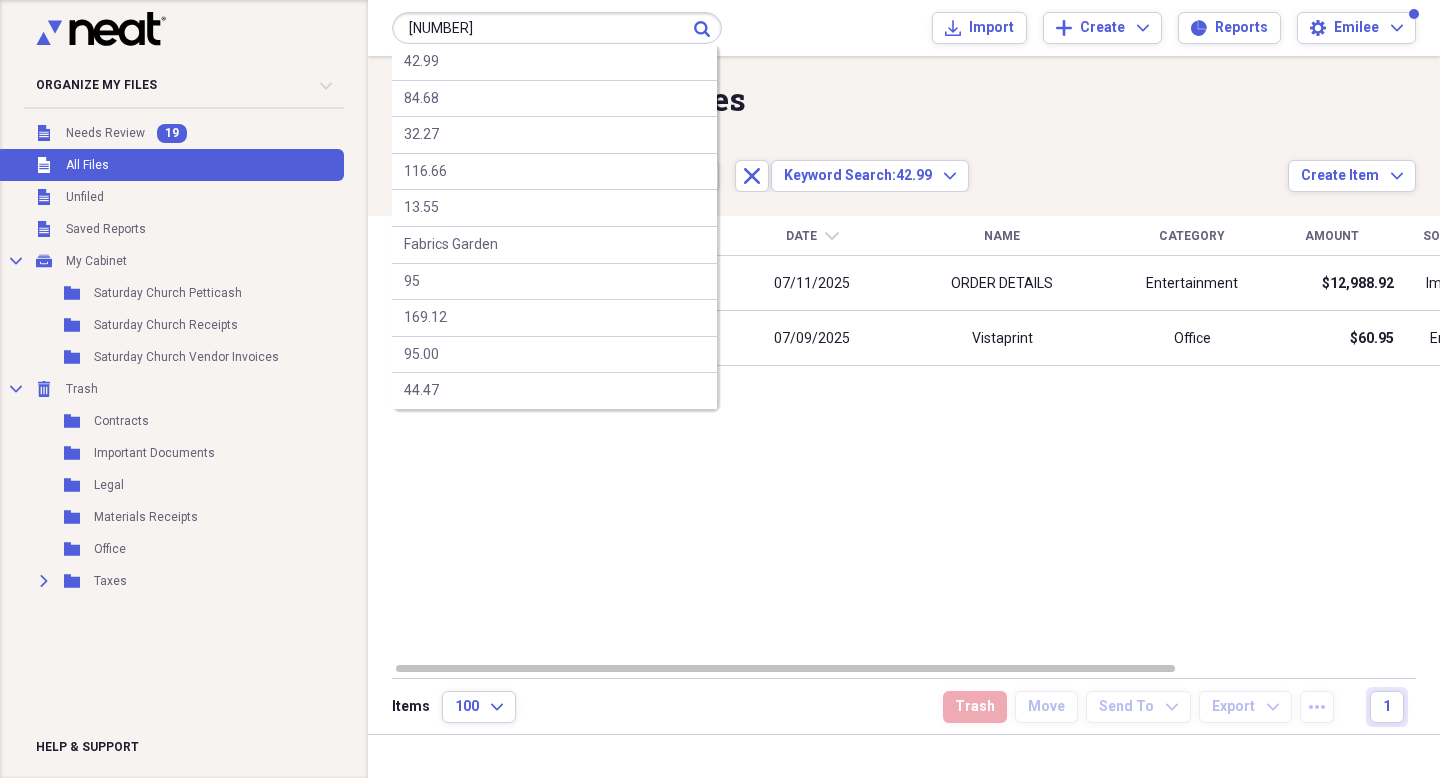 type on "[NUMBER]" 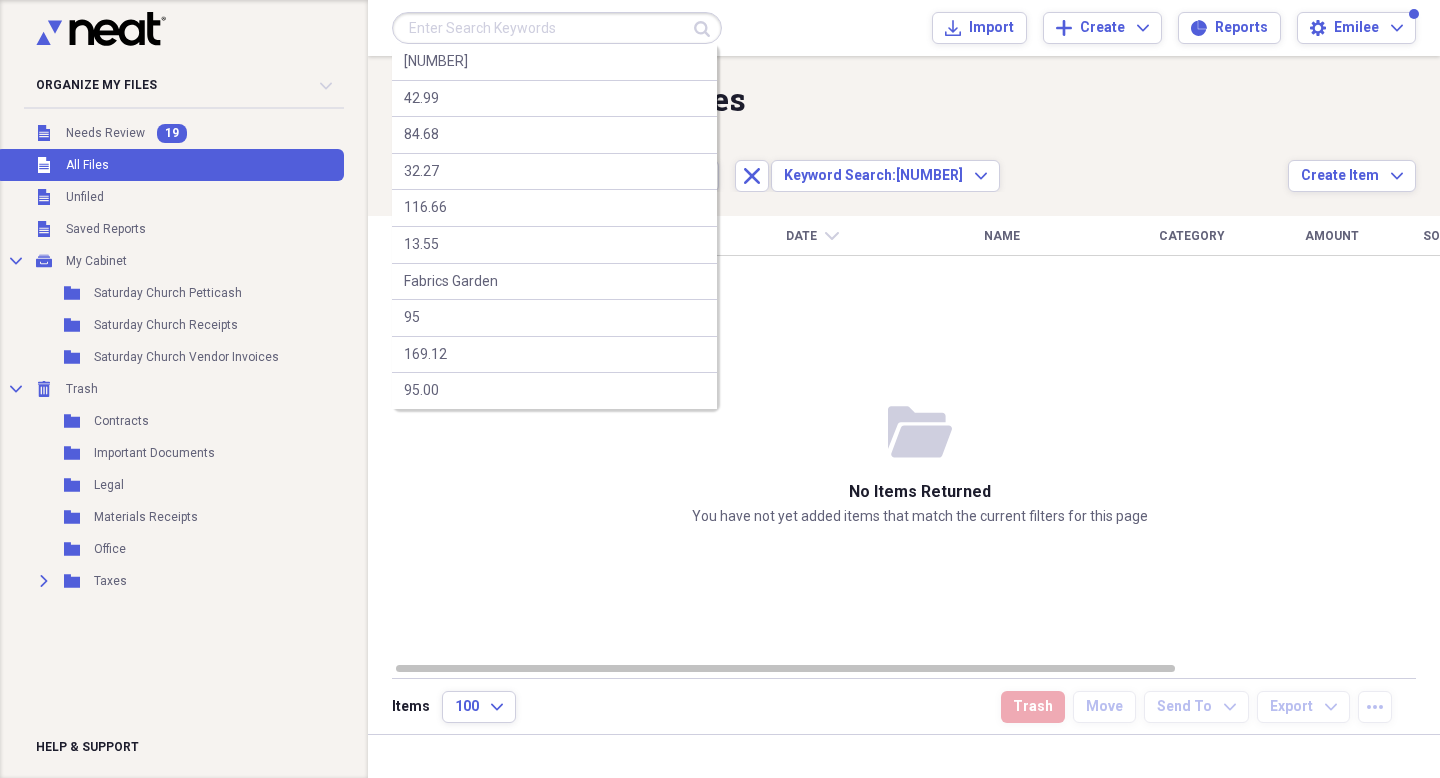 click at bounding box center (557, 28) 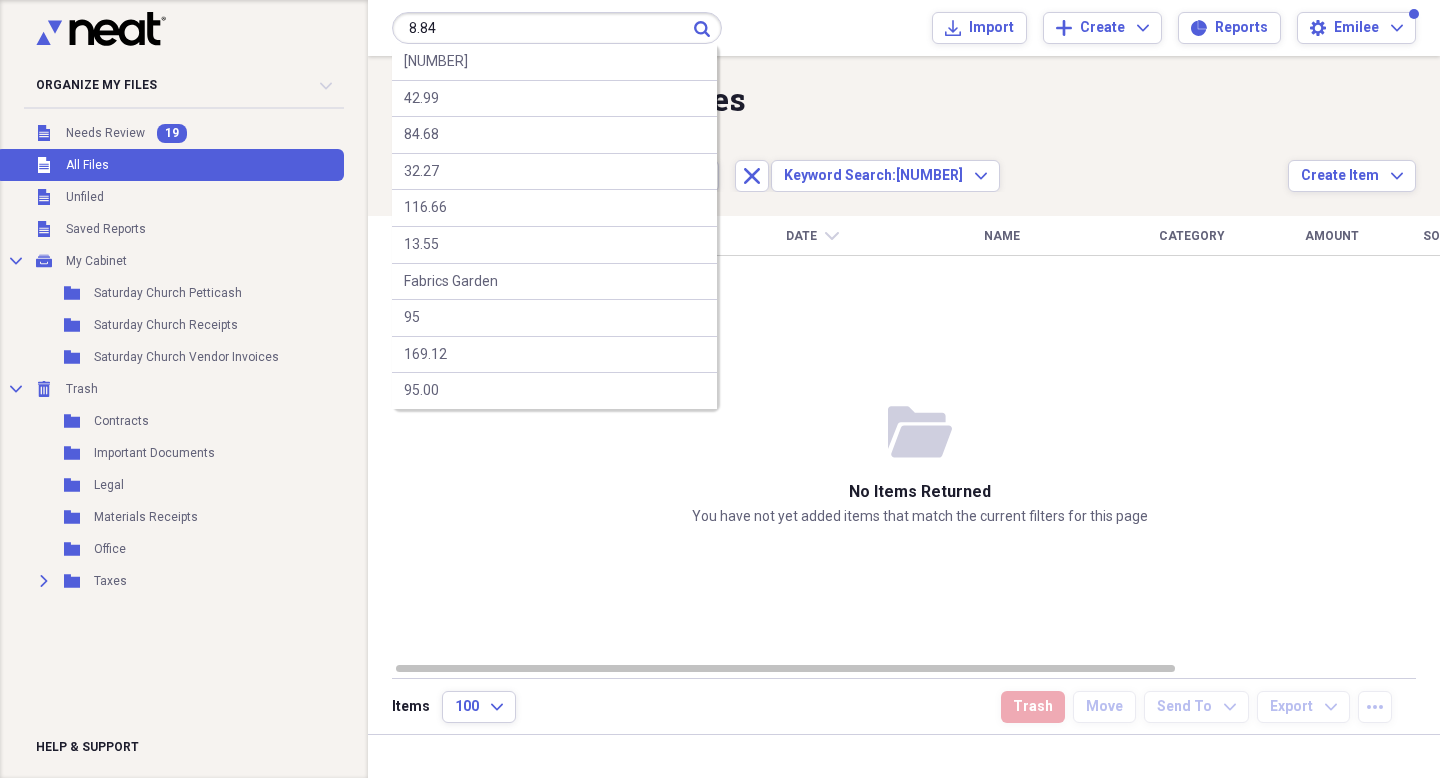 type on "8.84" 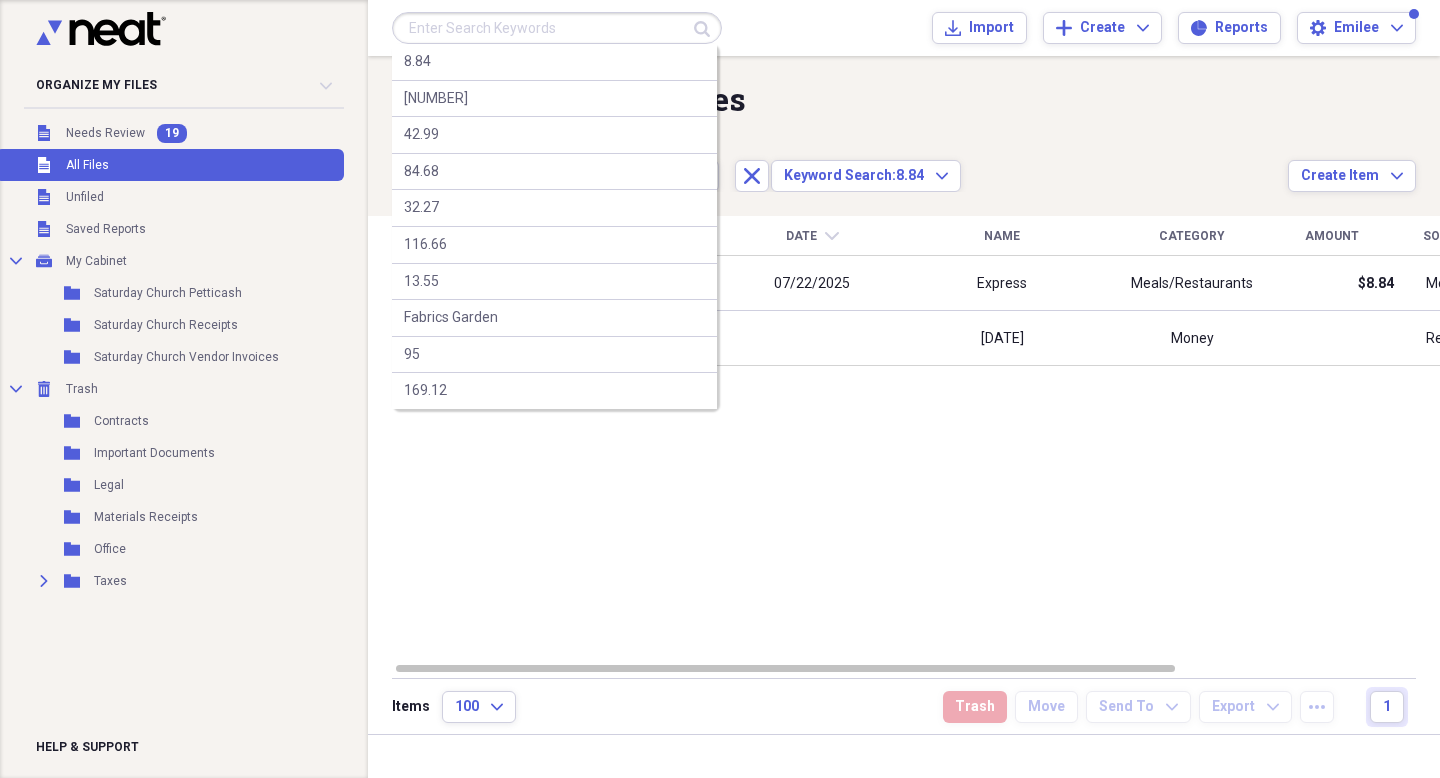 click at bounding box center (557, 28) 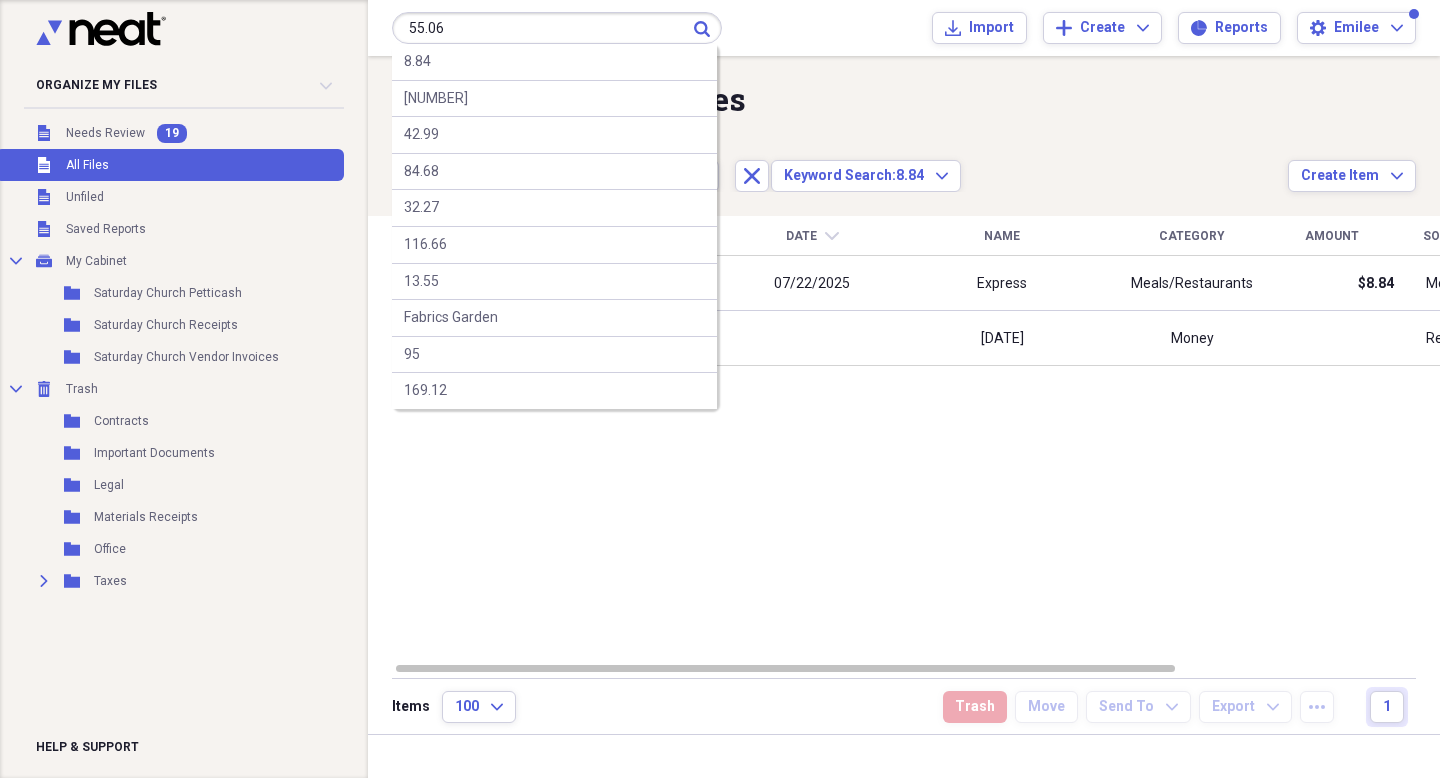 type on "55.06" 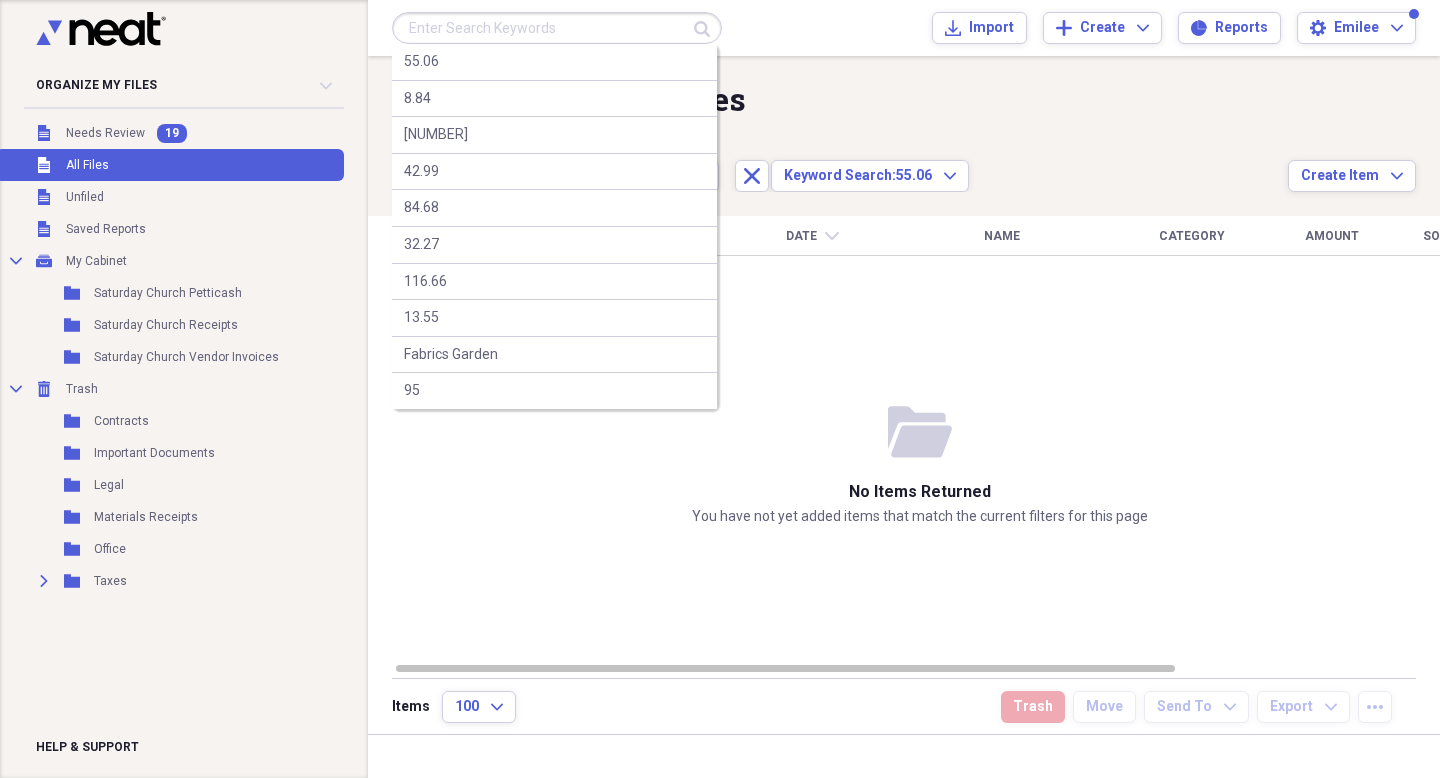 click at bounding box center [557, 28] 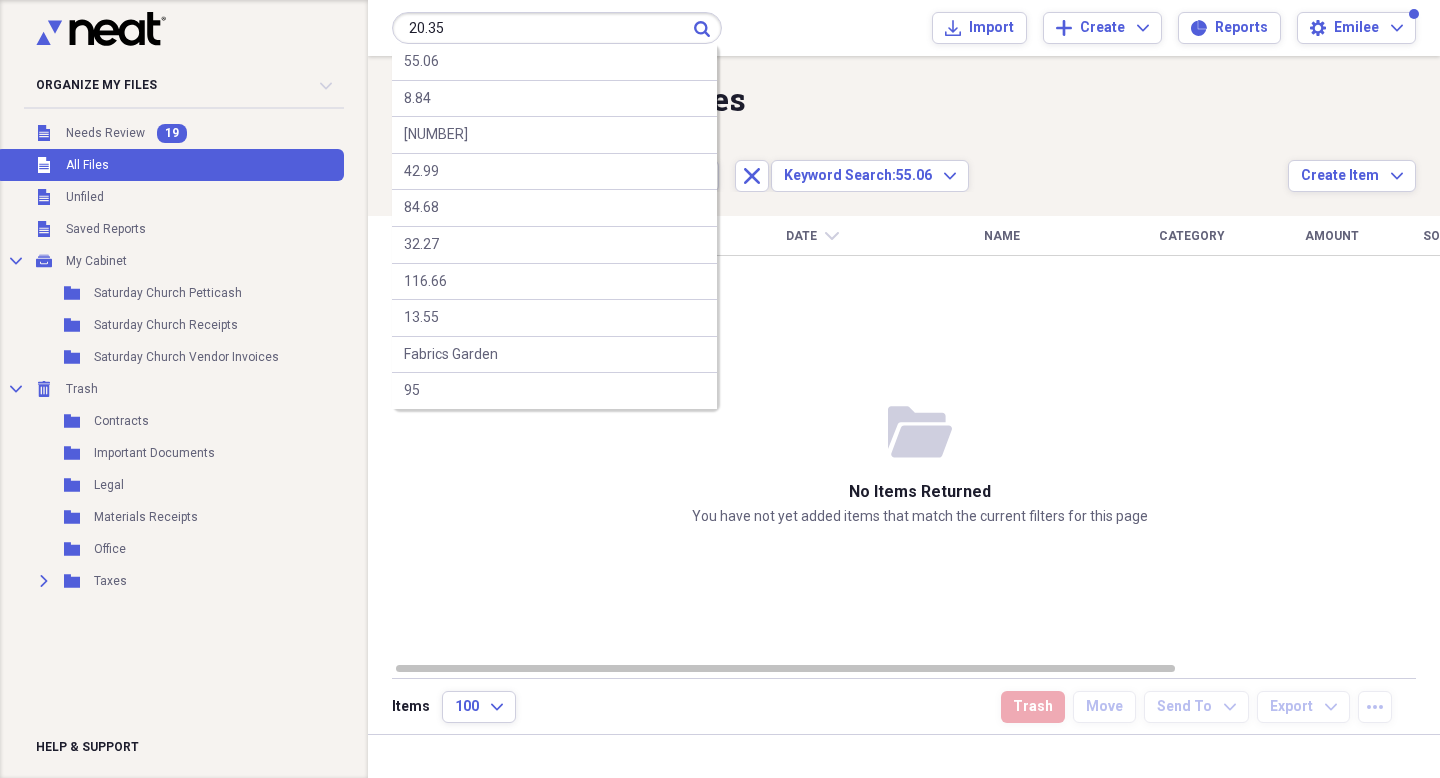 type on "20.35" 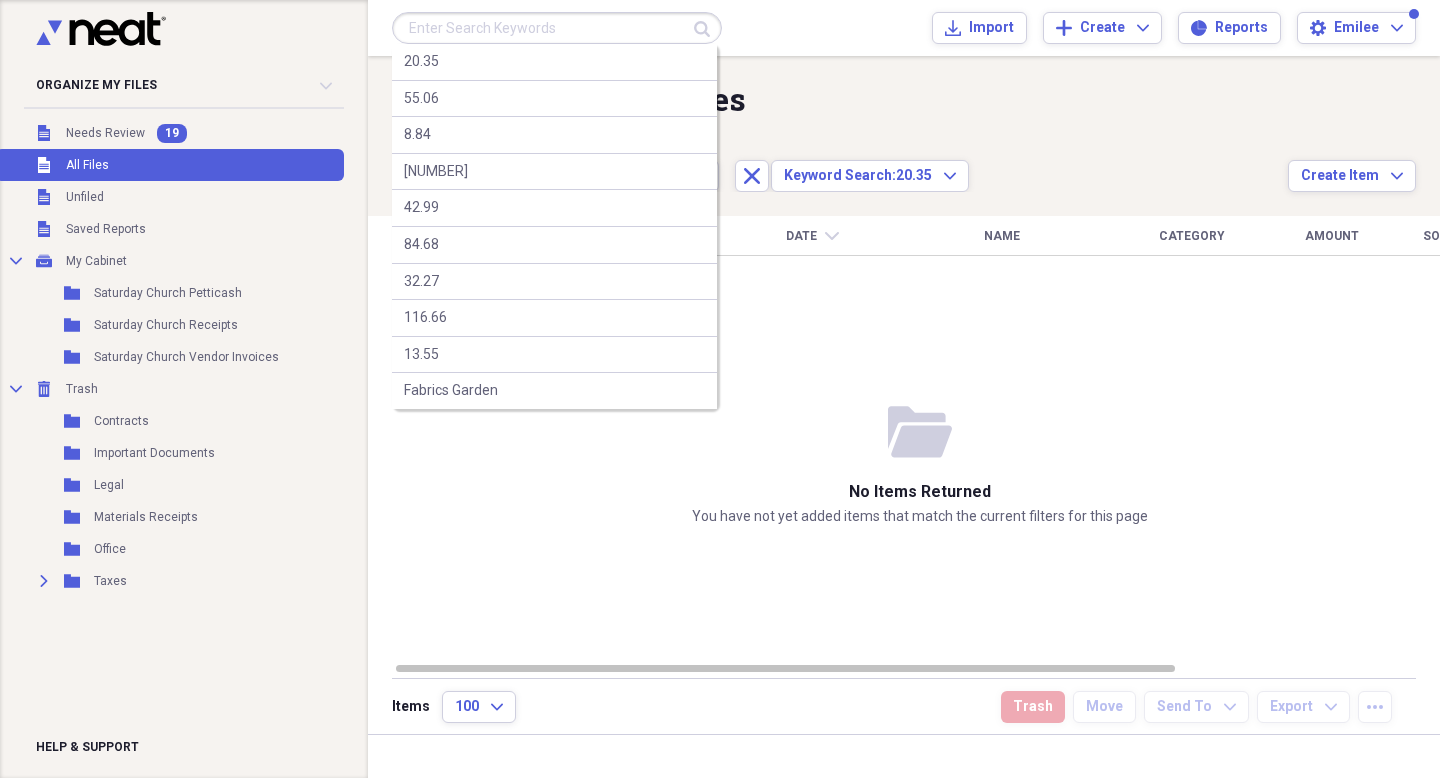 click at bounding box center (557, 28) 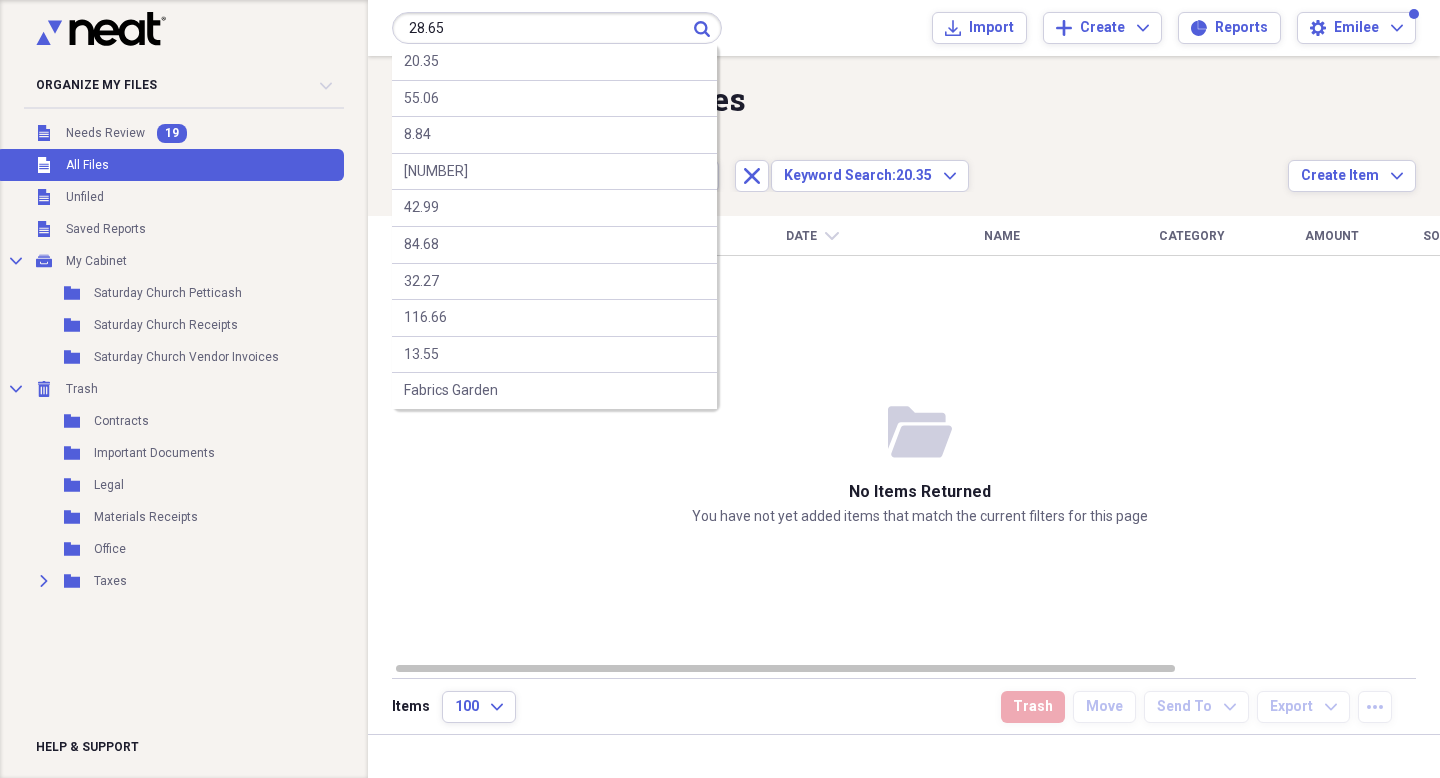 type on "28.65" 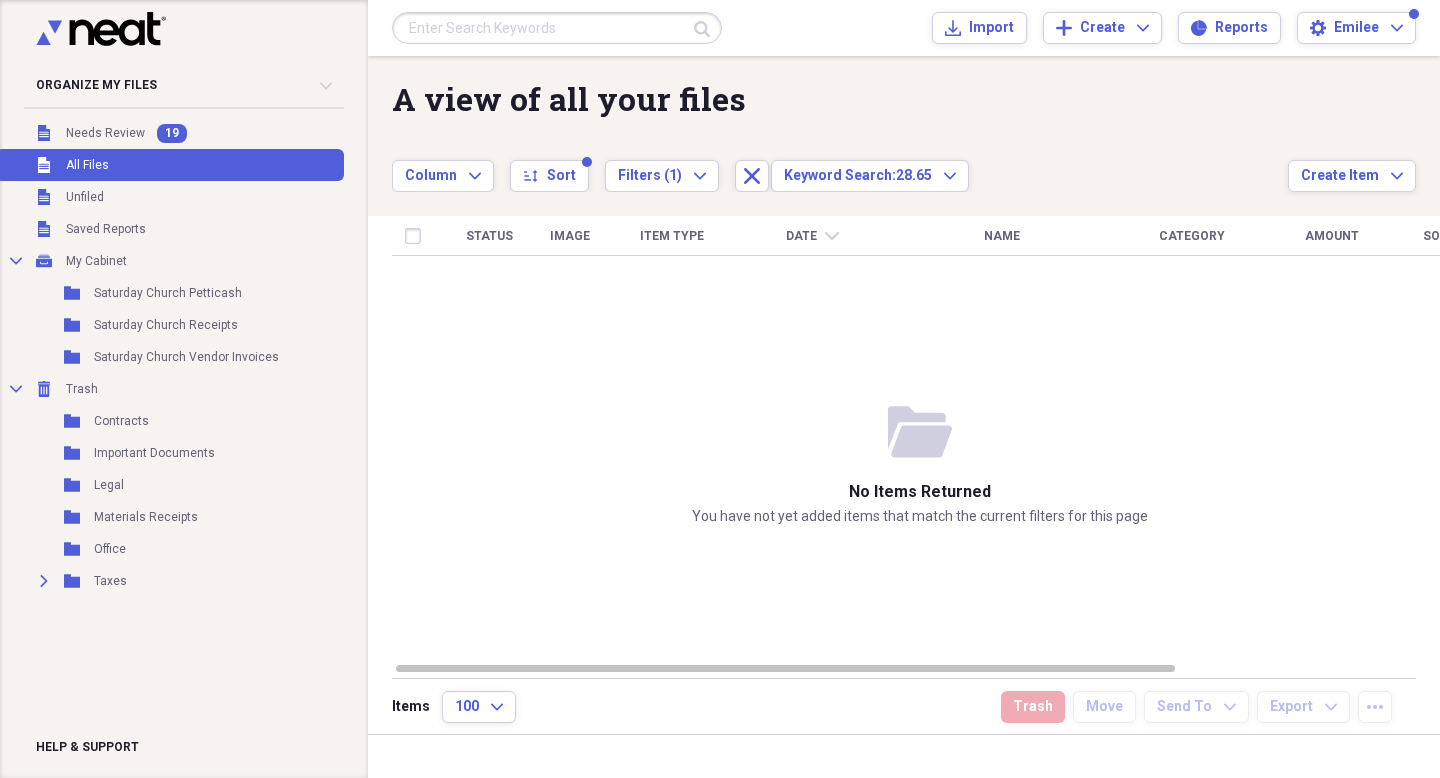 click at bounding box center (557, 28) 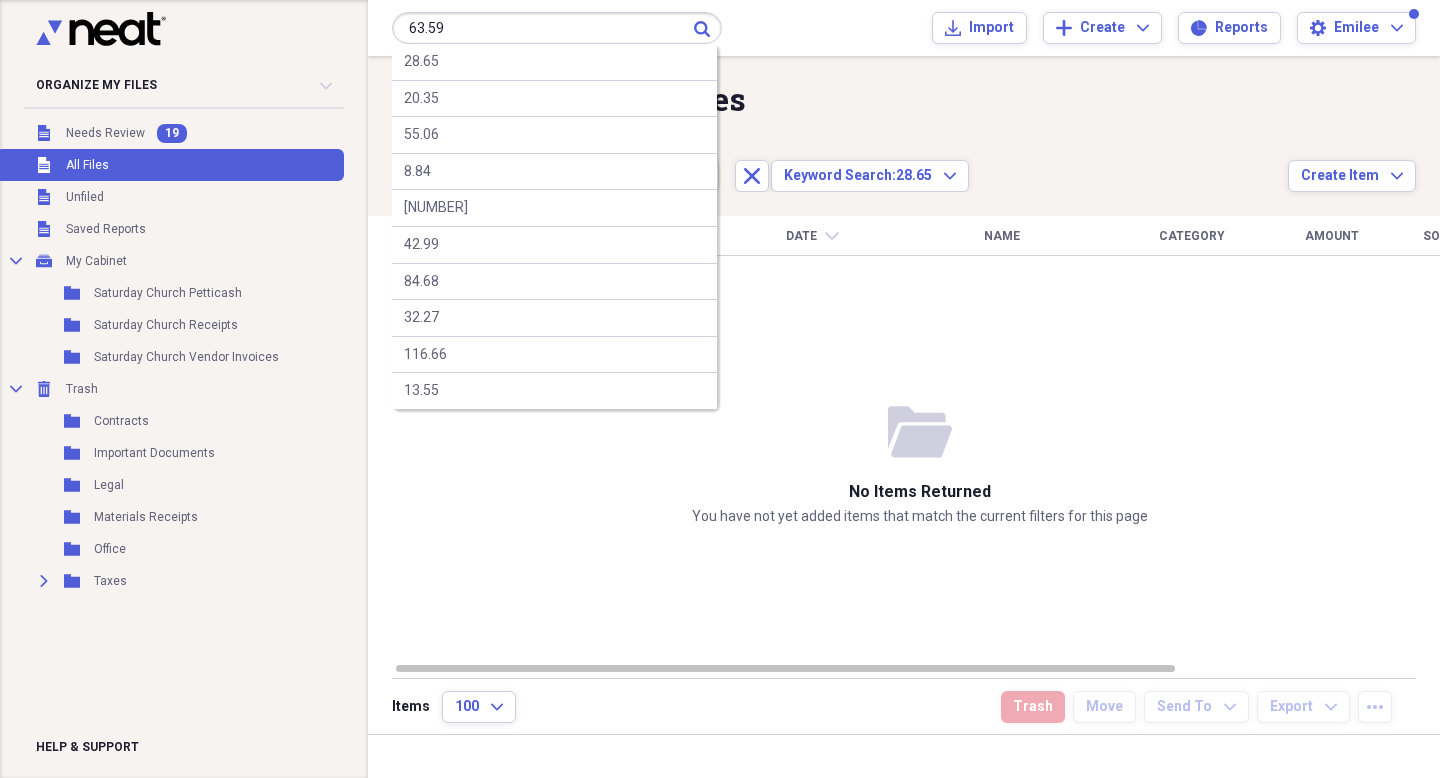 type on "63.59" 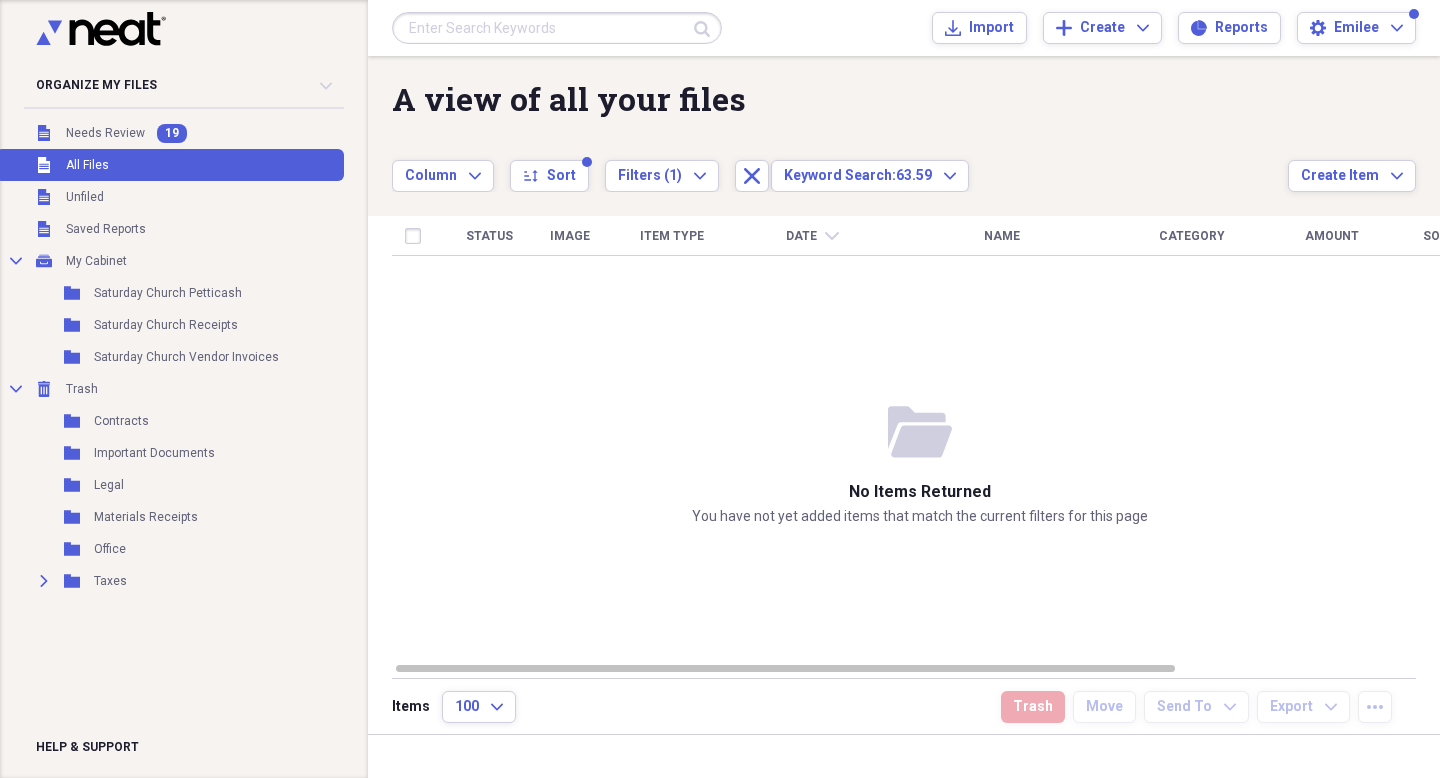 click at bounding box center (557, 28) 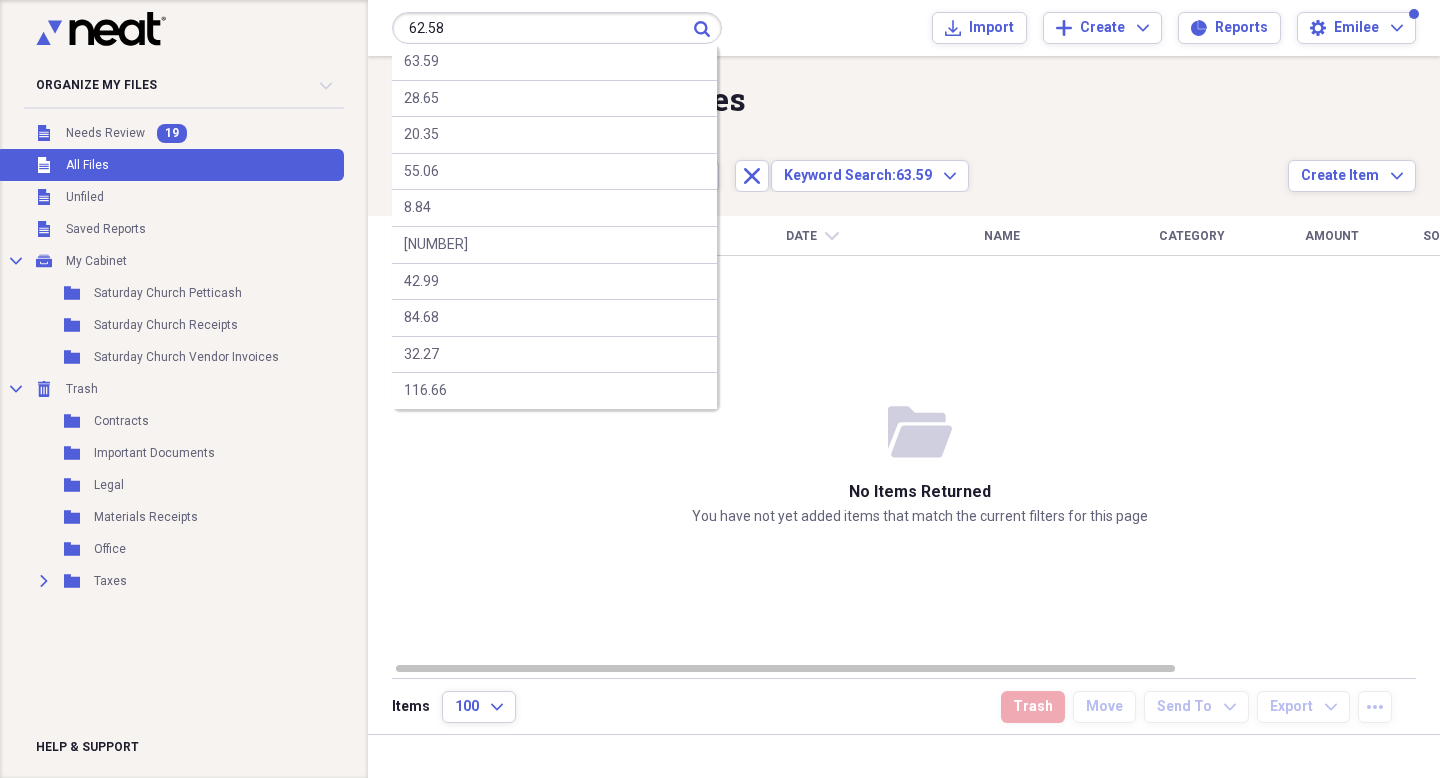type on "62.58" 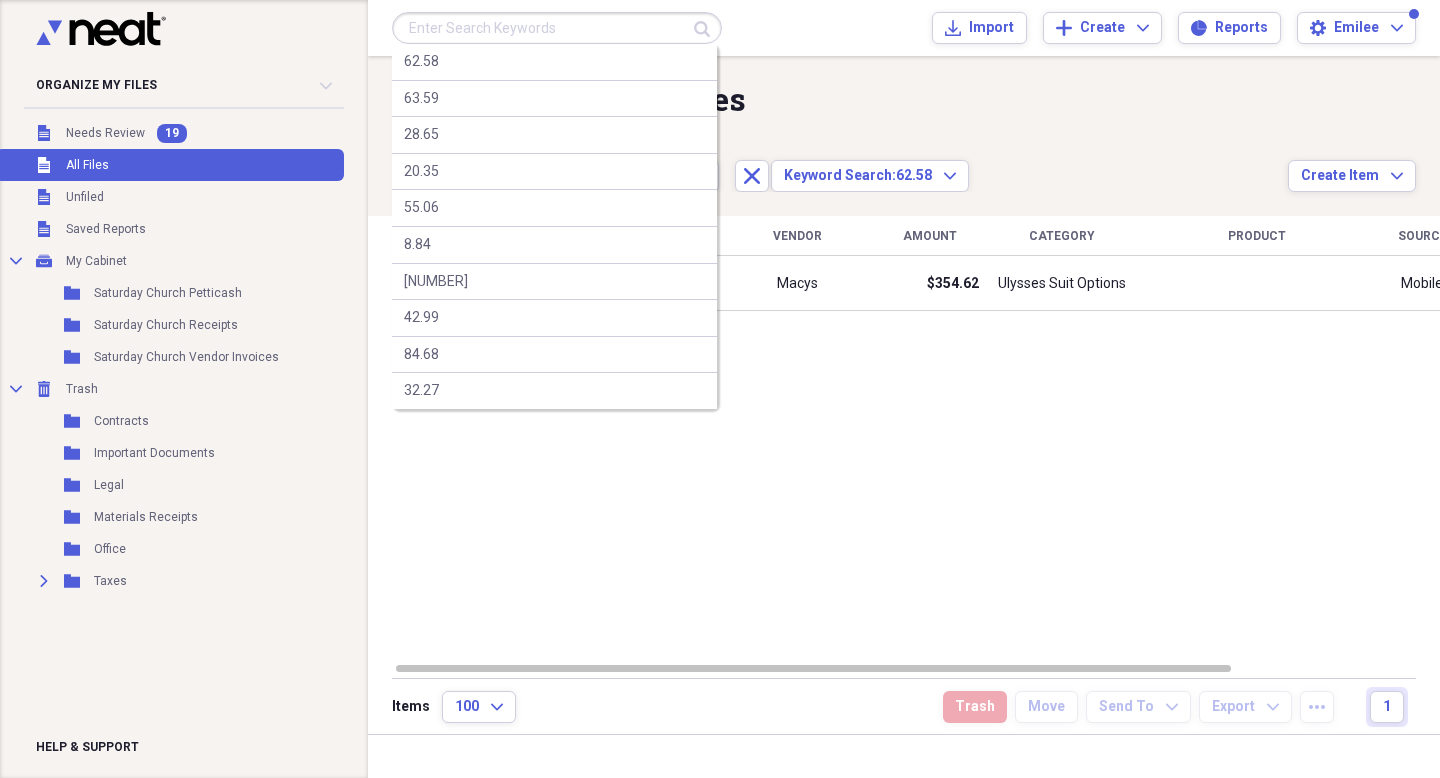 click at bounding box center (557, 28) 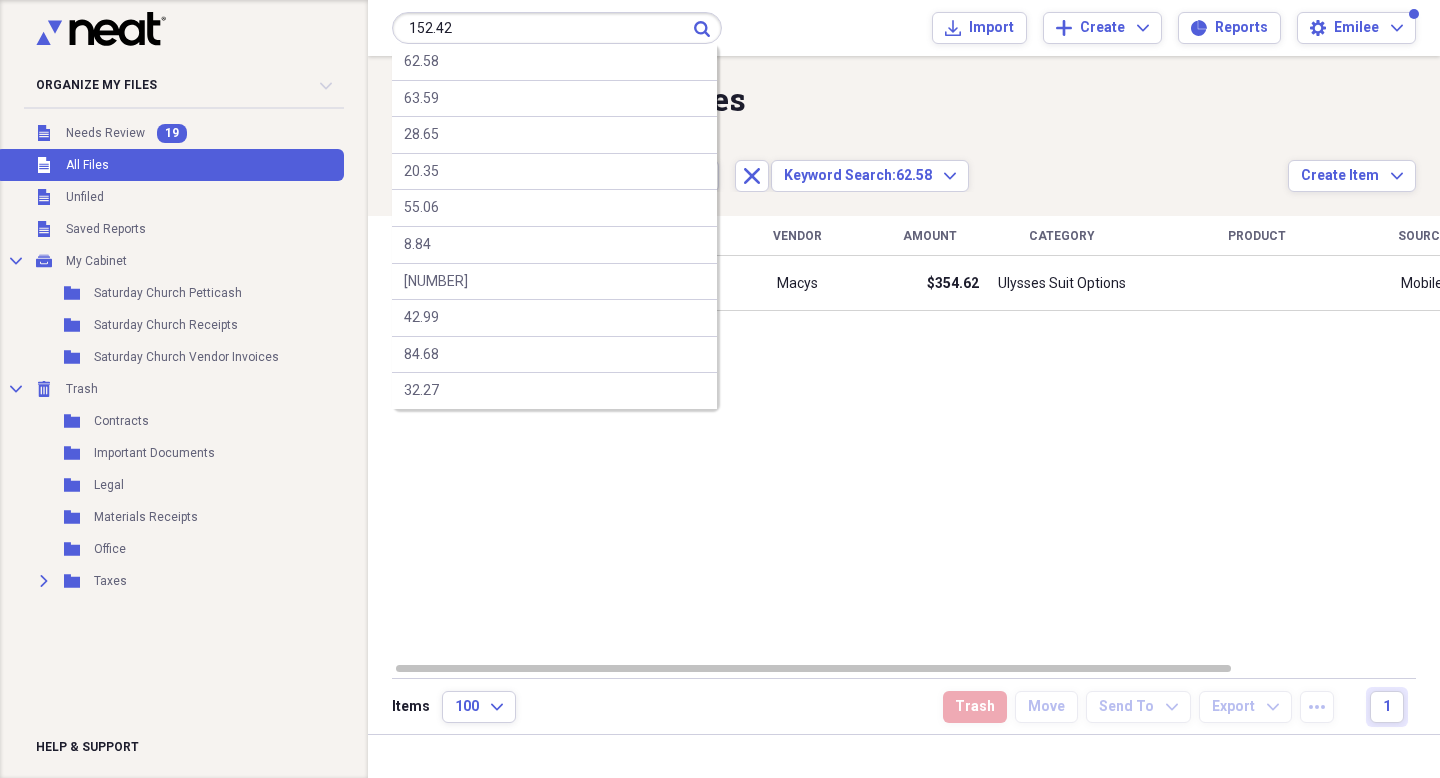 type on "152.42" 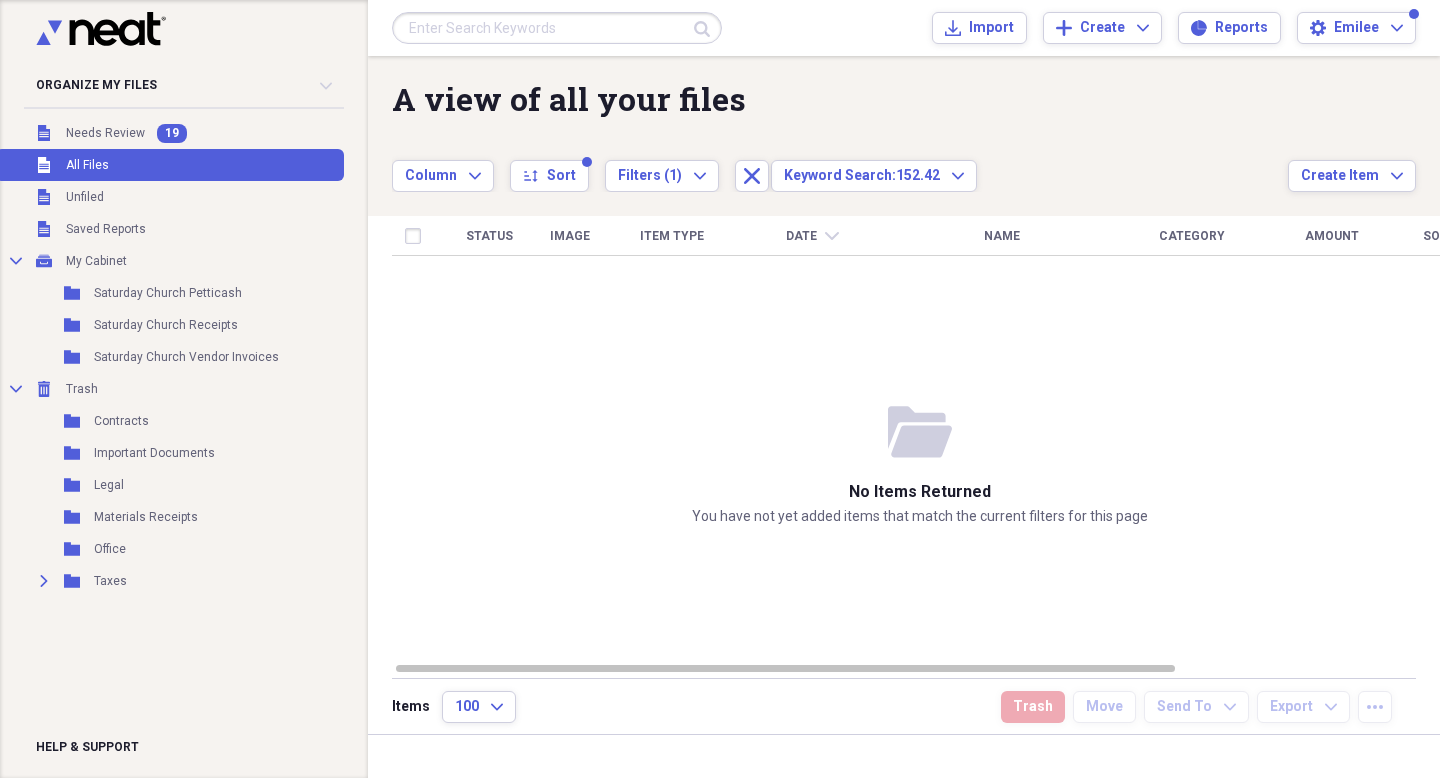 click at bounding box center [557, 28] 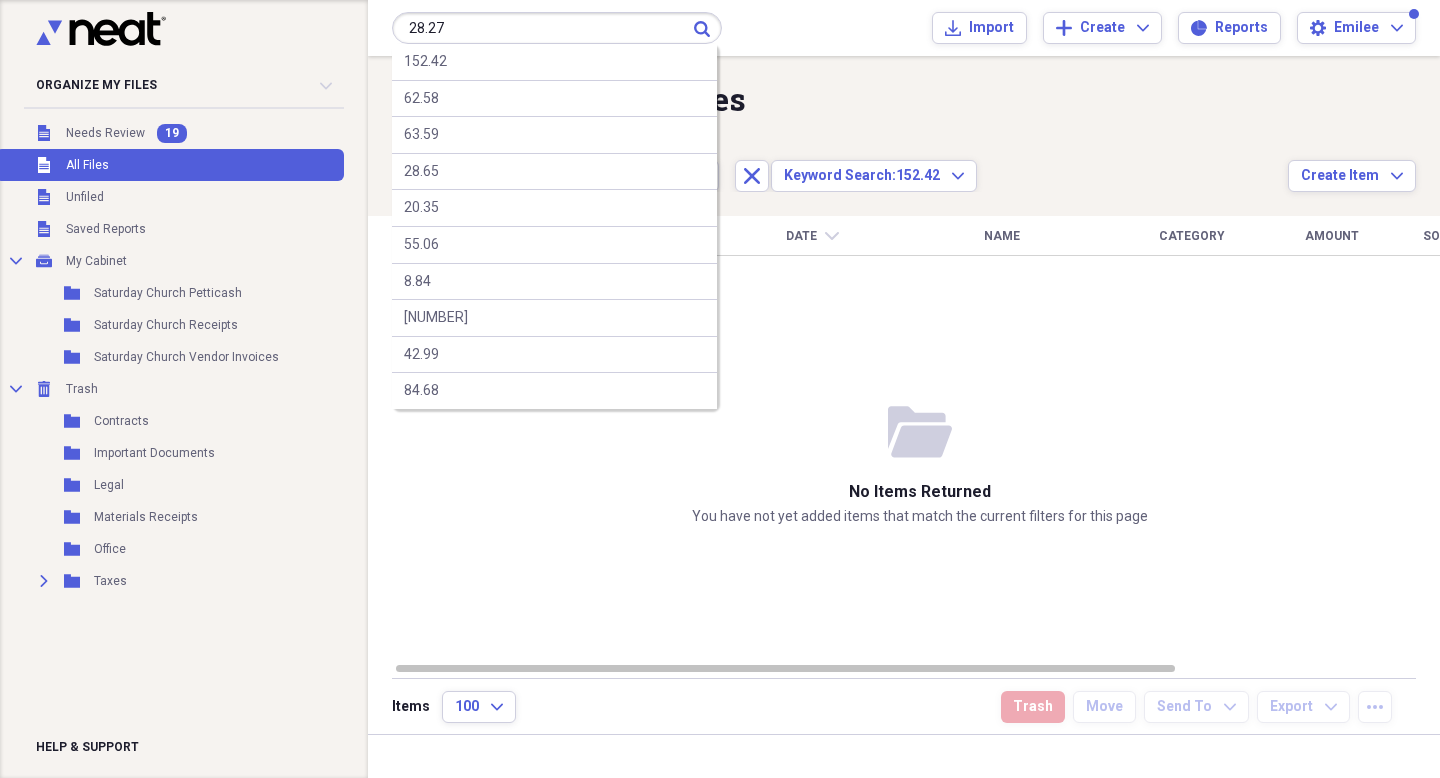 type on "28.27" 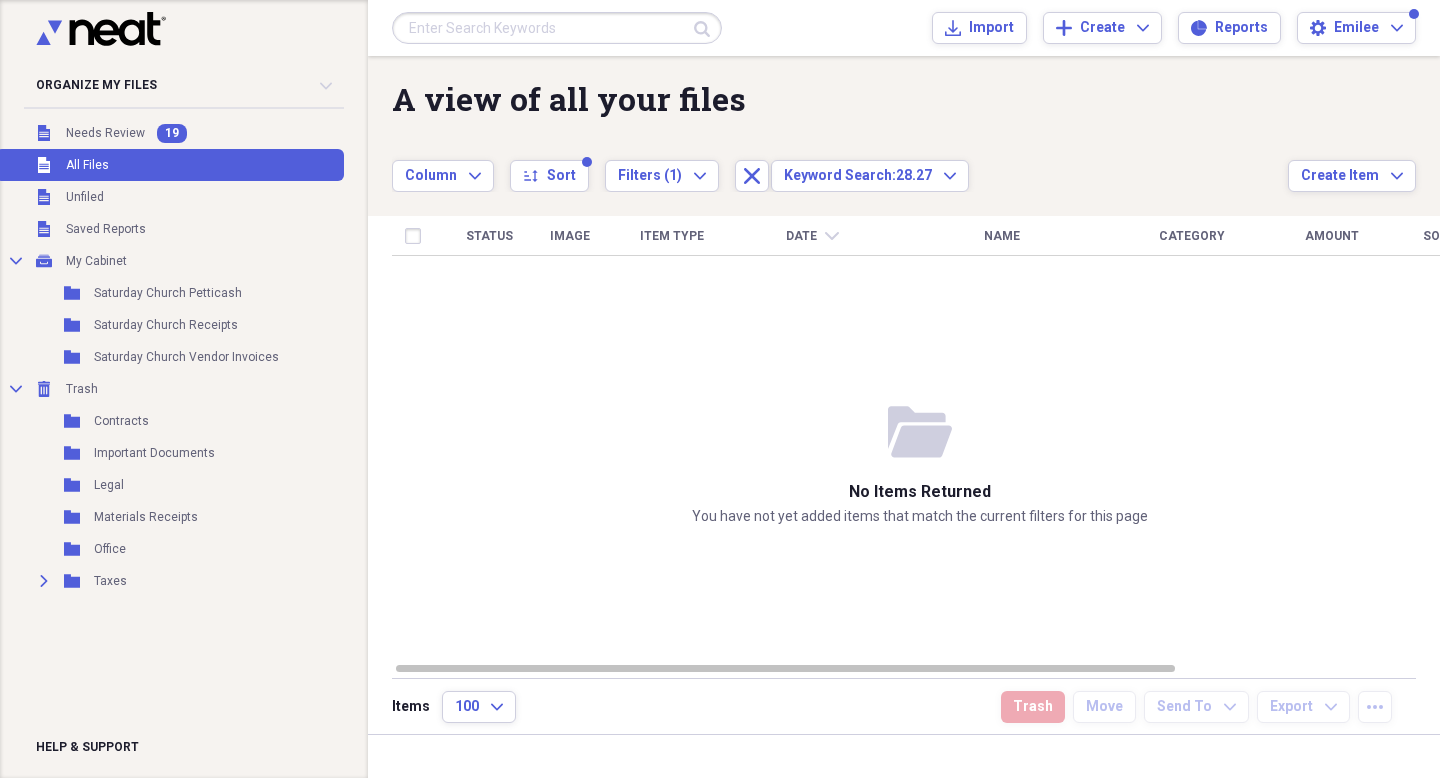 click at bounding box center (557, 28) 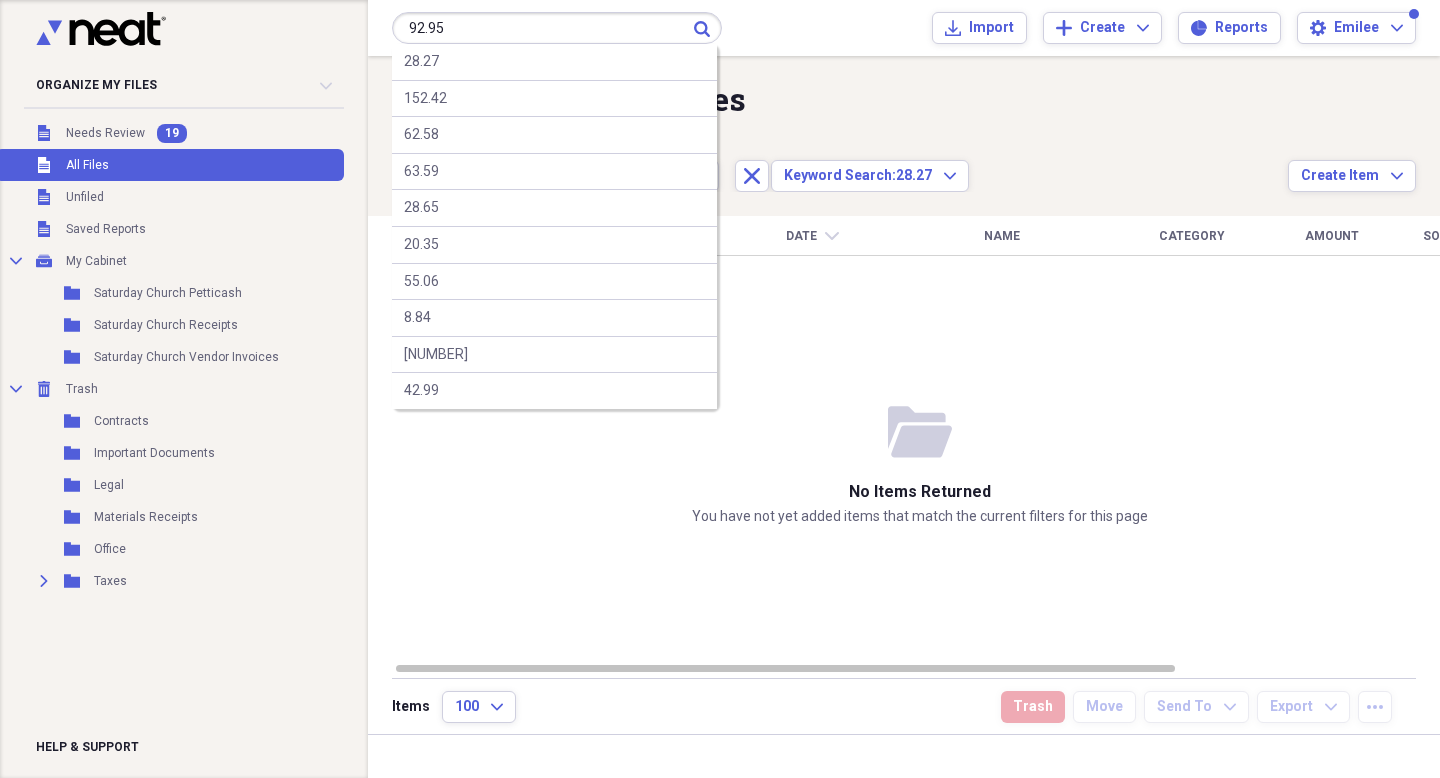 type on "92.95" 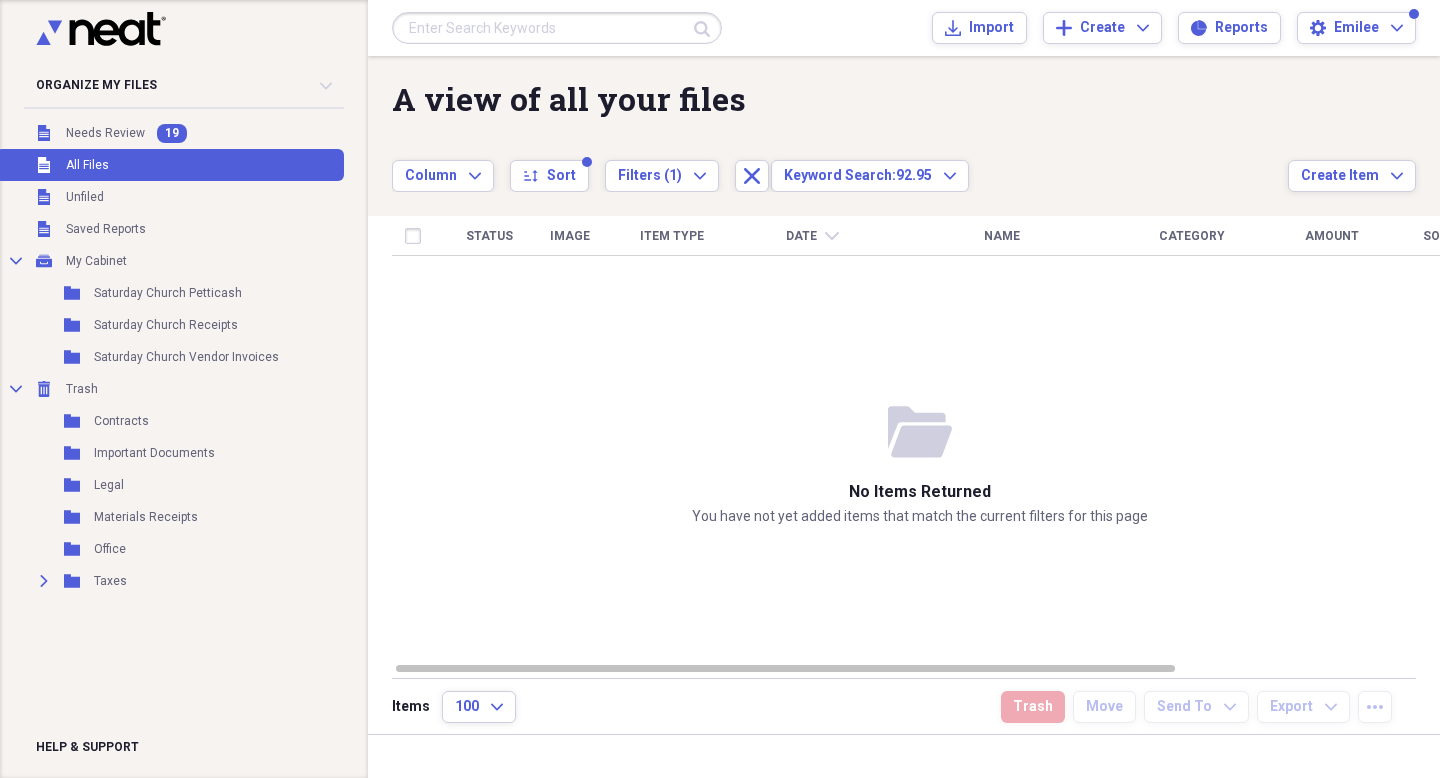 click at bounding box center [557, 28] 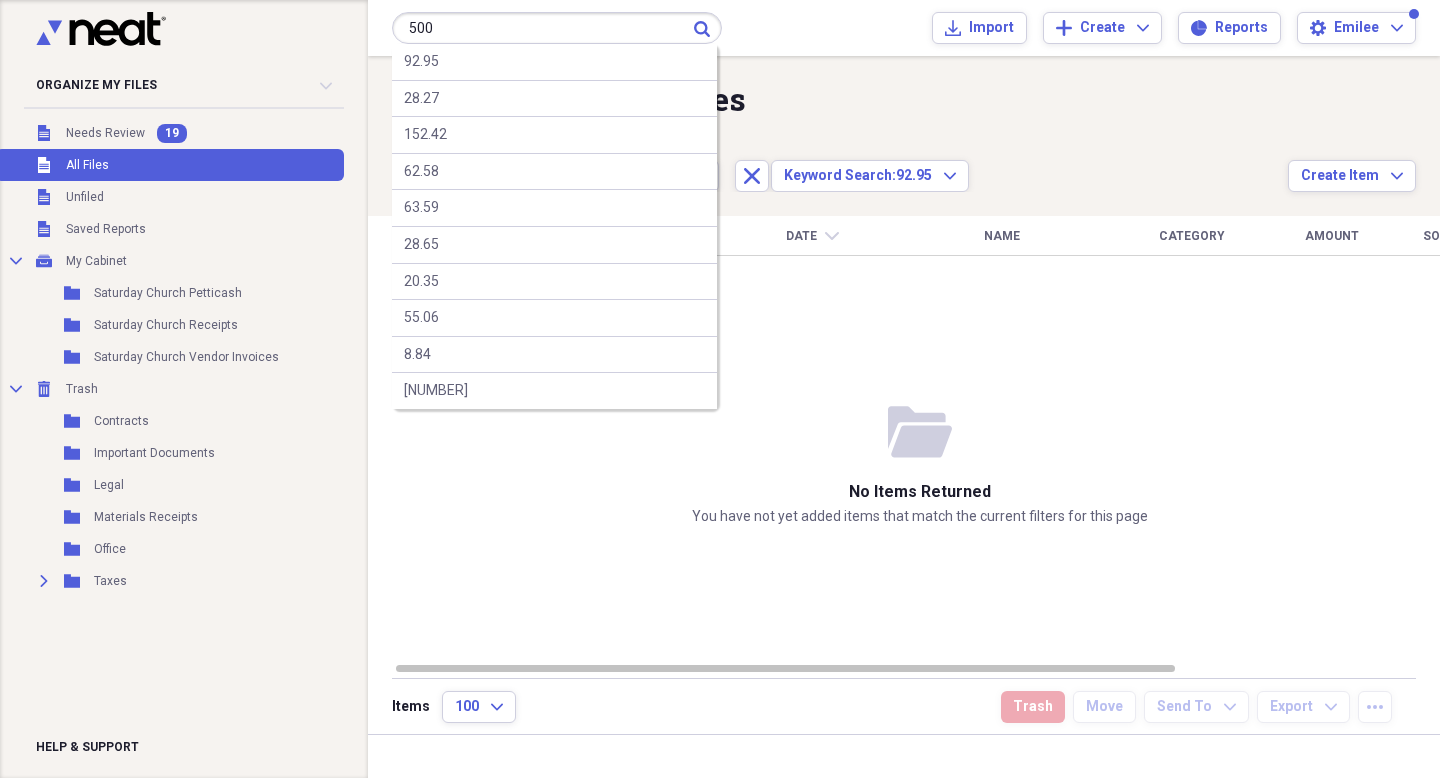 type on "500" 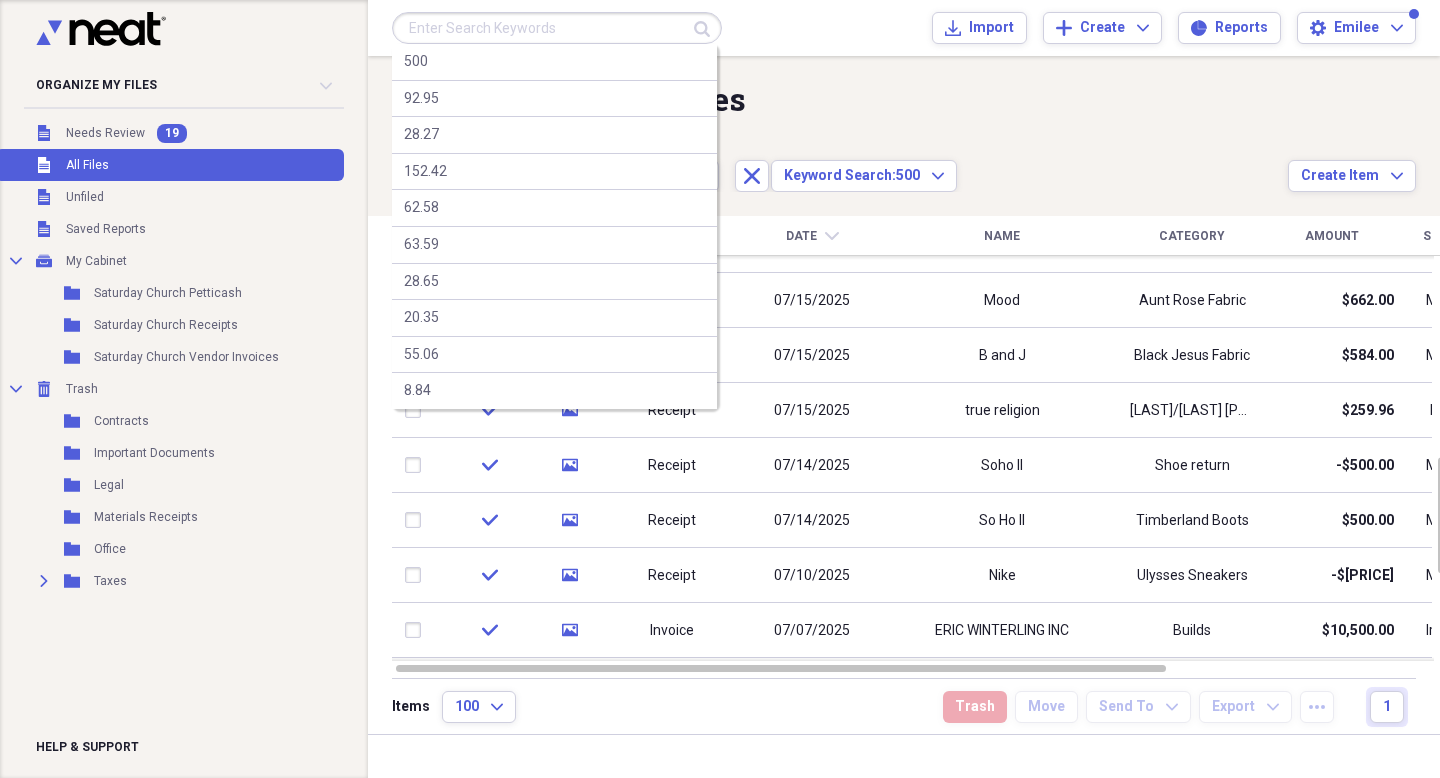click at bounding box center [557, 28] 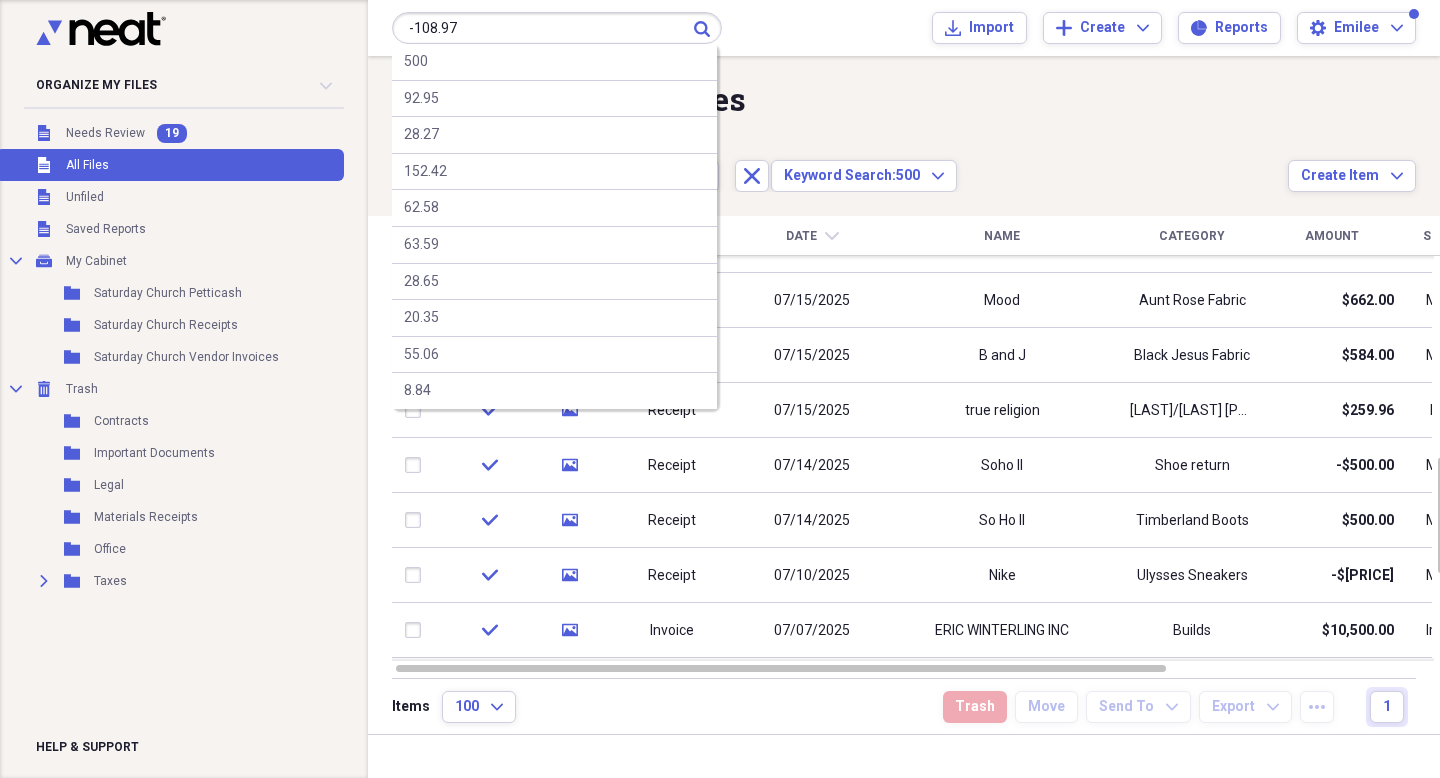 type on "-108.97" 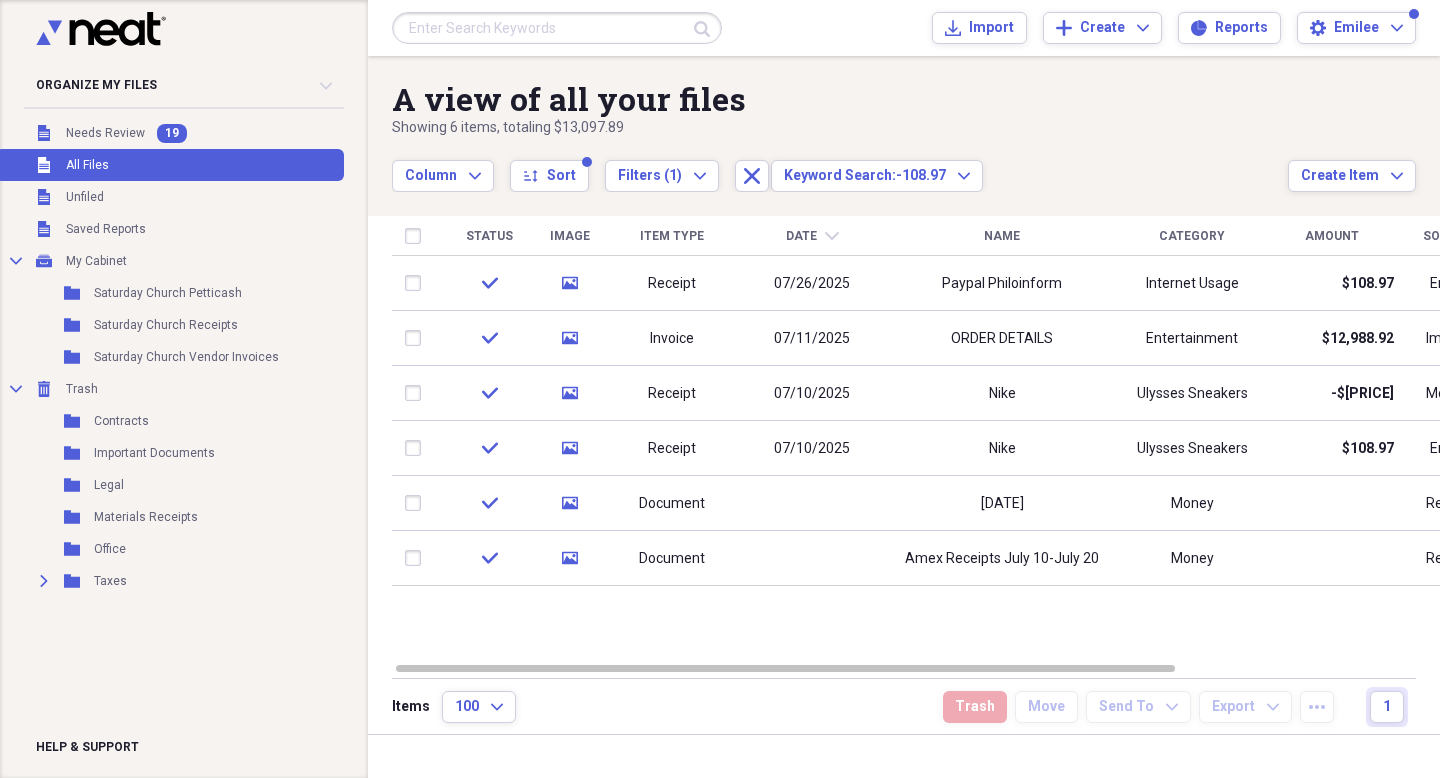 click at bounding box center [557, 28] 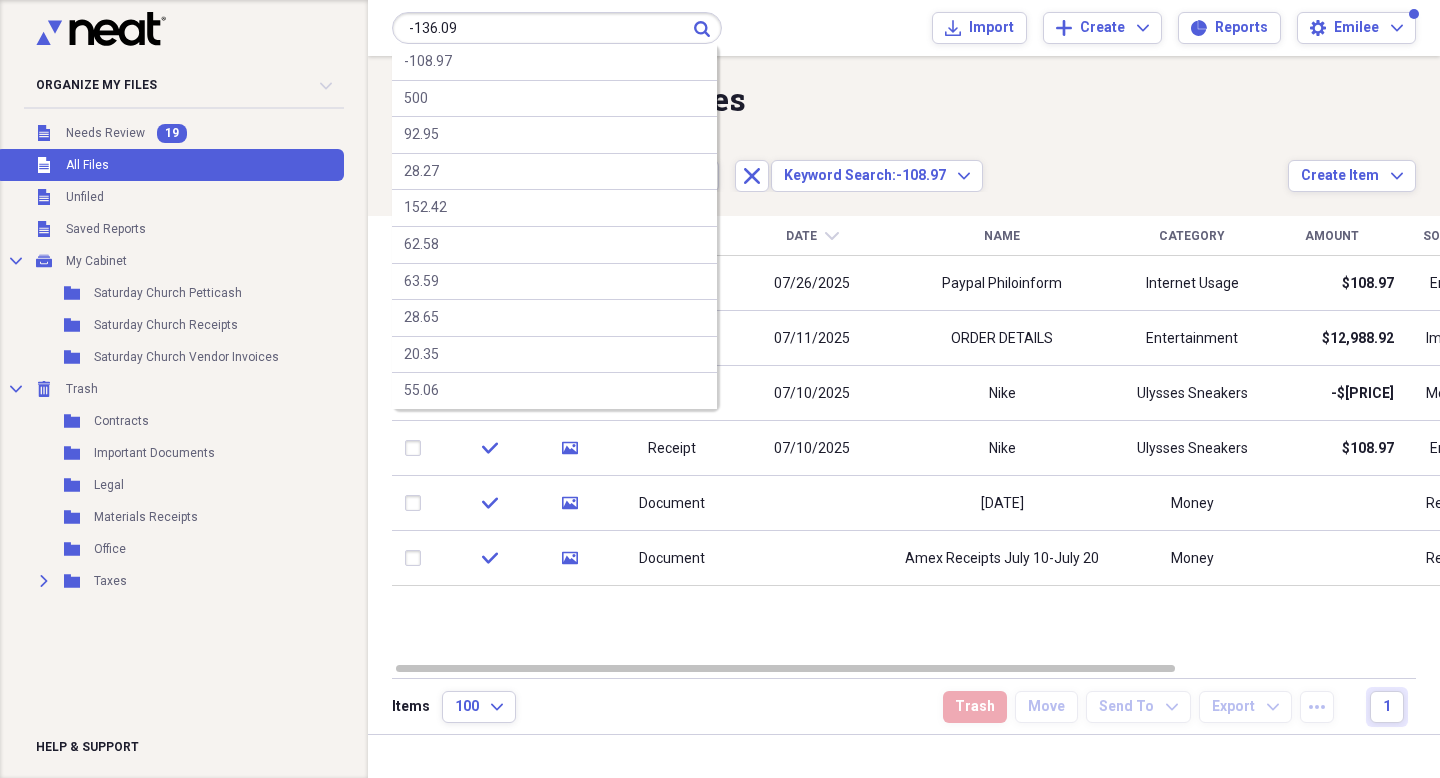 type on "-136.09" 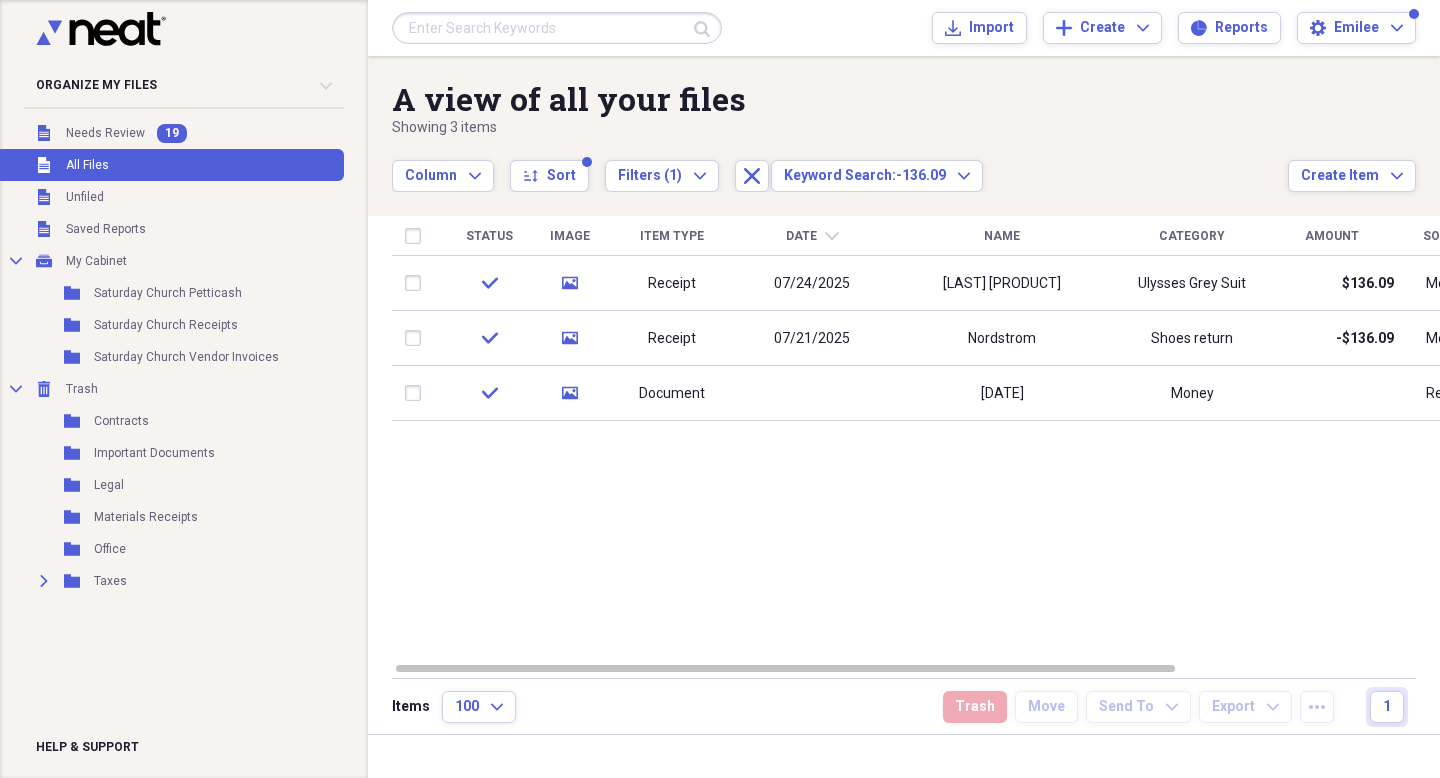 click at bounding box center [557, 28] 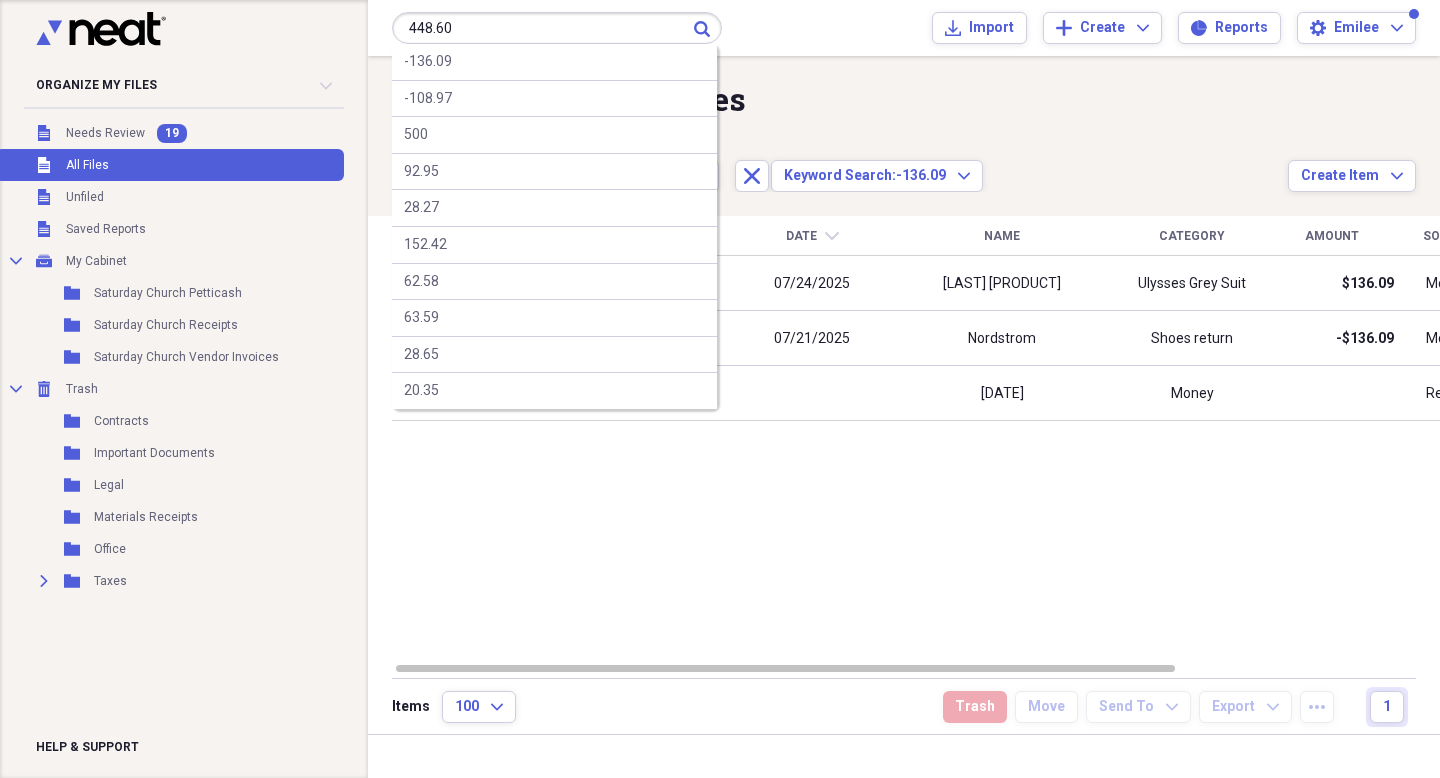 type on "448.60" 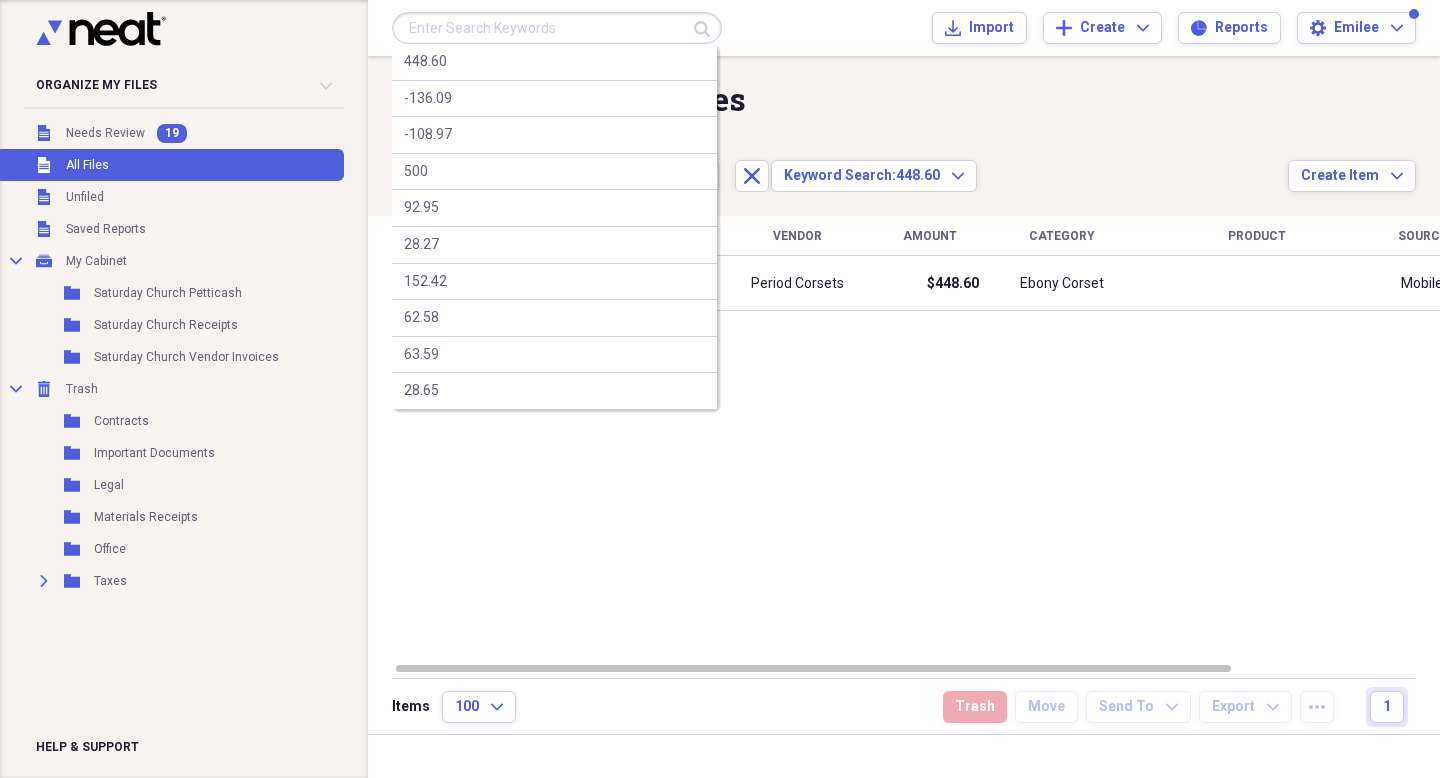 click at bounding box center (557, 28) 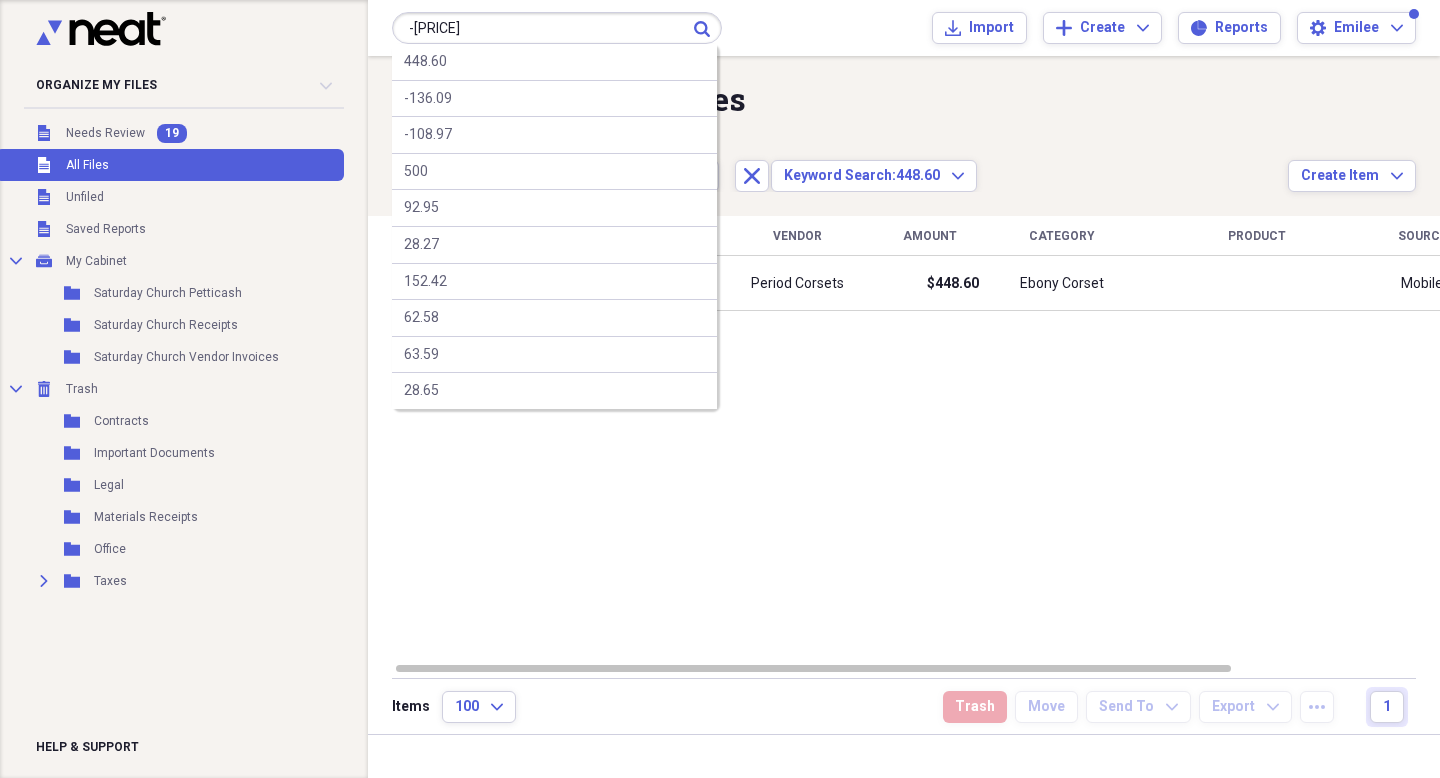 type on "-[PRICE]" 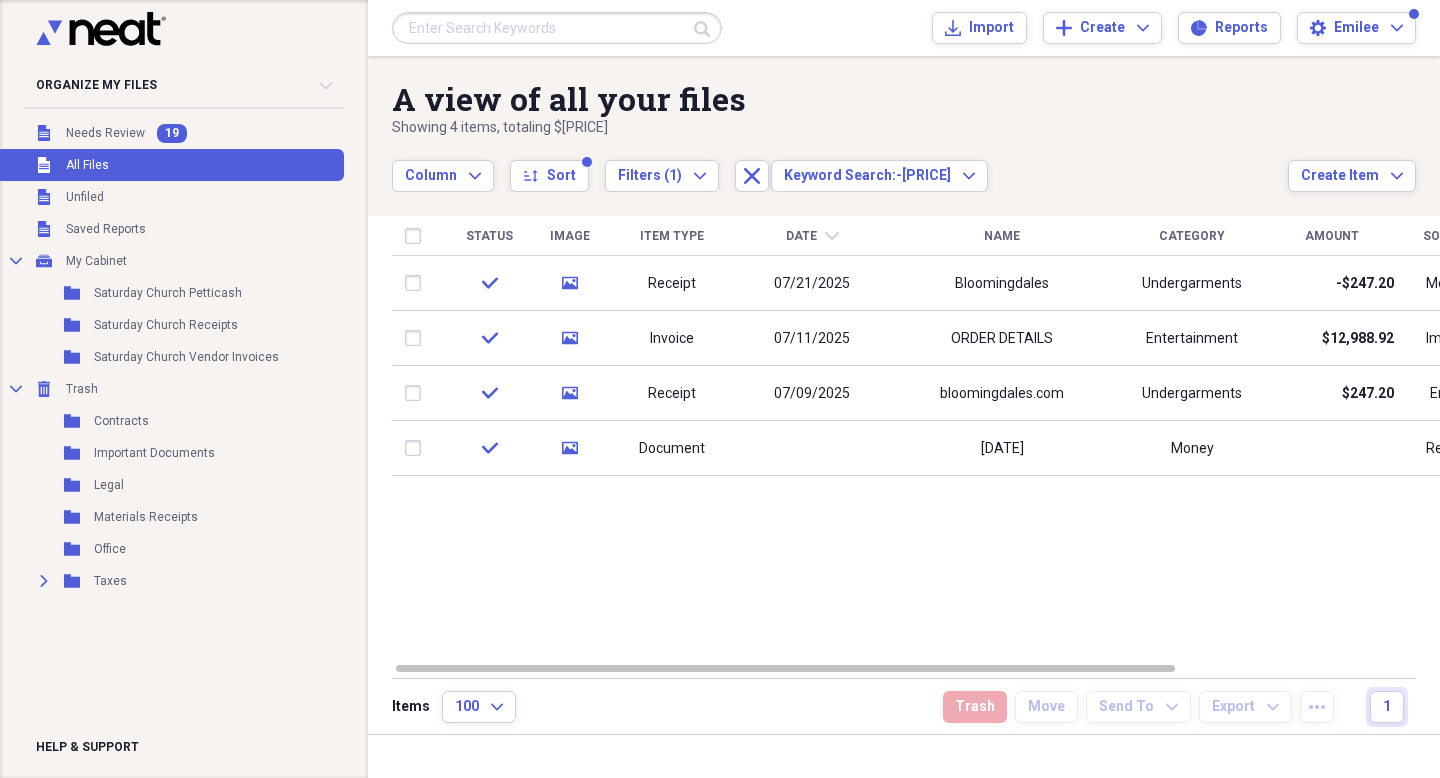 click at bounding box center (557, 28) 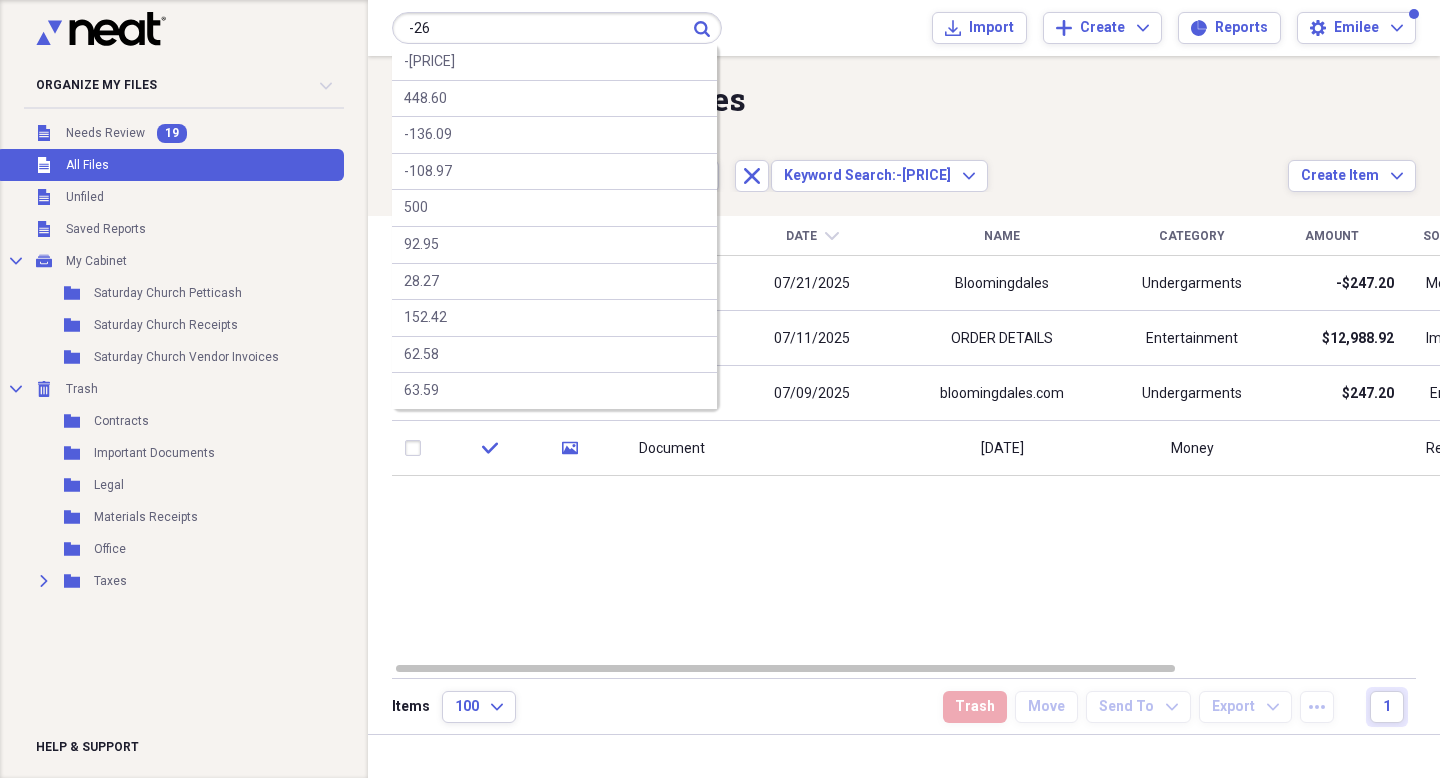 type on "-26" 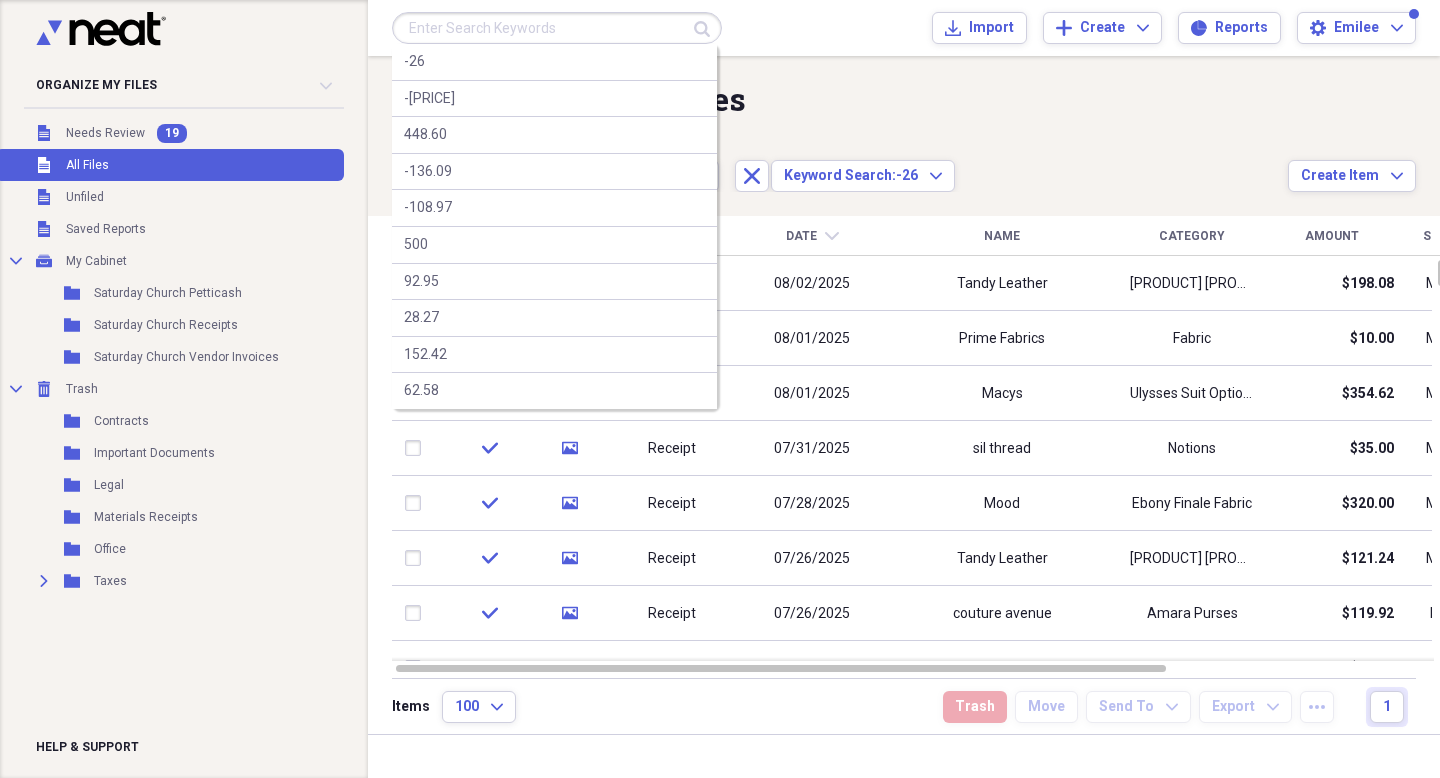 click at bounding box center (557, 28) 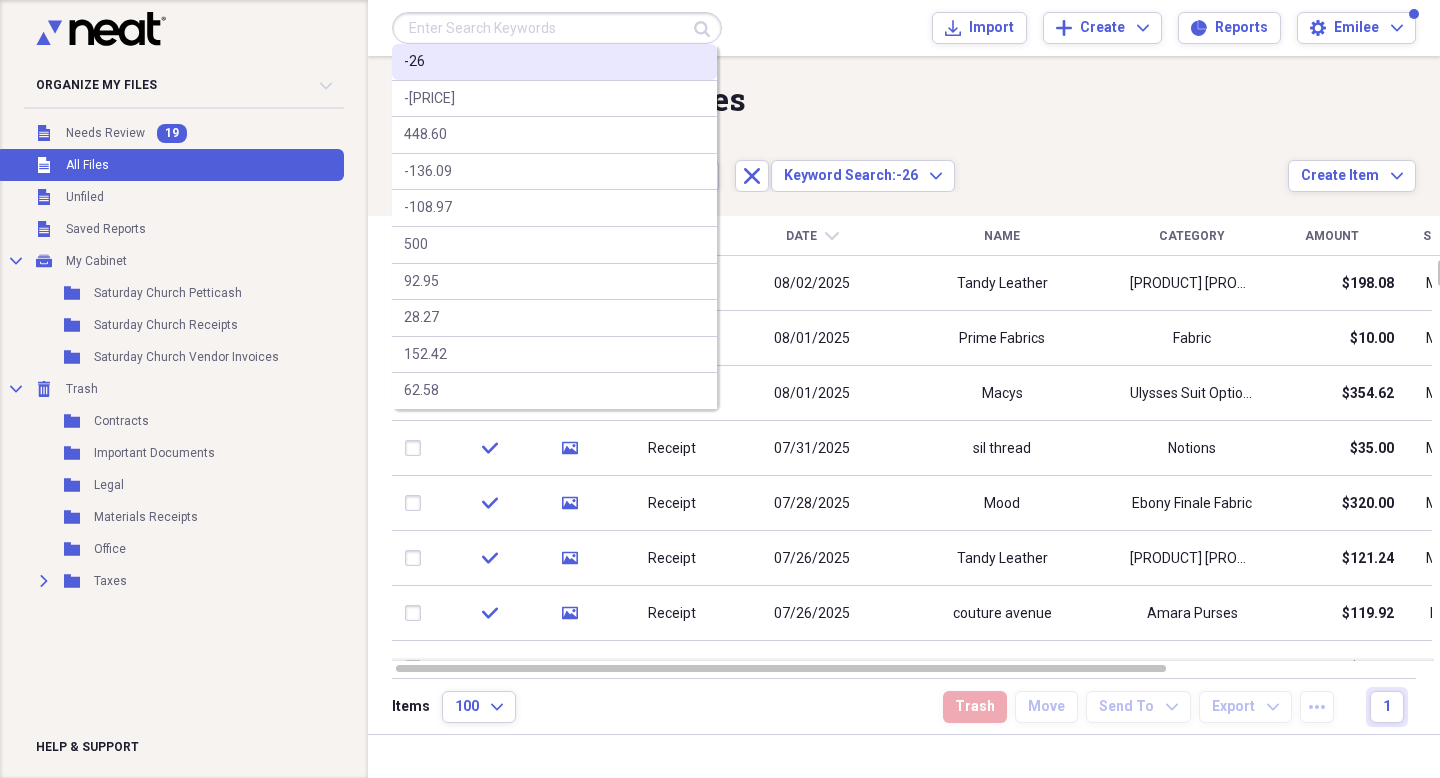 click on "-26" at bounding box center (554, 62) 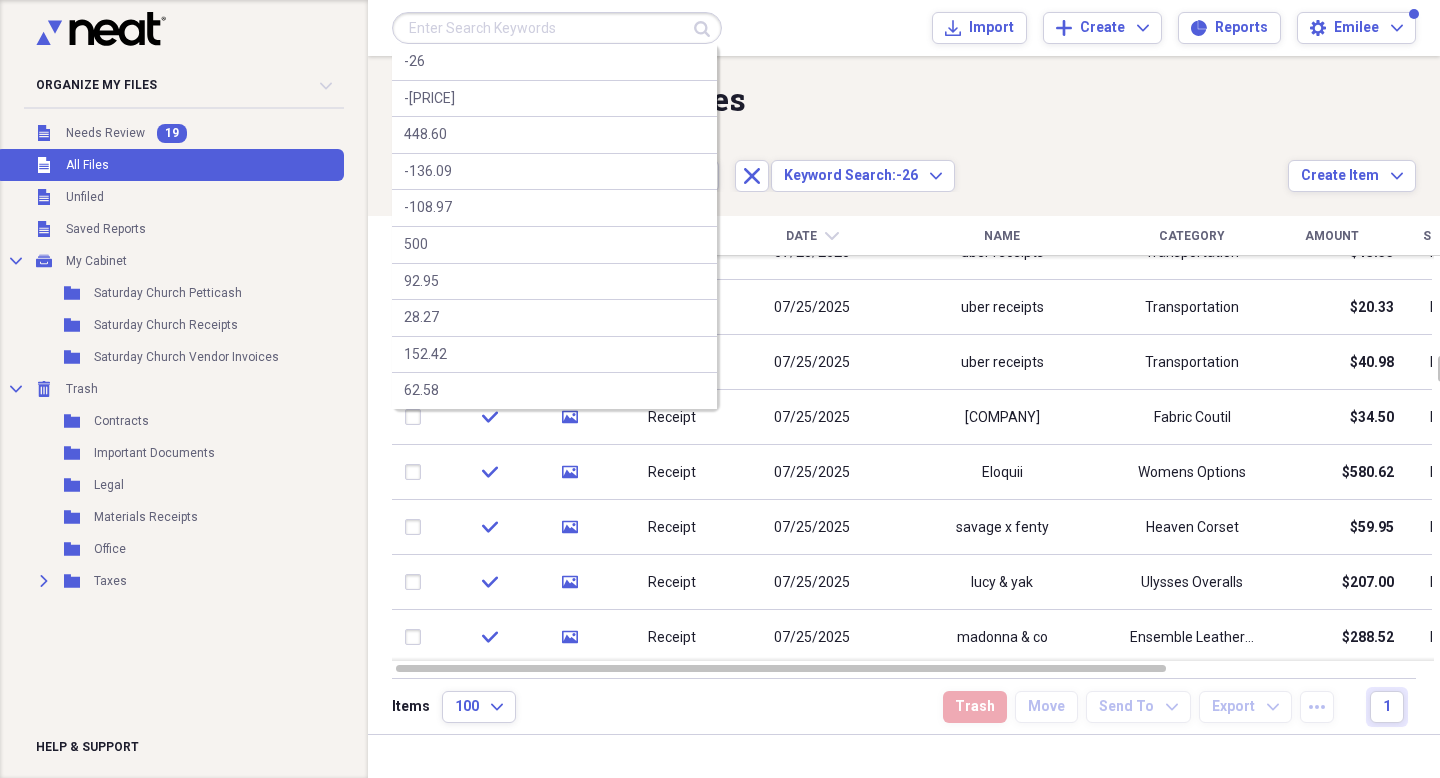 click at bounding box center (557, 28) 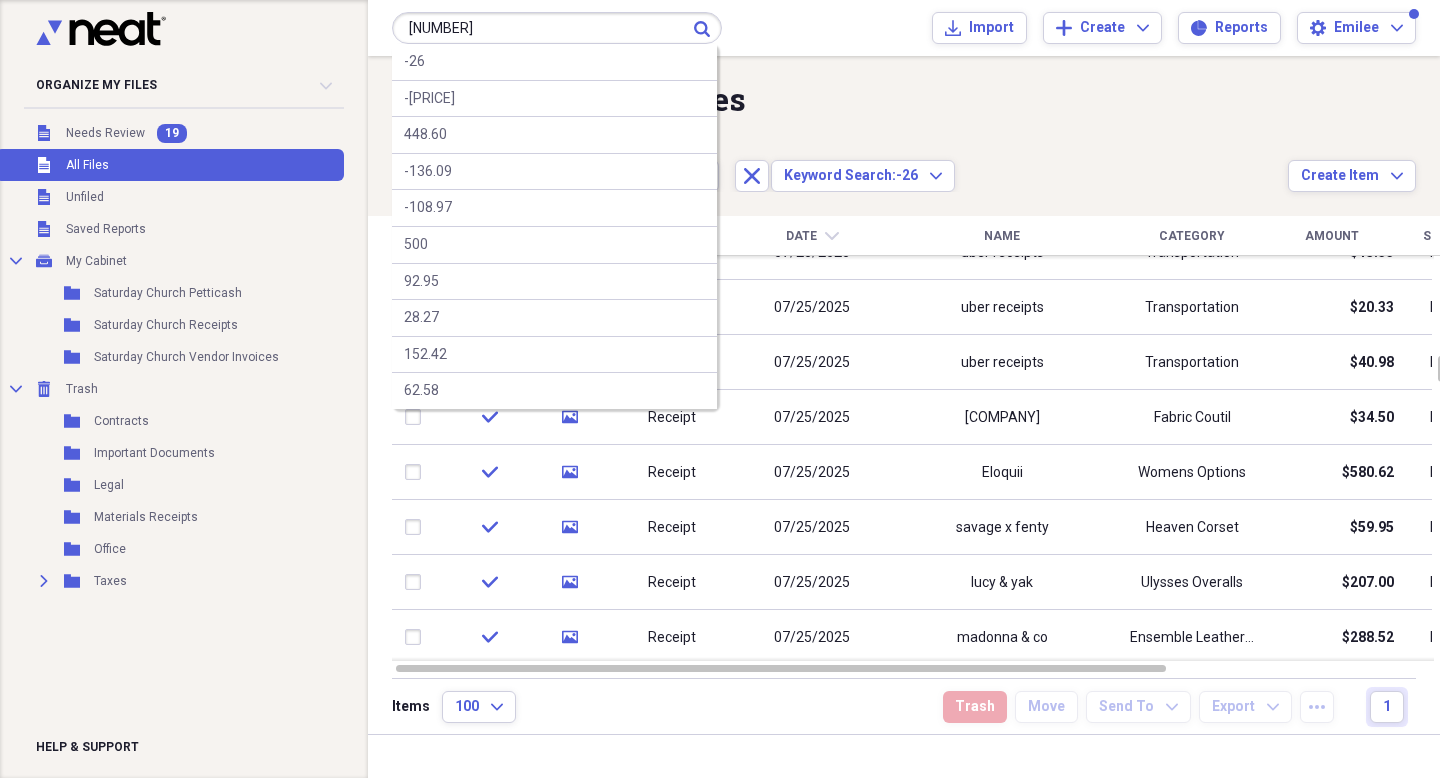 type on "[NUMBER]" 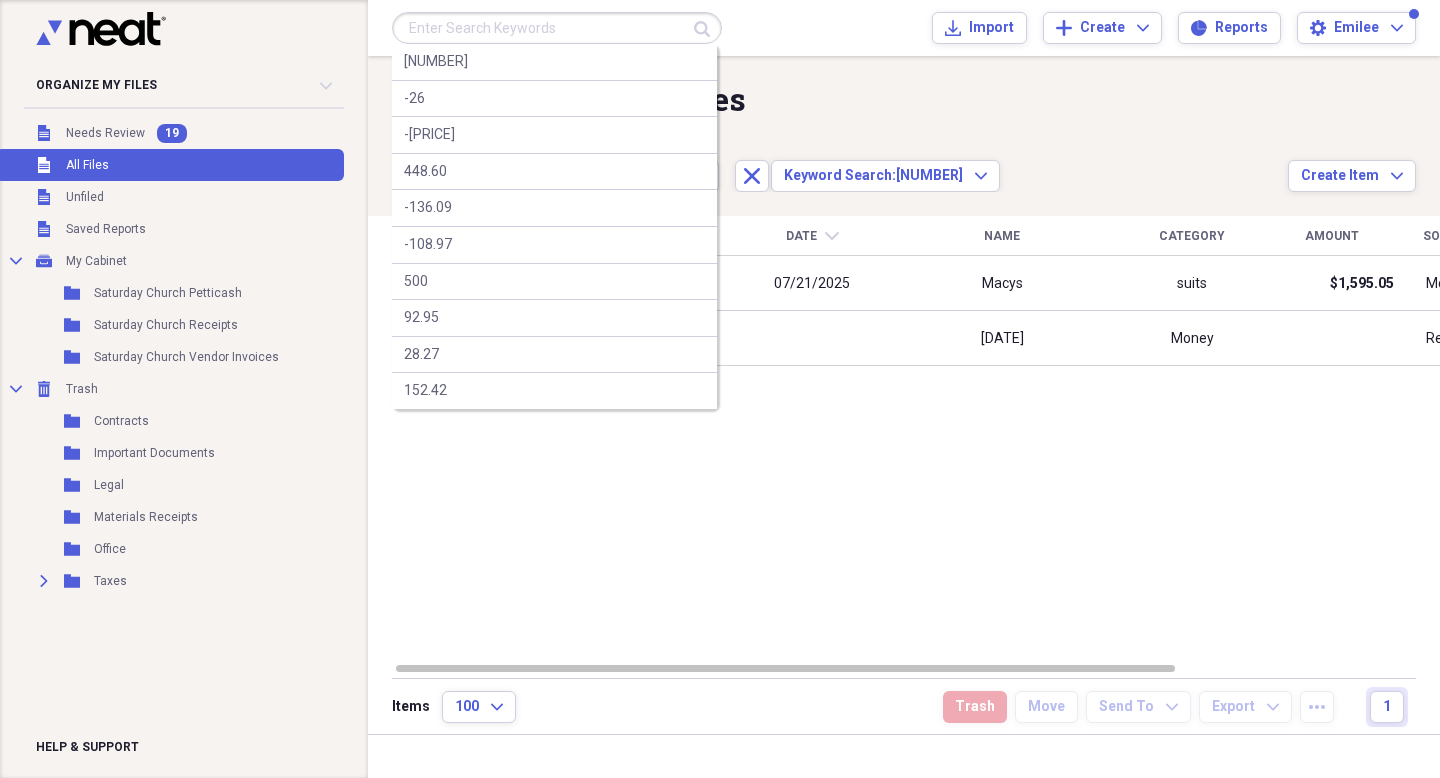 click at bounding box center (557, 28) 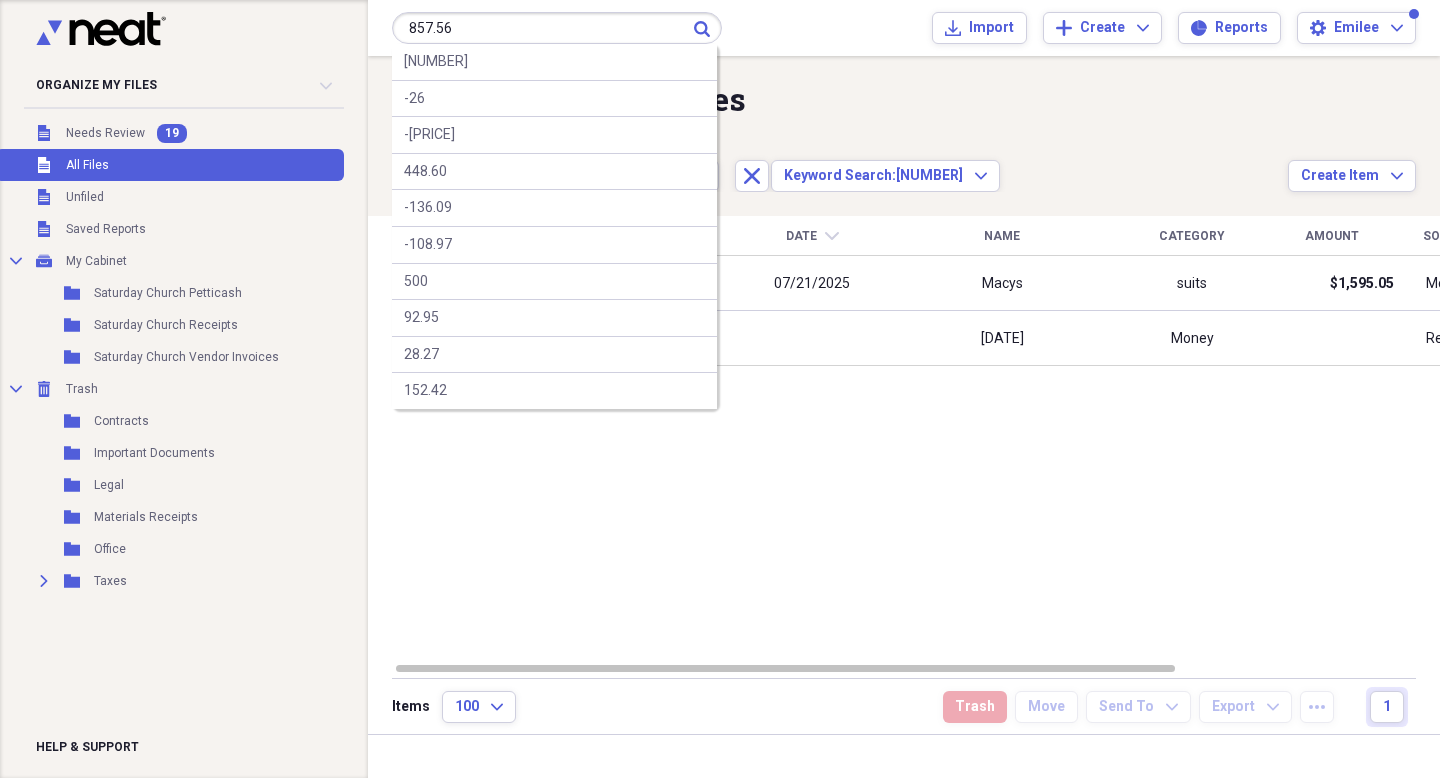 type on "857.56" 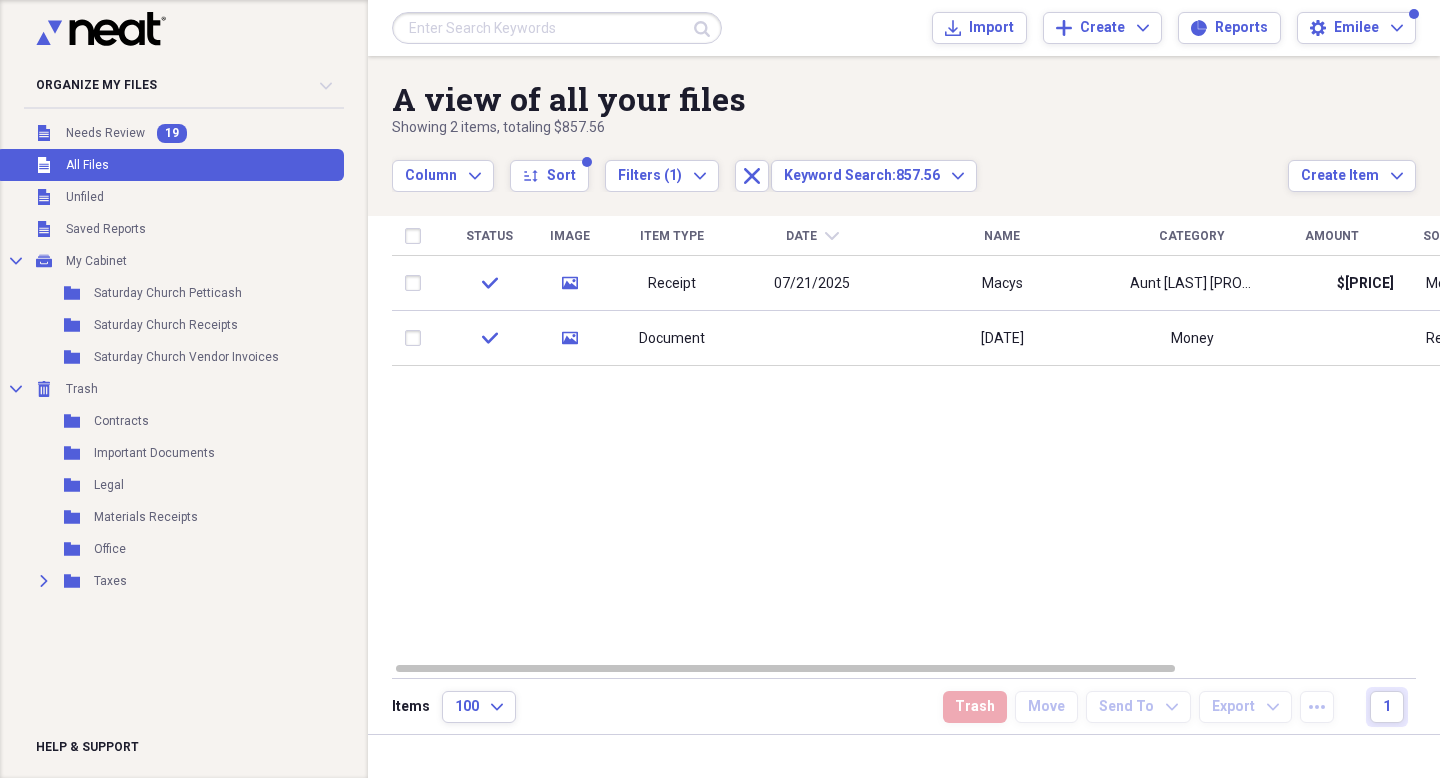 click at bounding box center [557, 28] 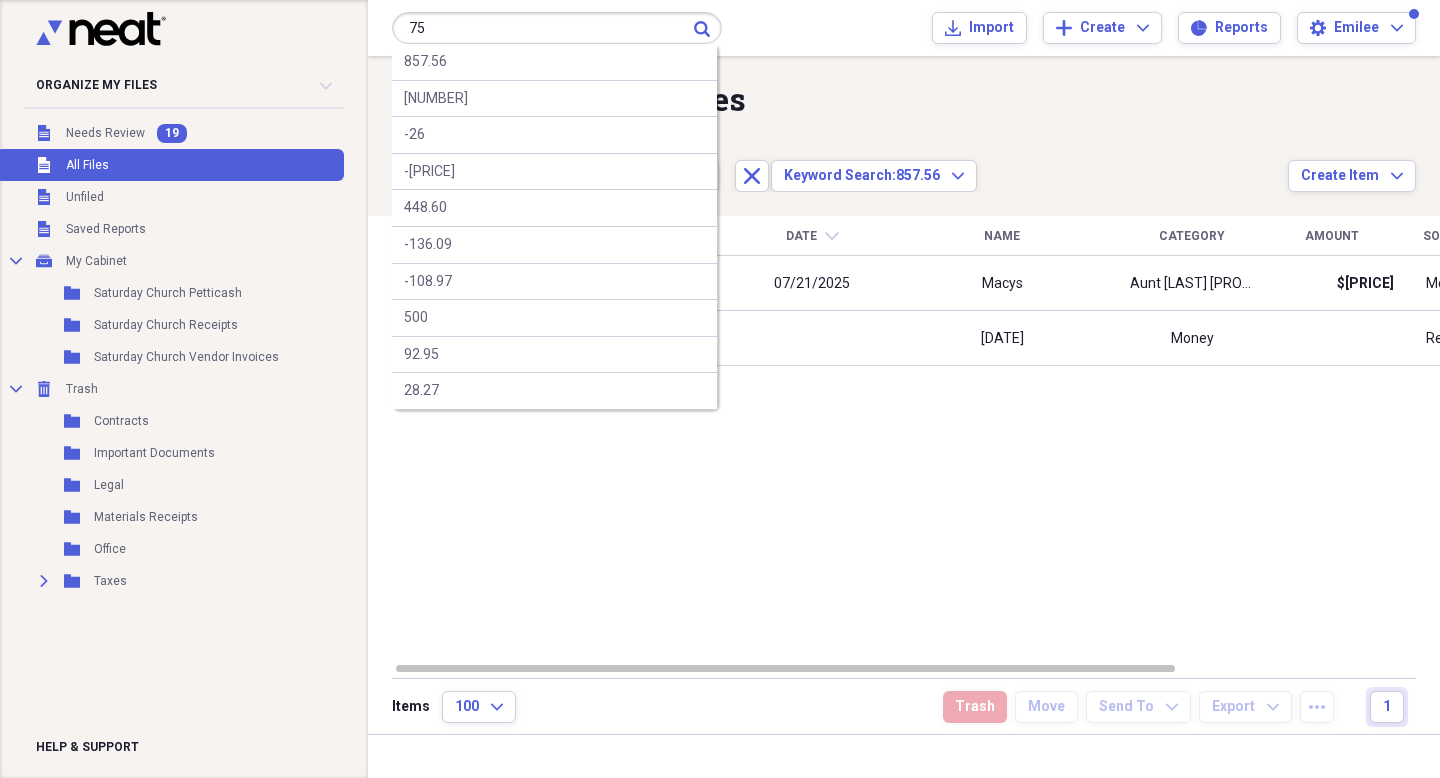 type on "75" 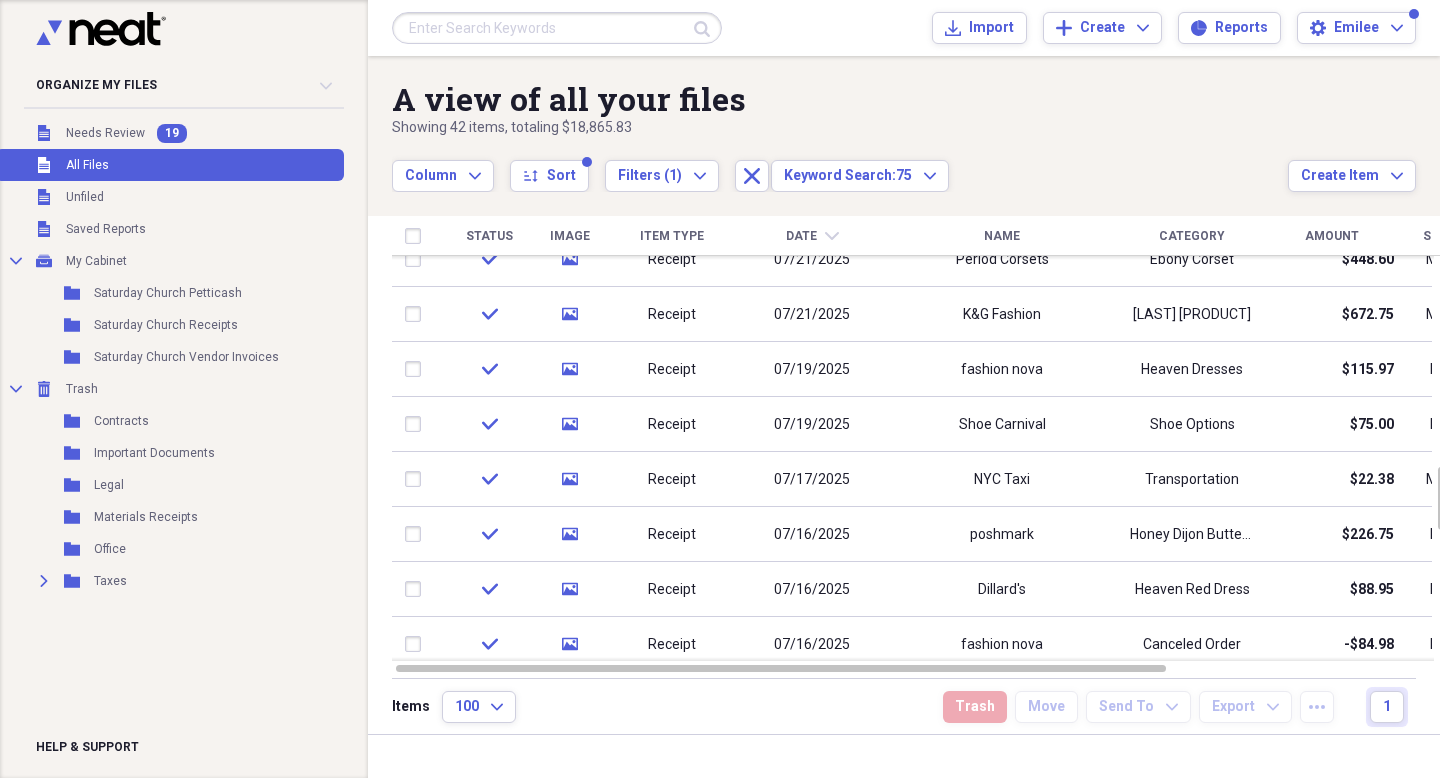 click at bounding box center [557, 28] 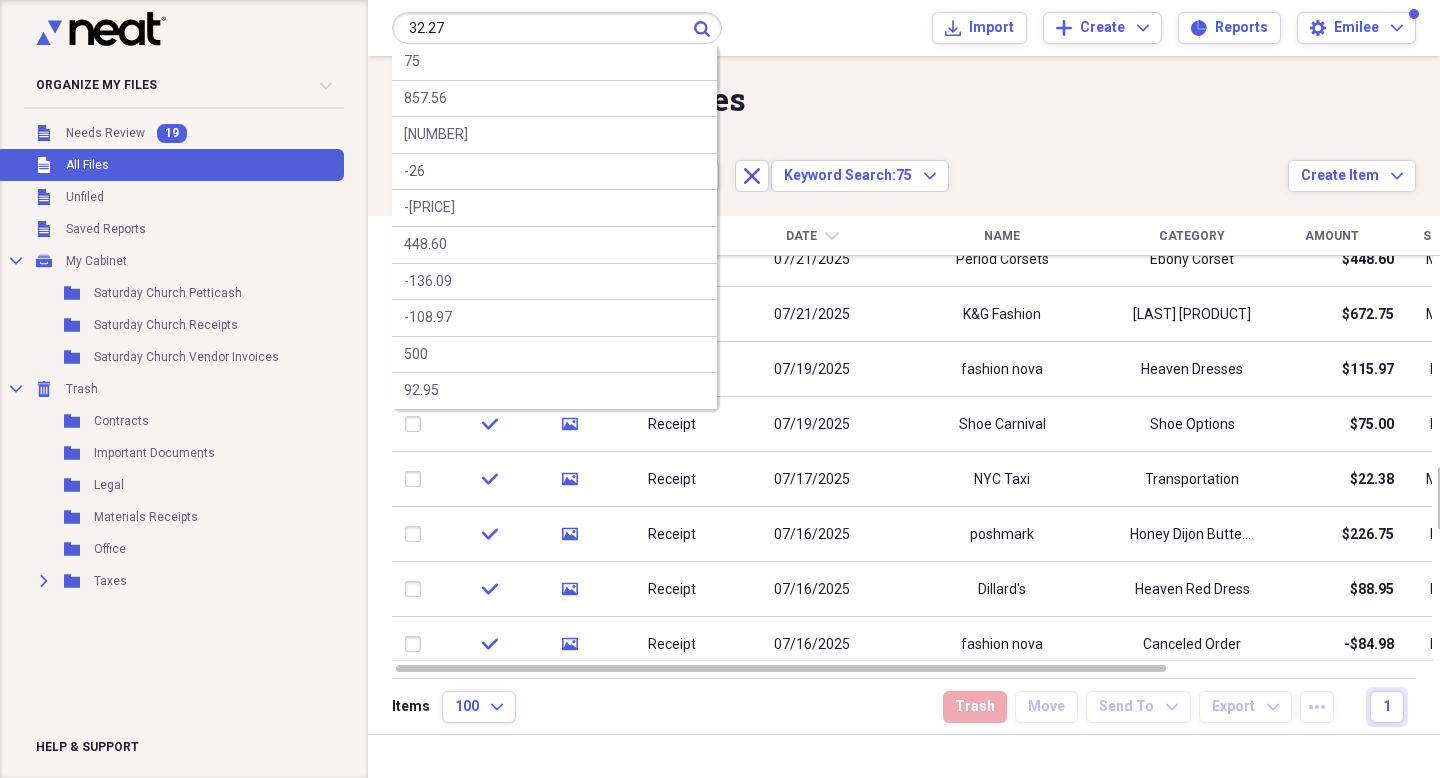 type on "32.27" 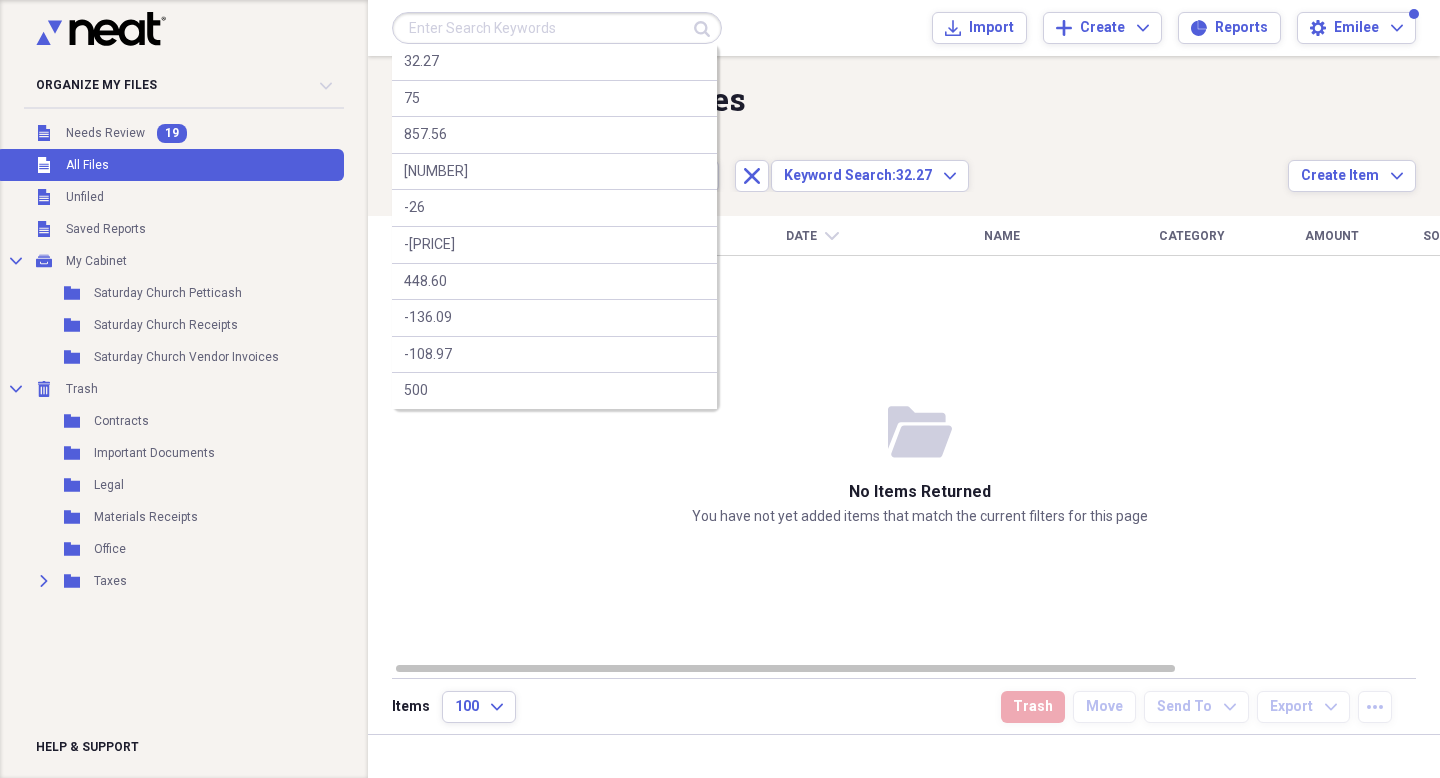 click at bounding box center [557, 28] 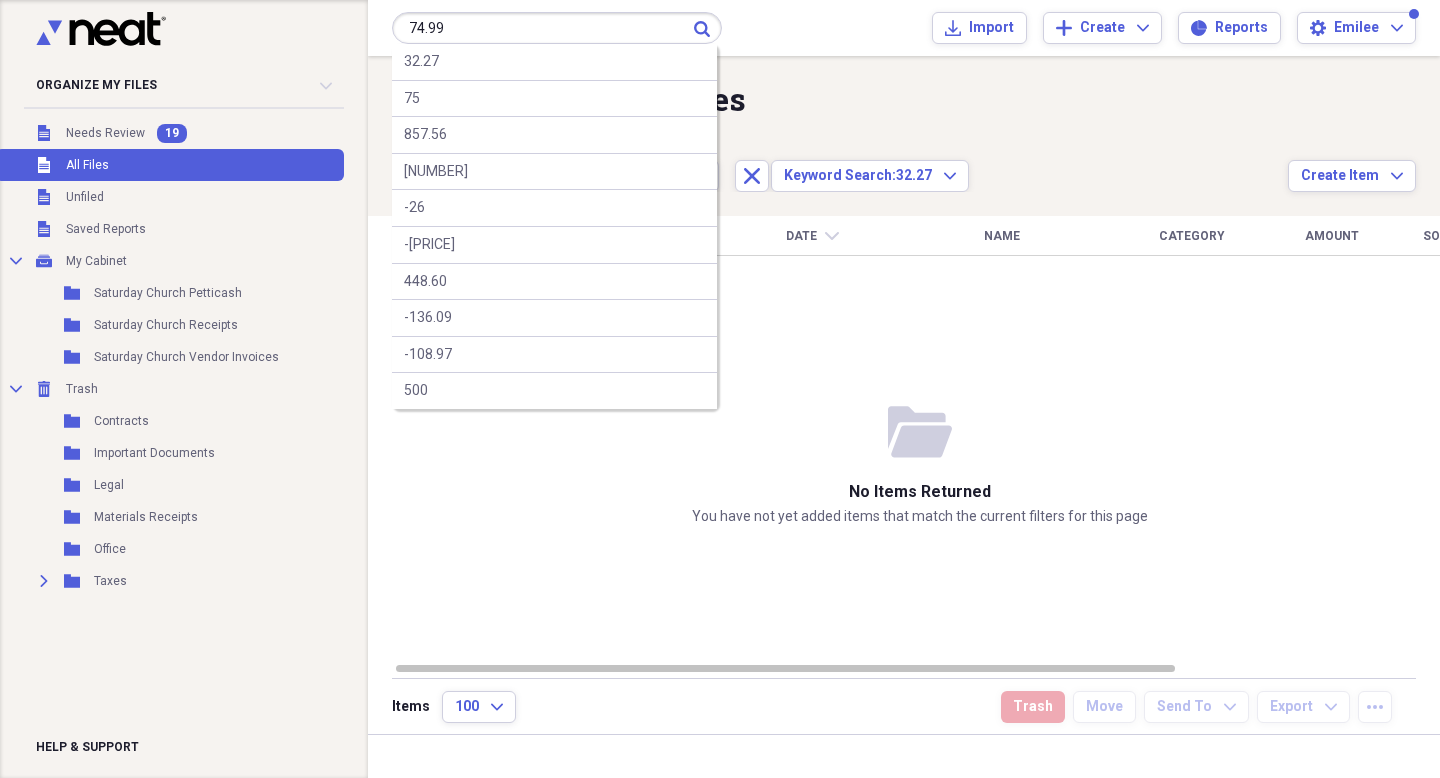 type on "74.99" 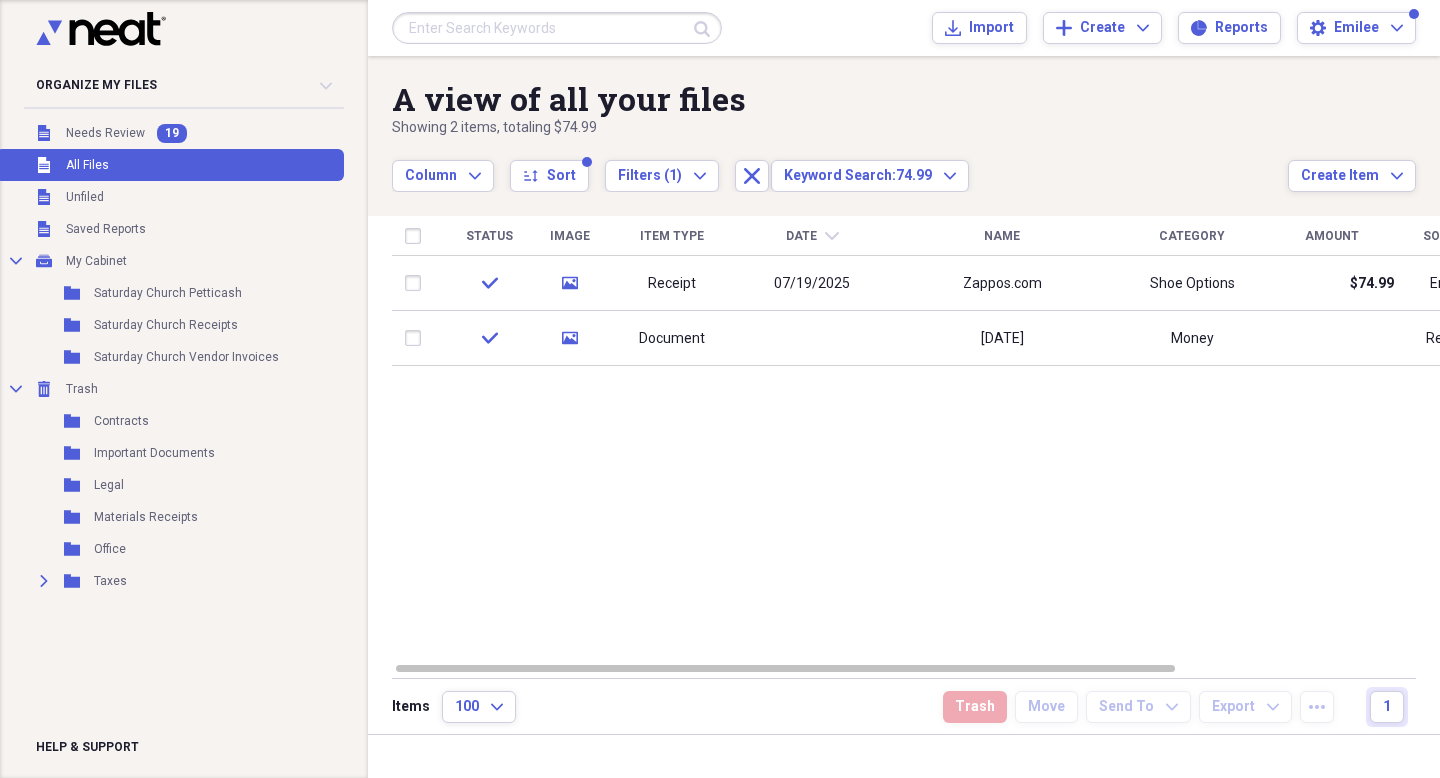 click at bounding box center (557, 28) 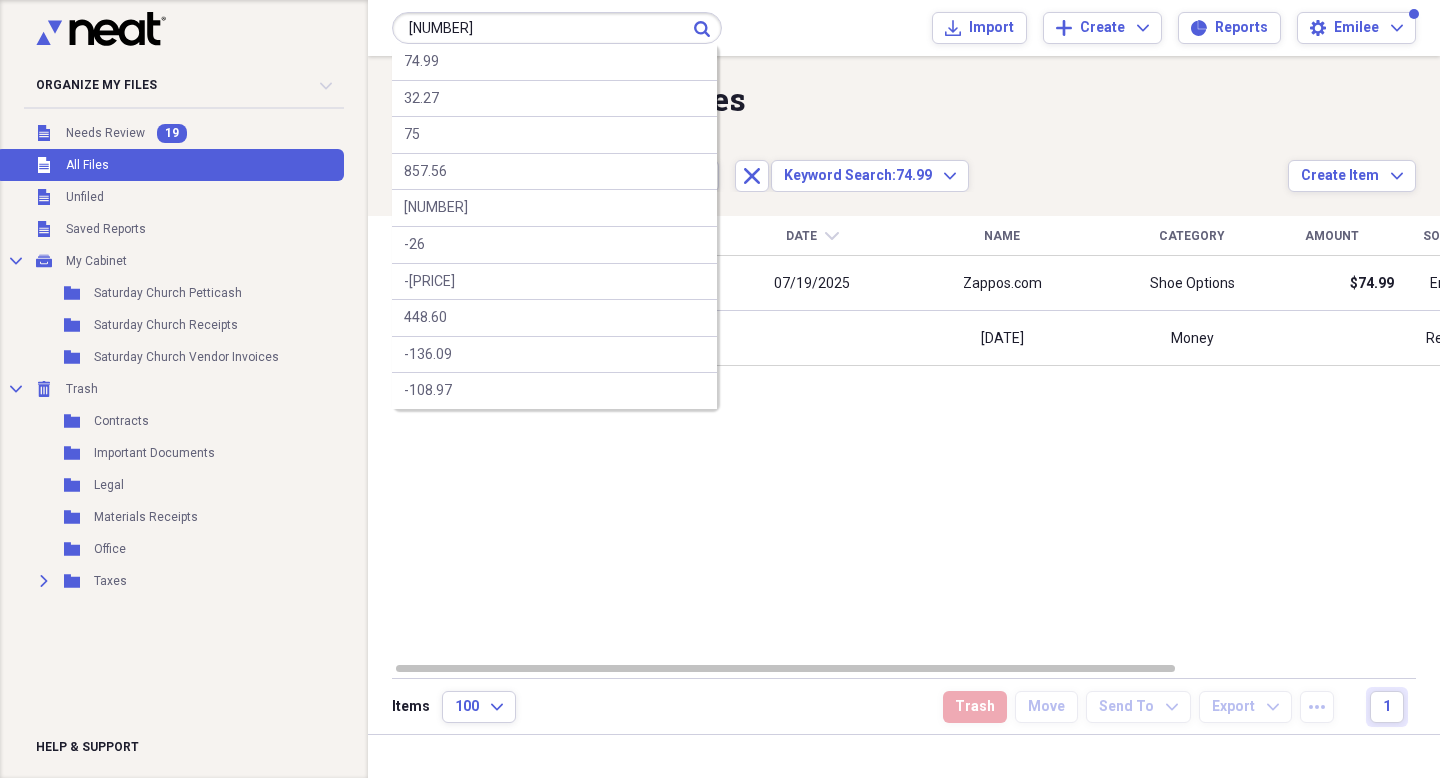 type on "[NUMBER]" 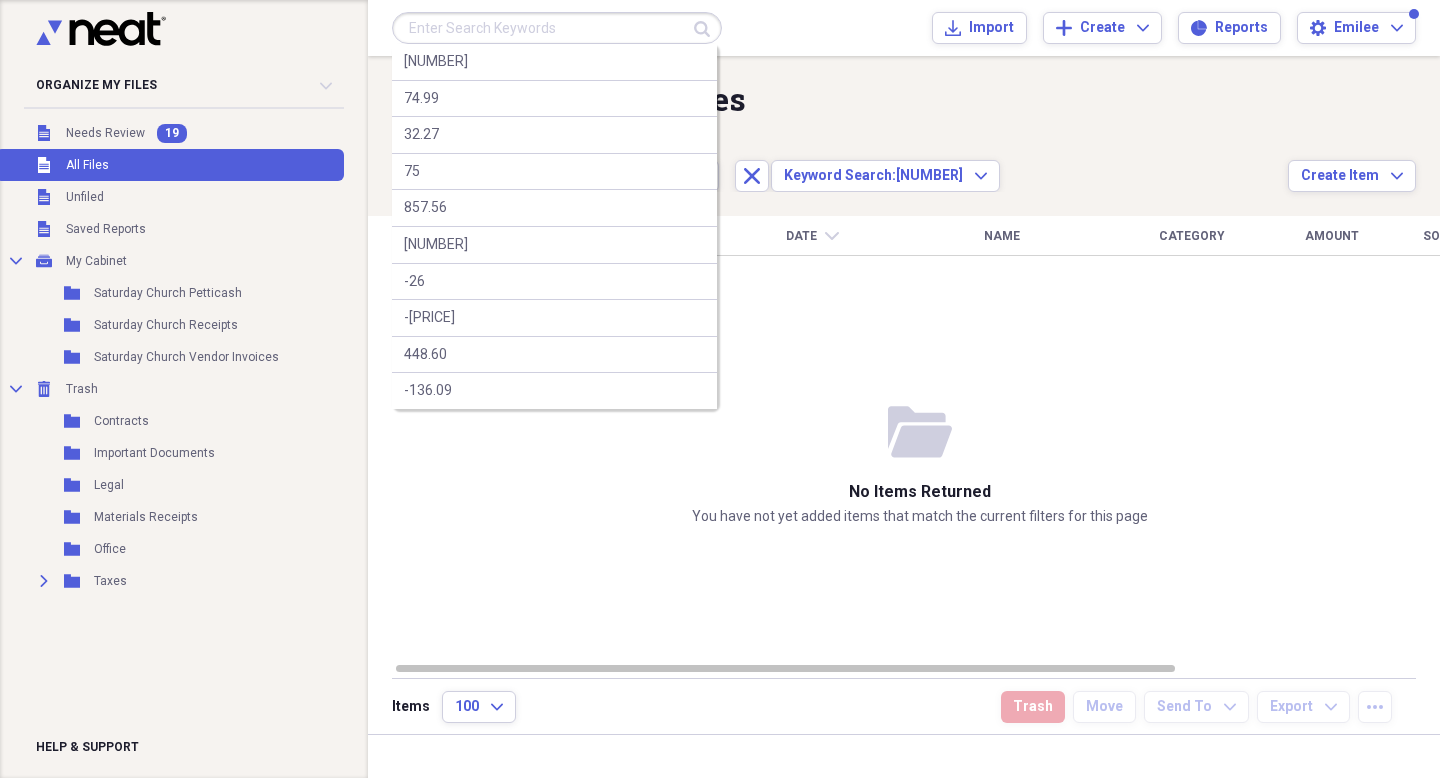 click at bounding box center (557, 28) 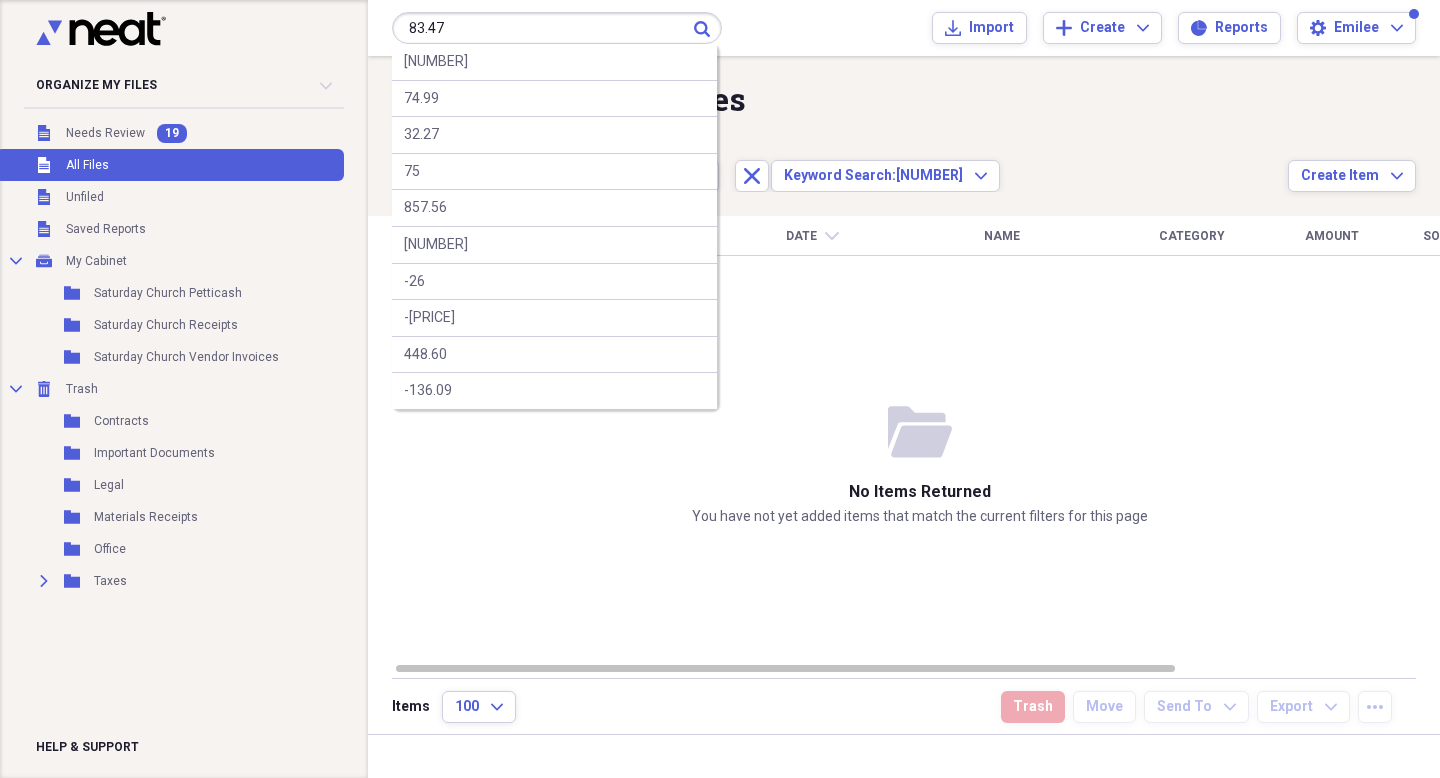 type on "83.47" 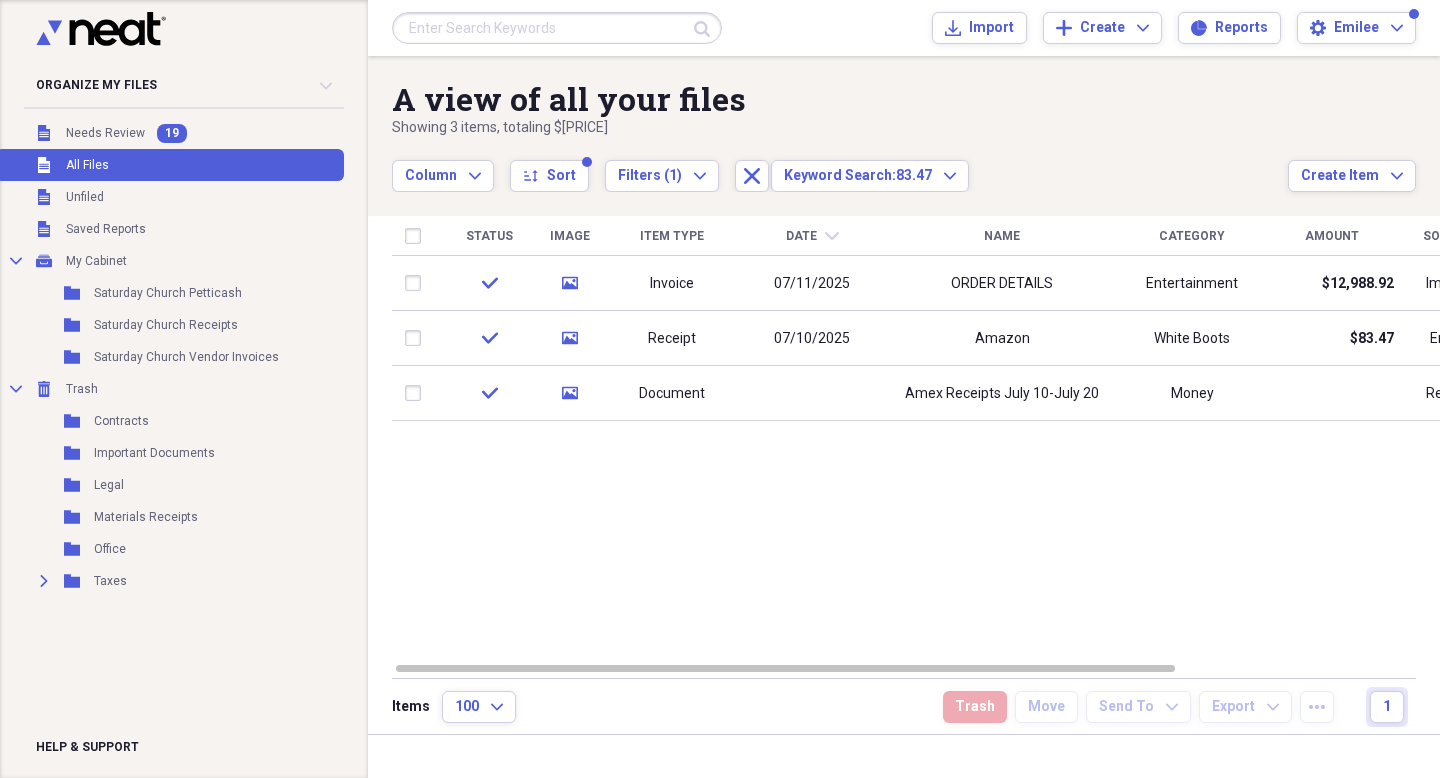click at bounding box center [557, 28] 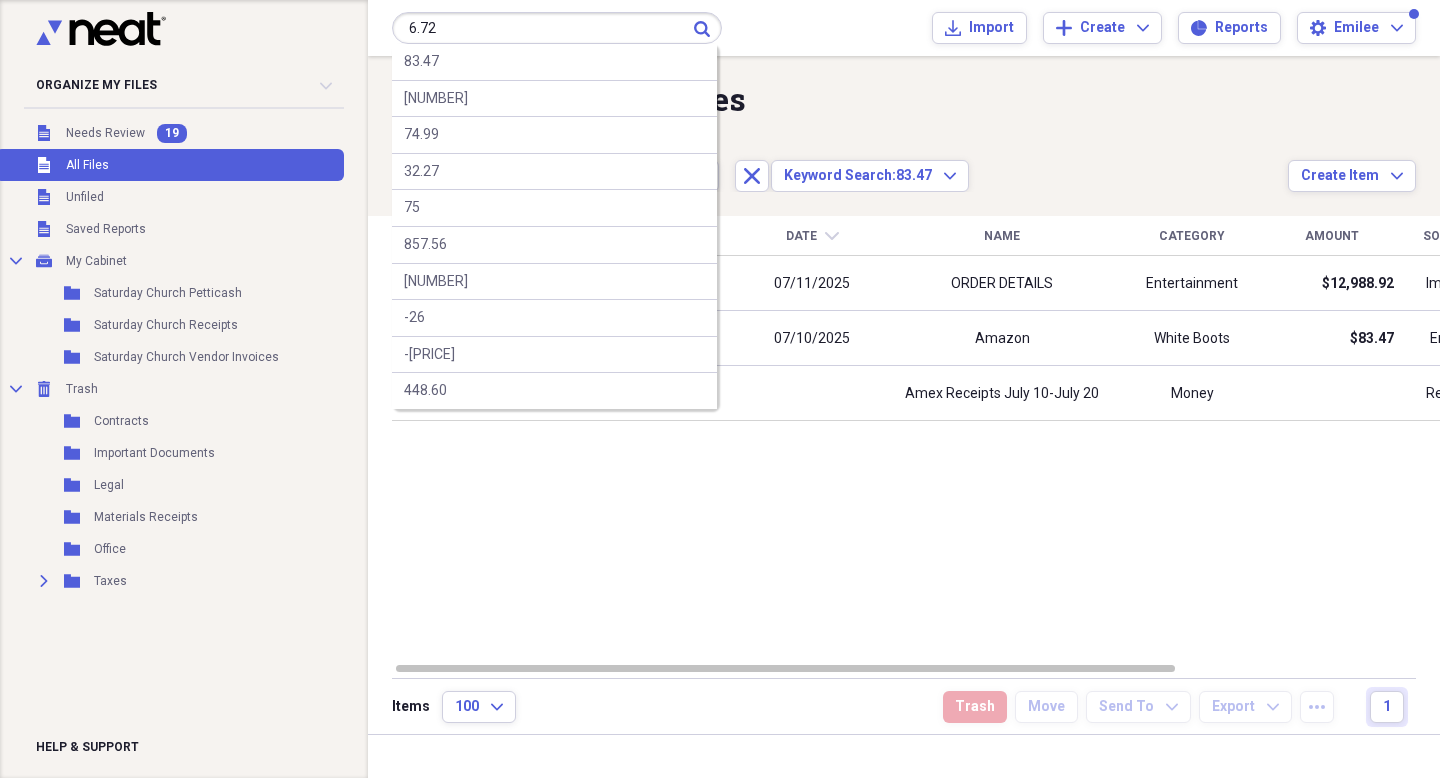 type on "6.72" 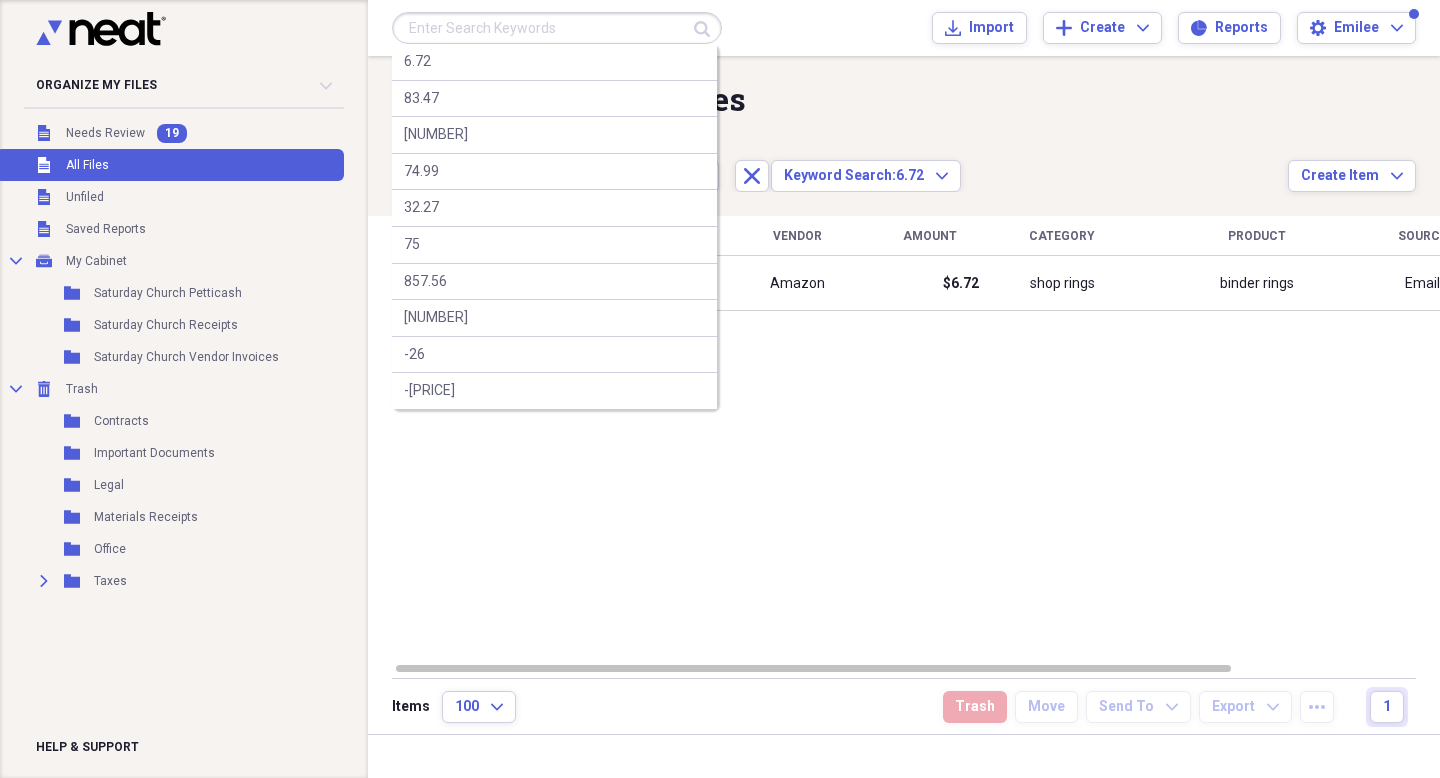 click at bounding box center [557, 28] 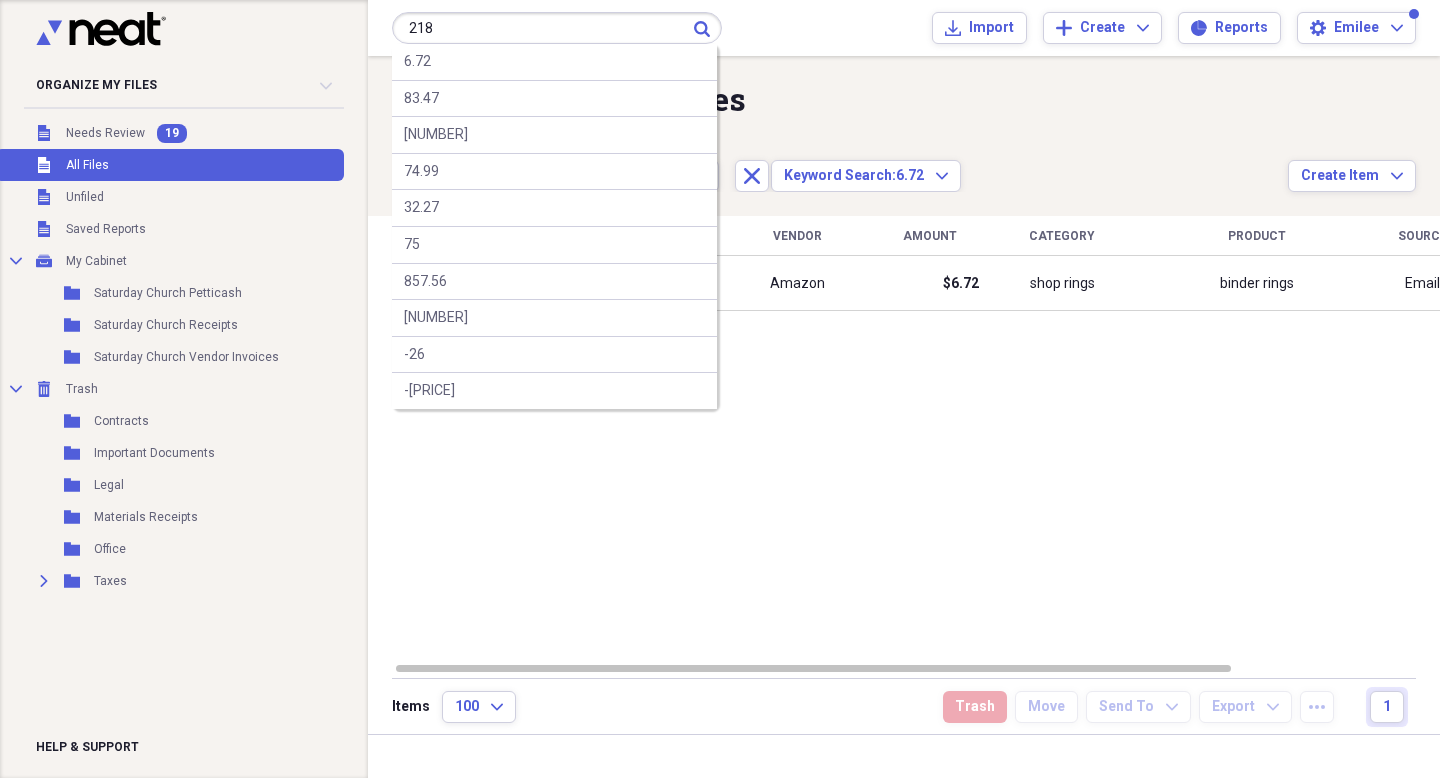 type on "218" 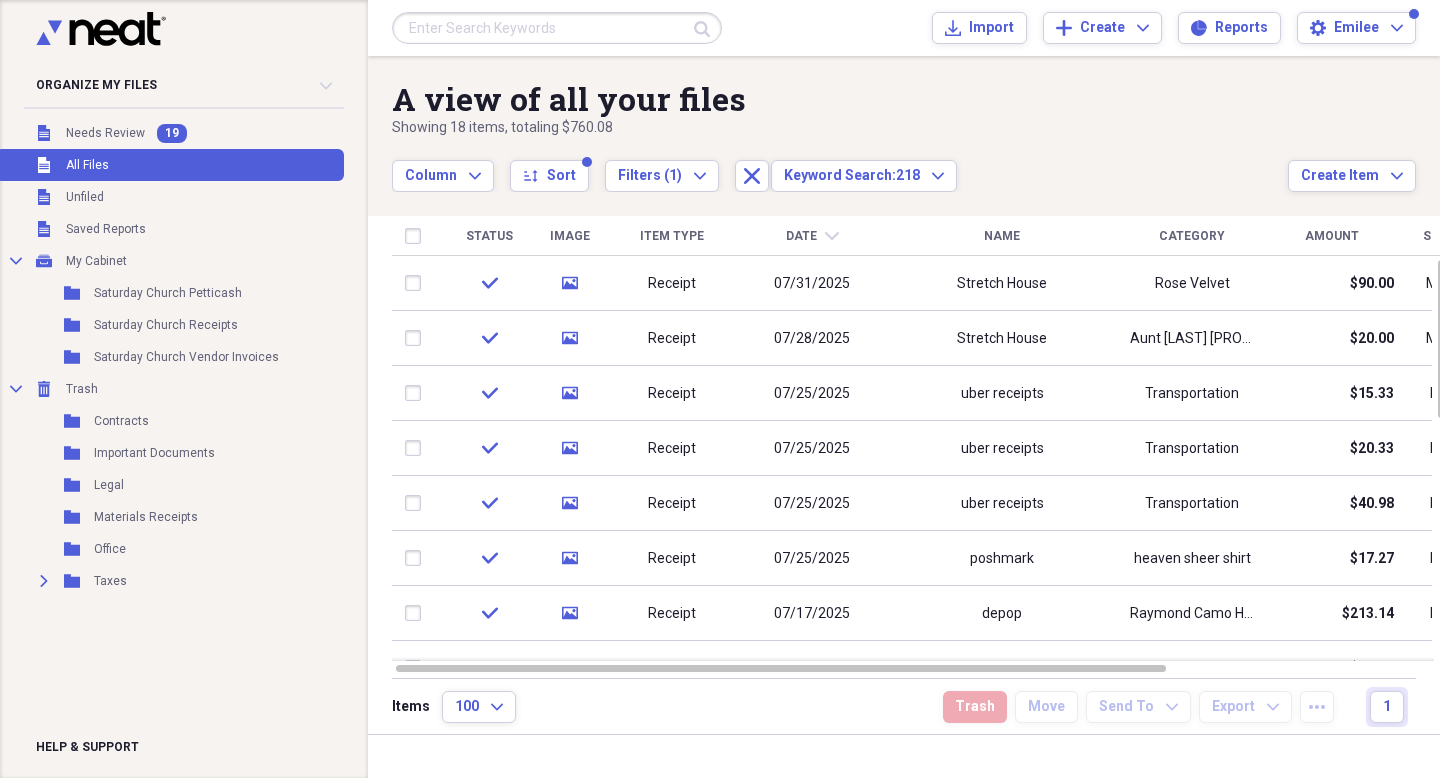 click at bounding box center (557, 28) 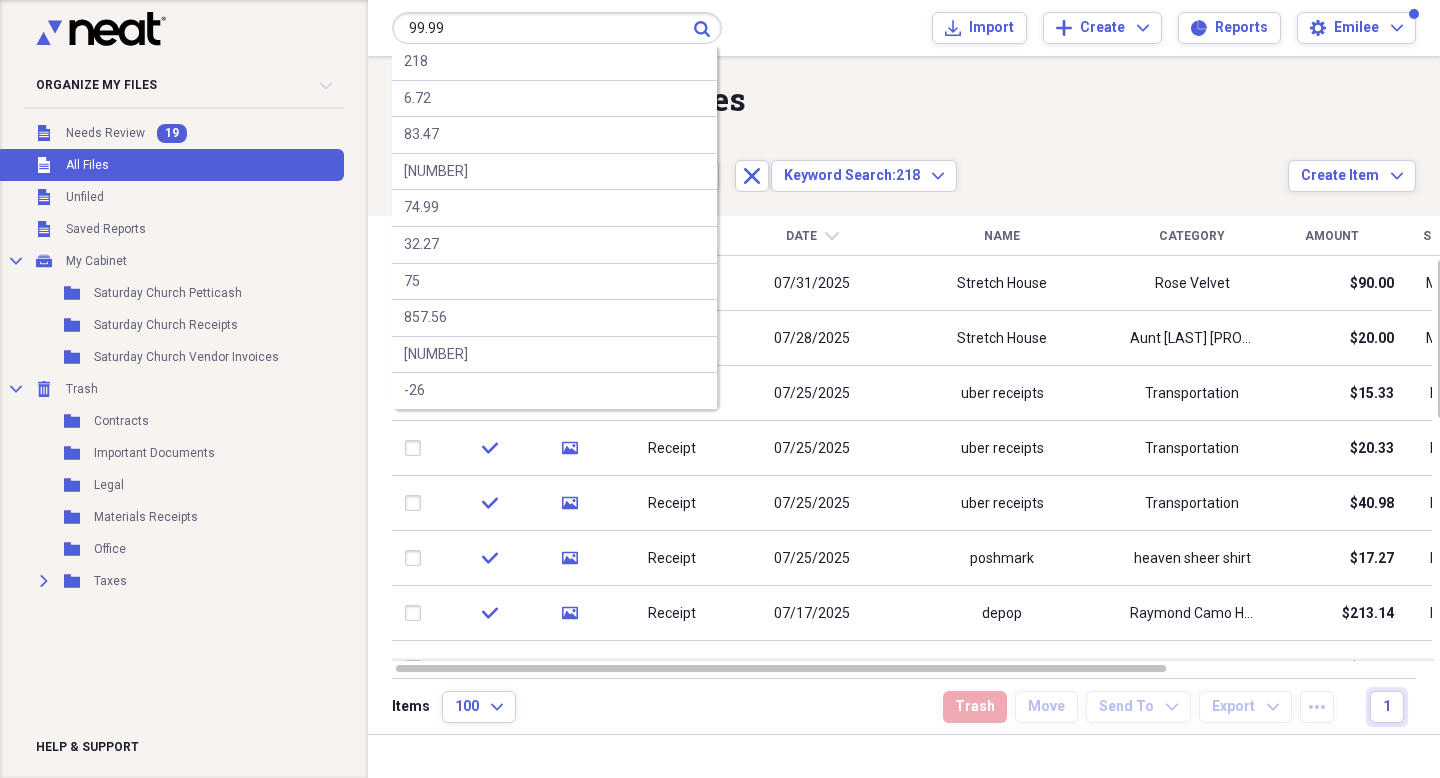 type on "99.99" 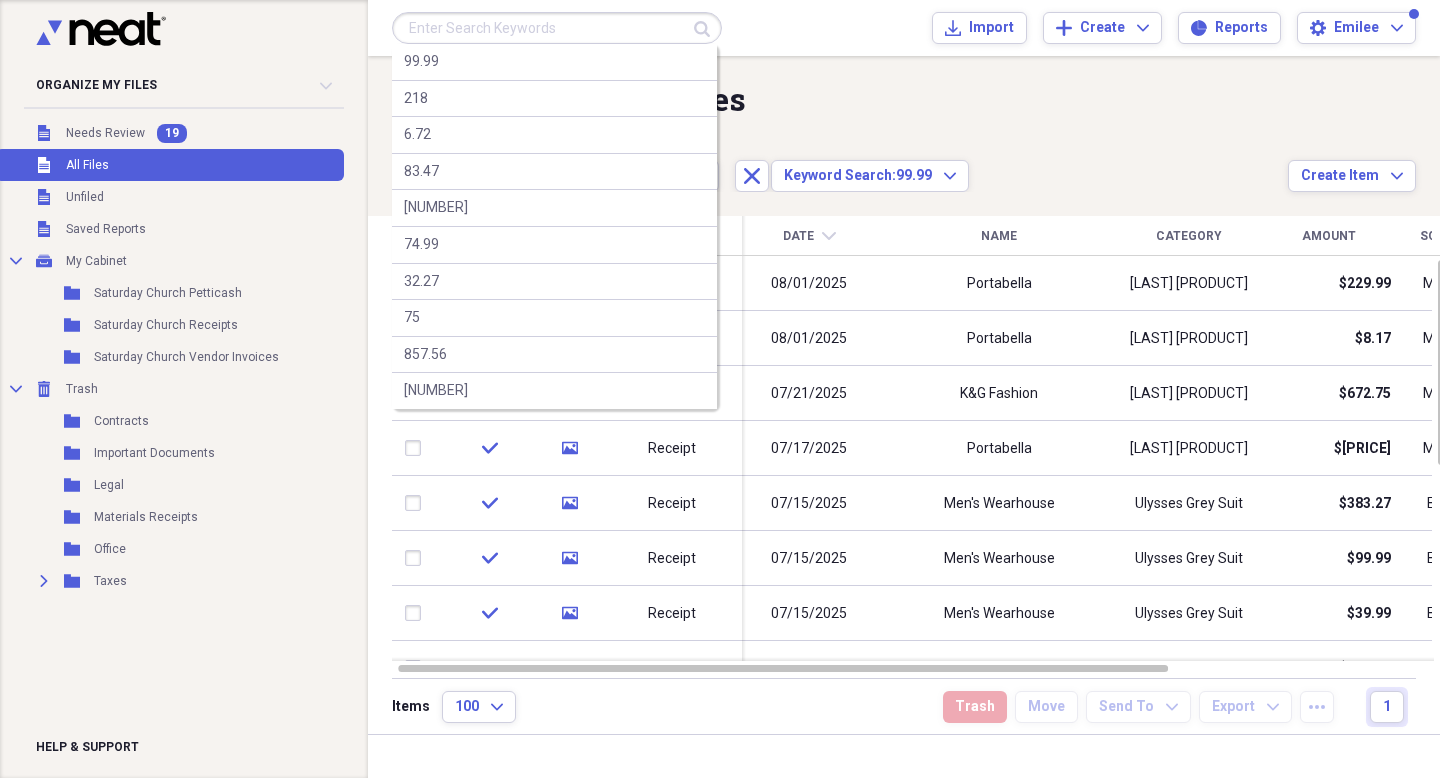 click at bounding box center (557, 28) 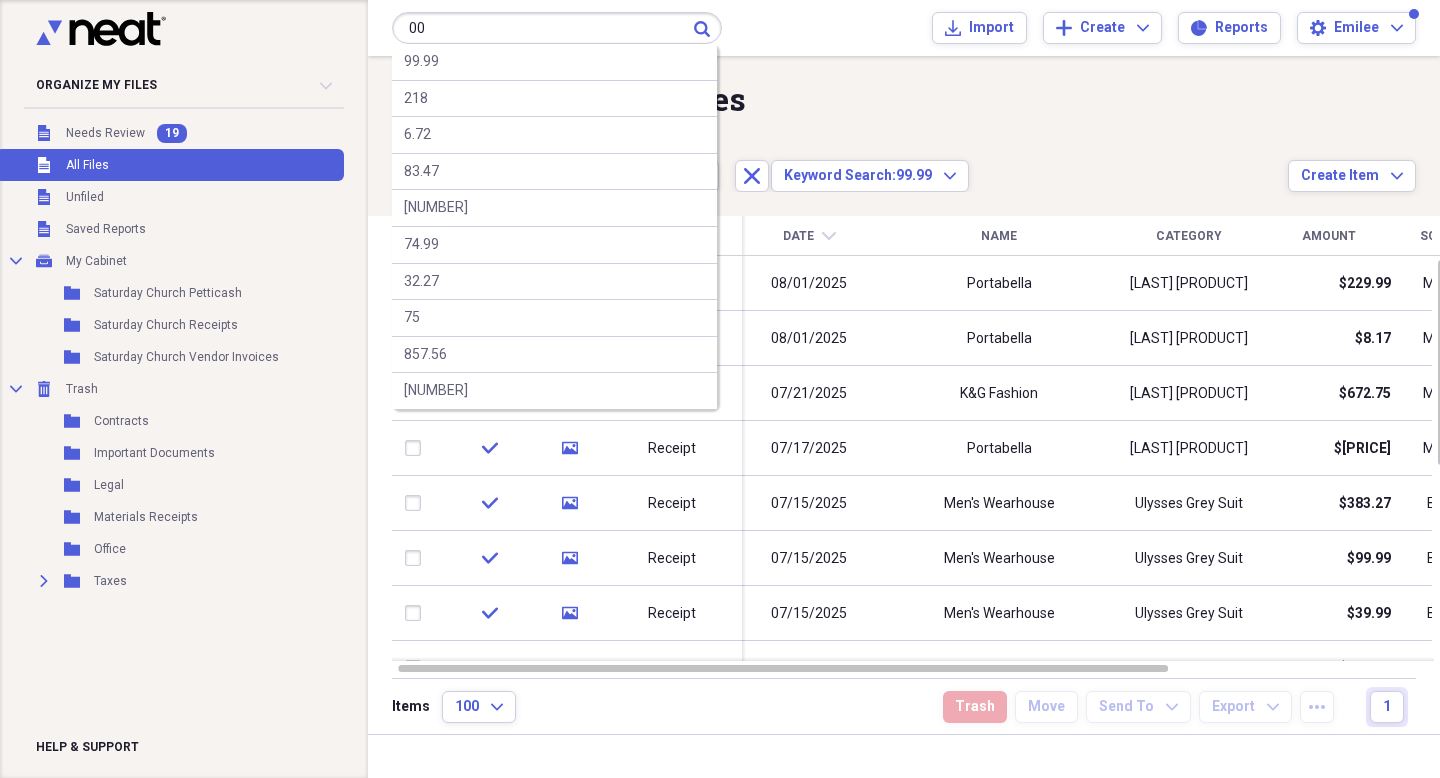 type on "0" 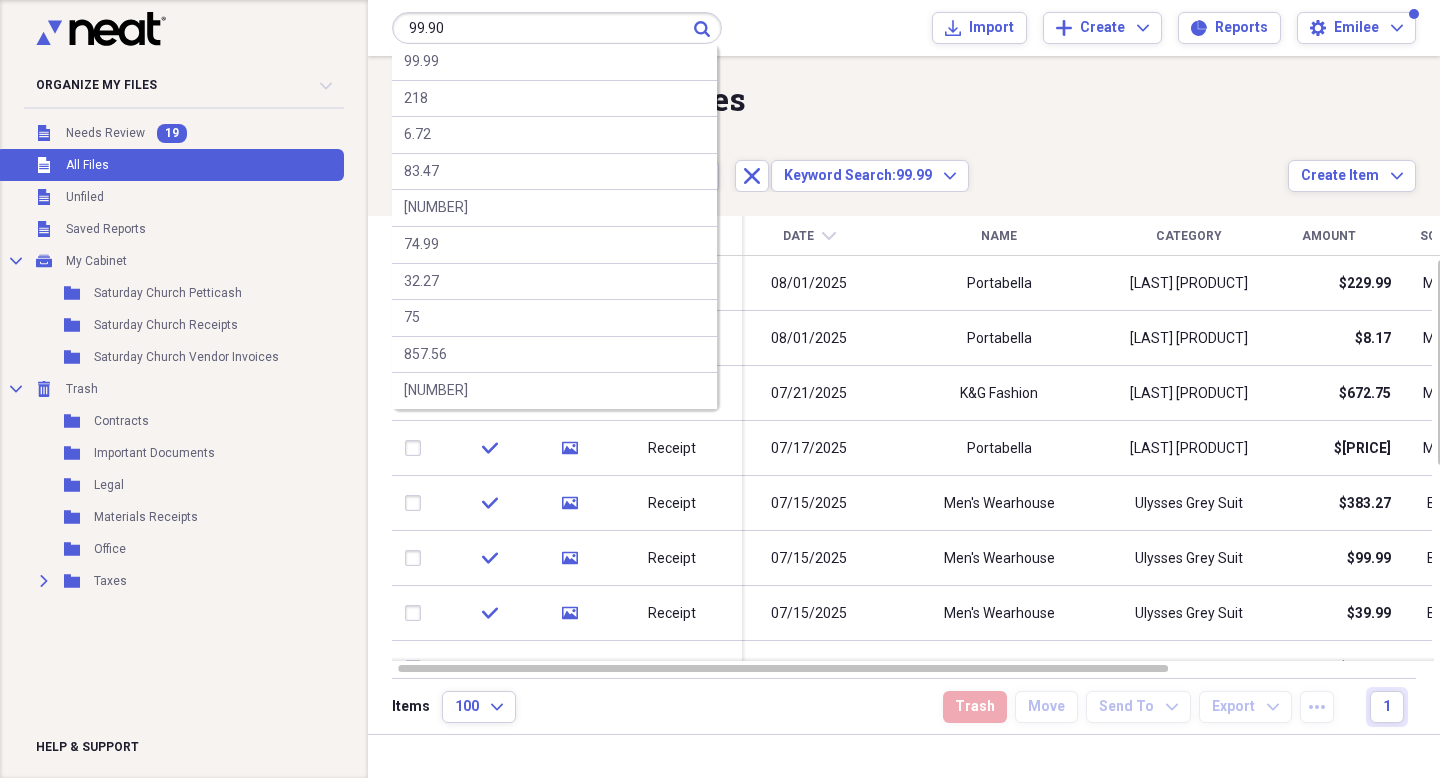 type on "99.90" 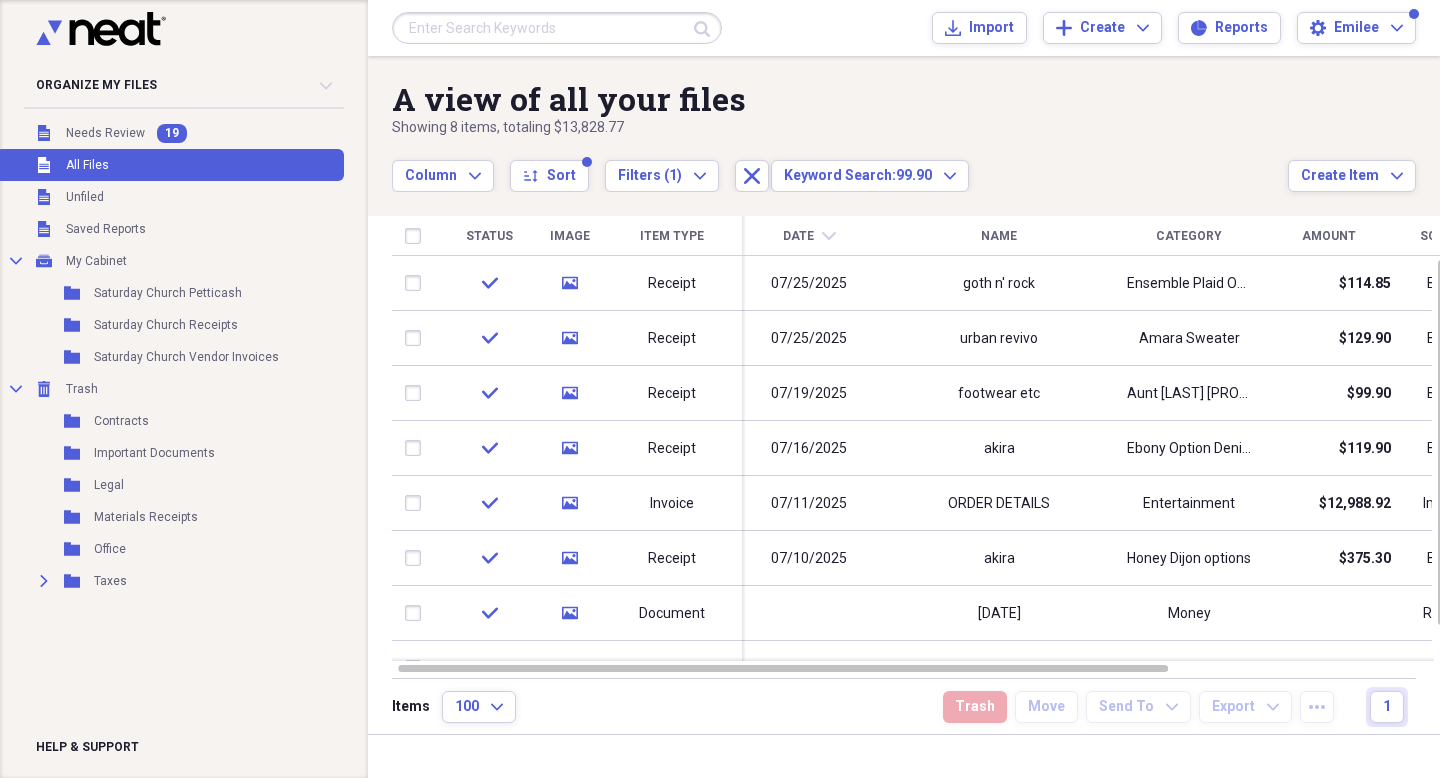 click at bounding box center (557, 28) 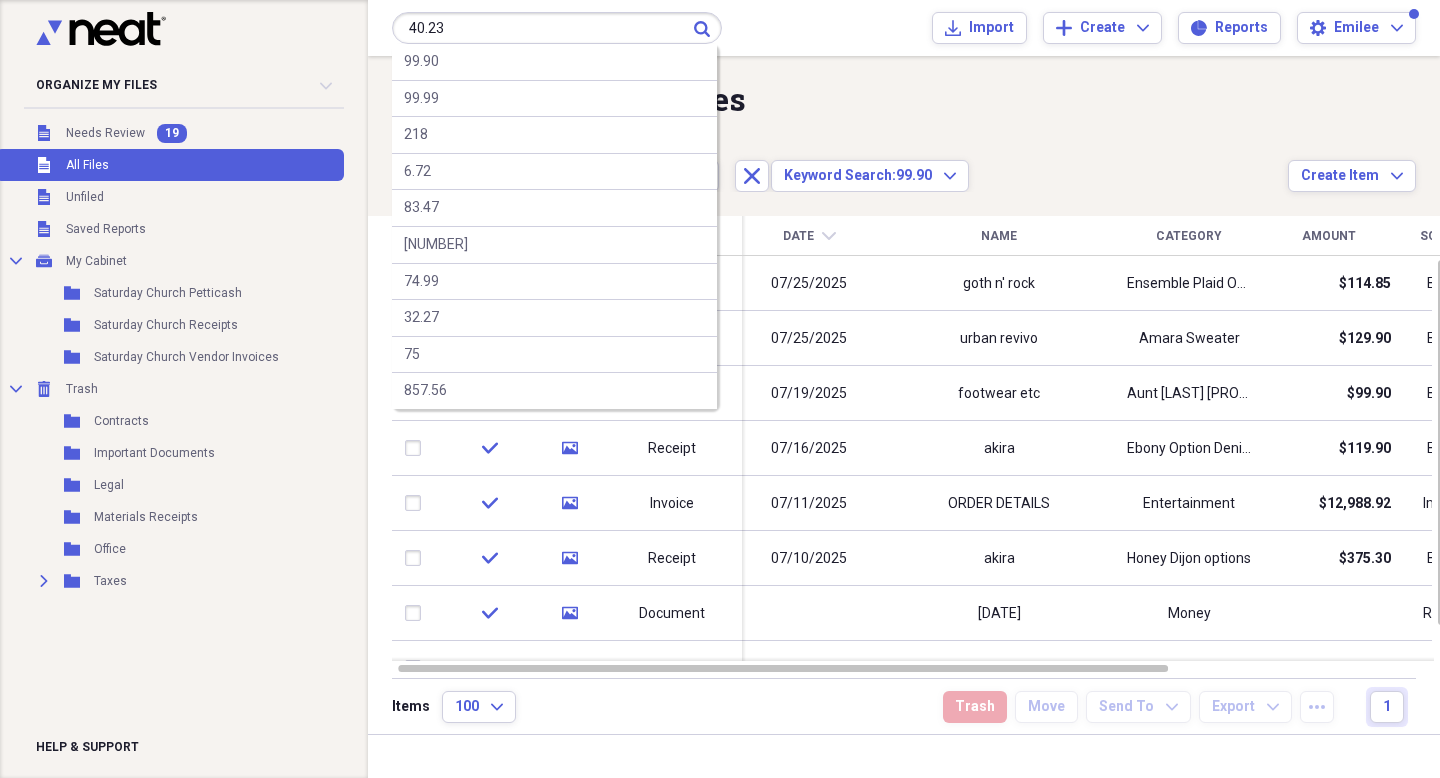type on "40.23" 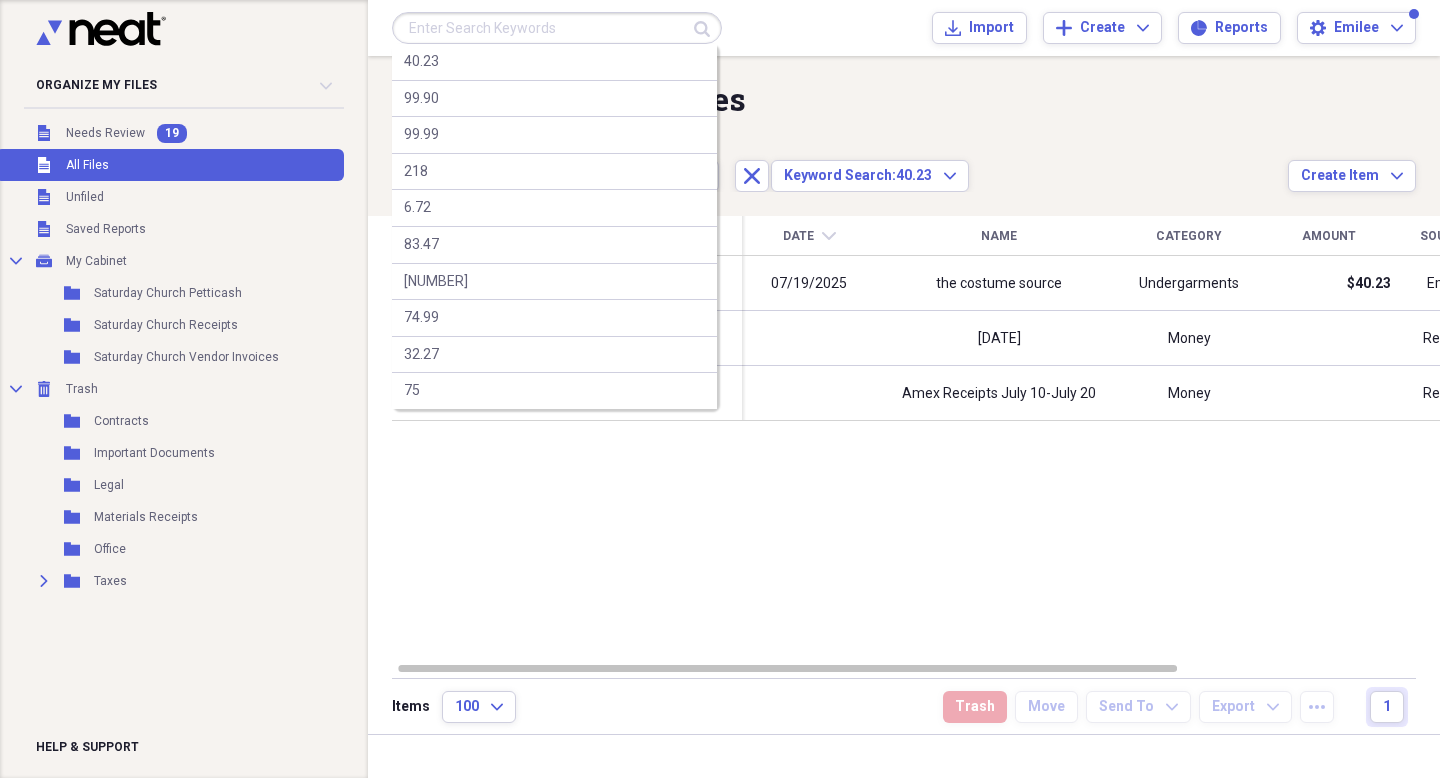 click at bounding box center [557, 28] 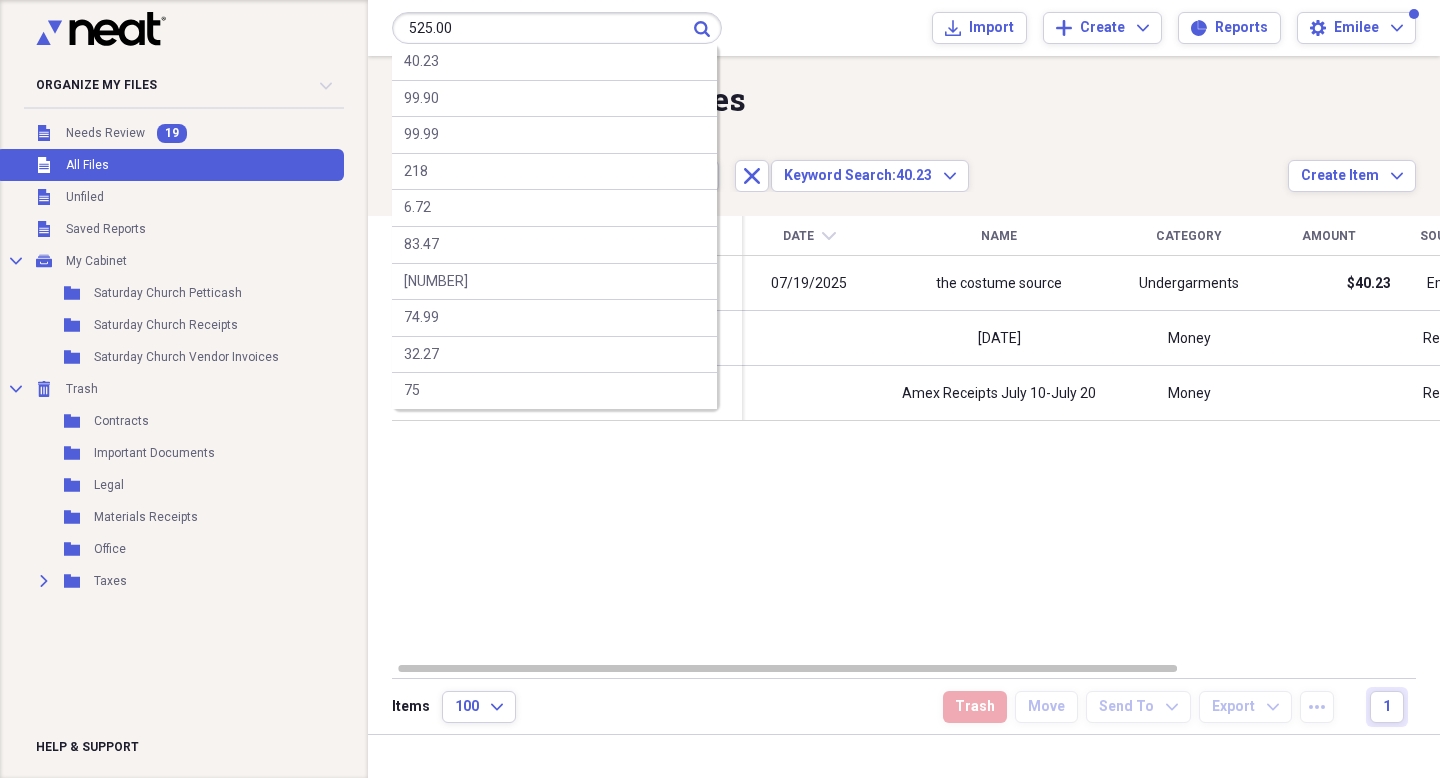 type on "525.00" 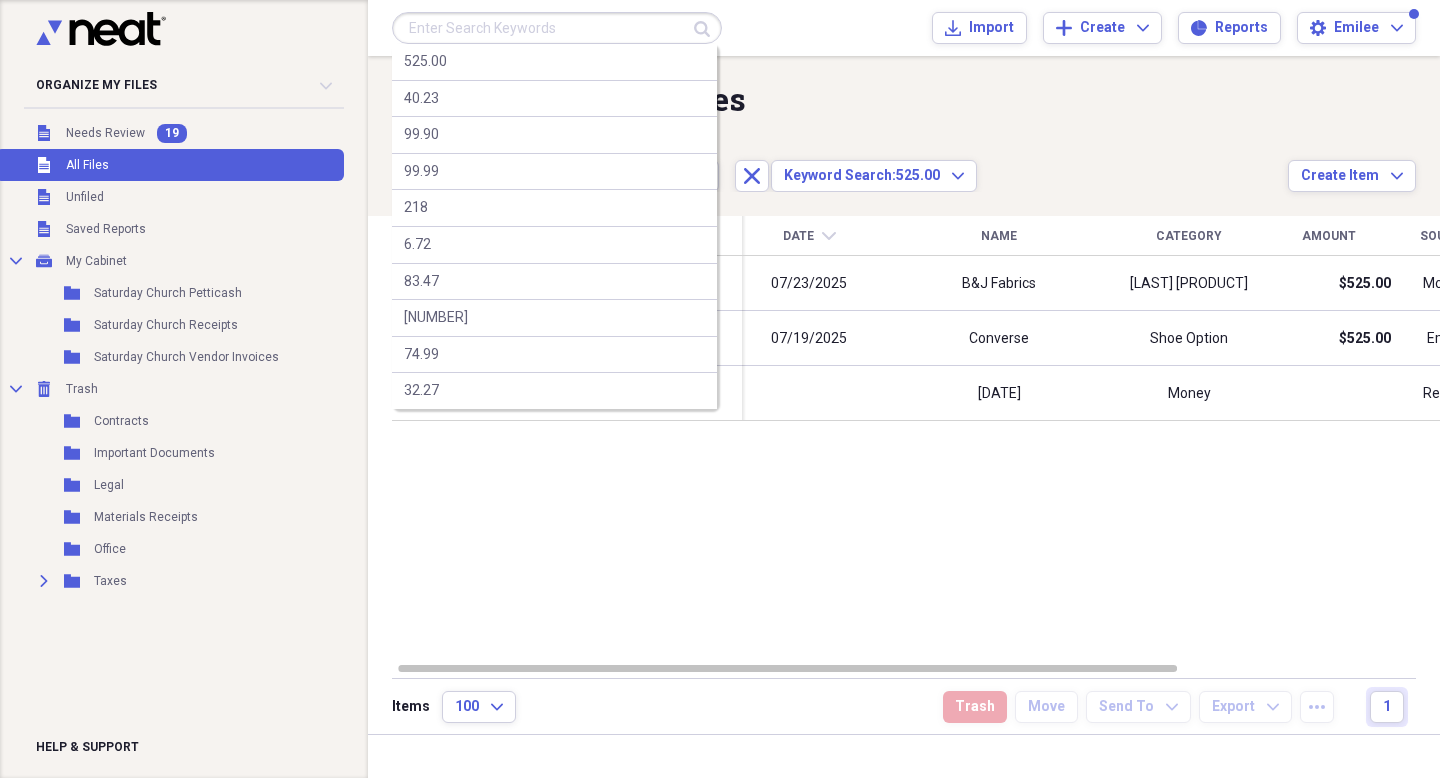 click at bounding box center (557, 28) 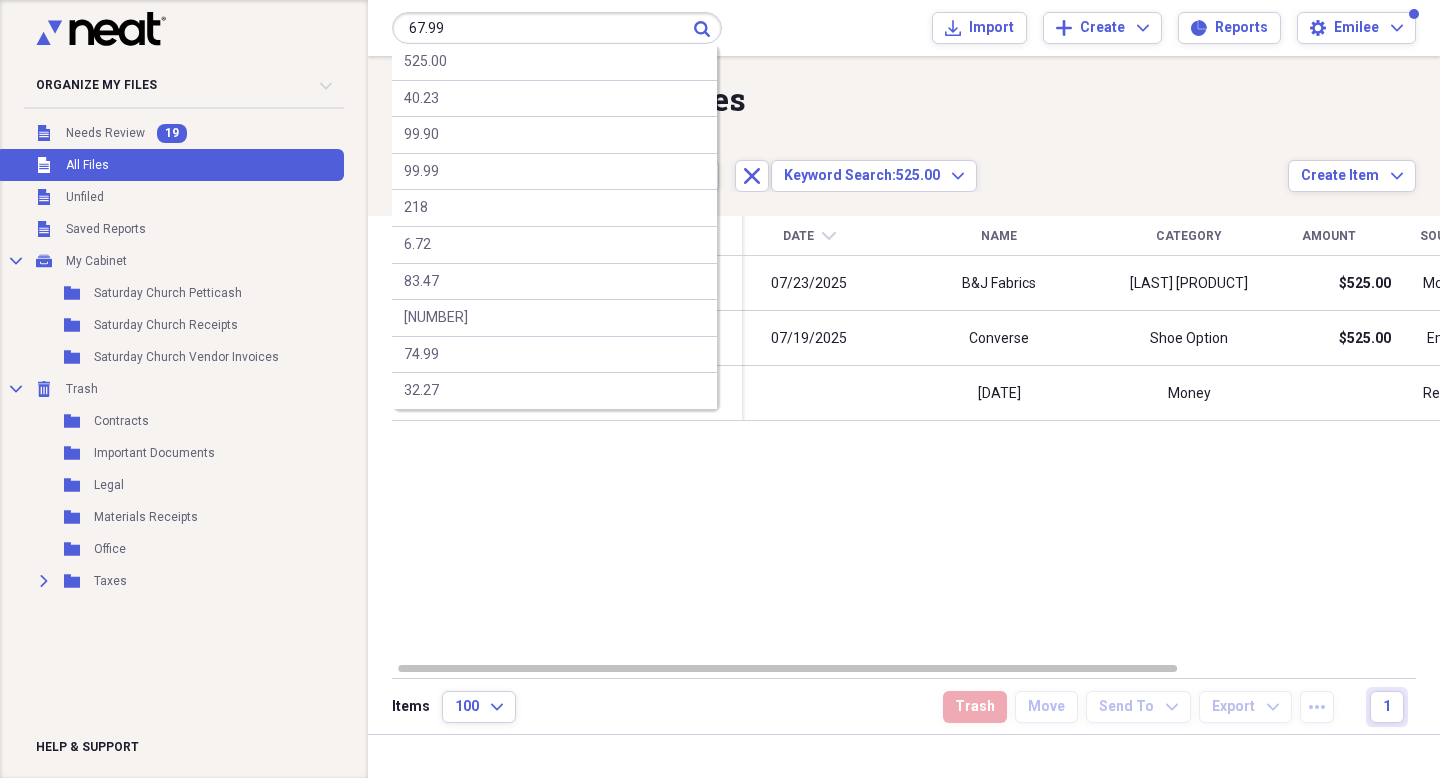 type on "67.99" 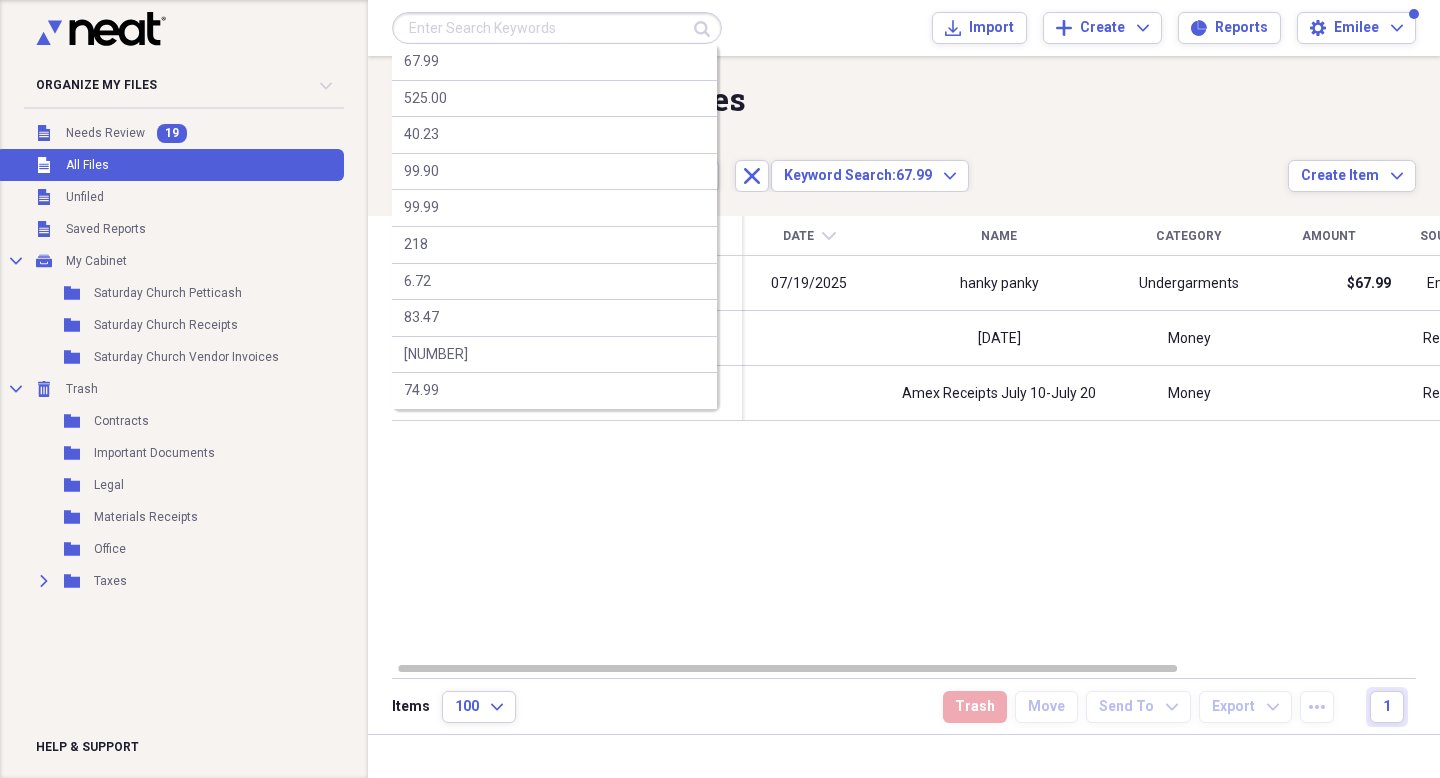 click at bounding box center [557, 28] 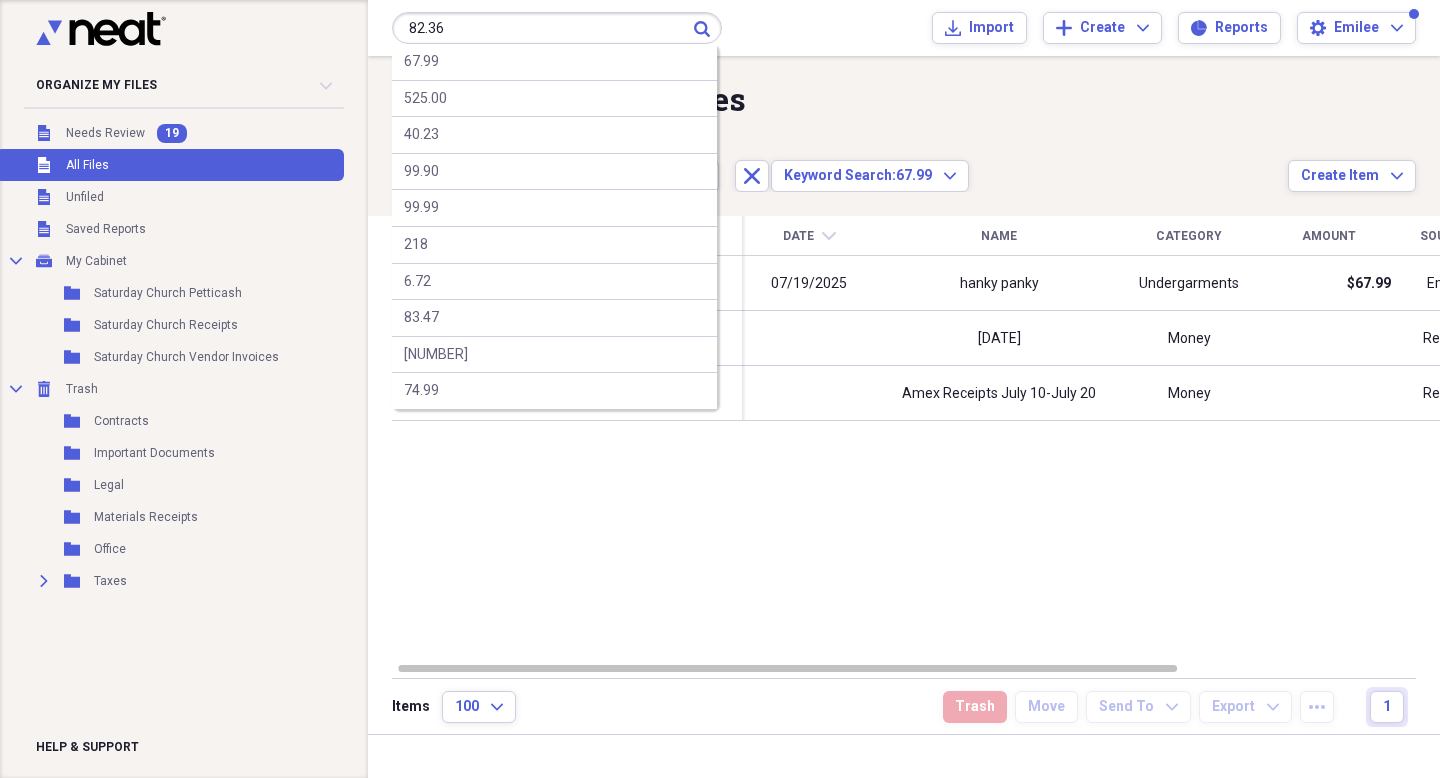 type on "82.36" 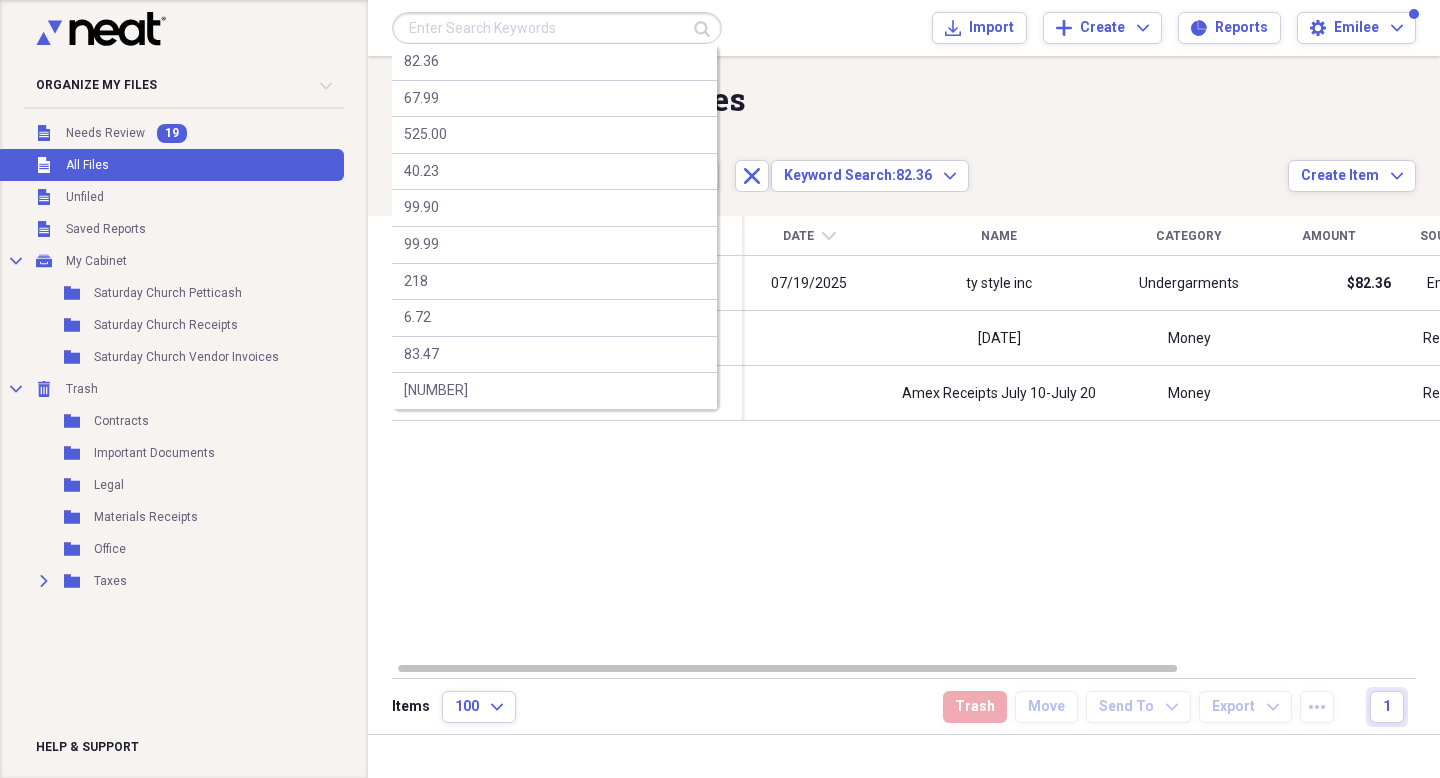 click at bounding box center [557, 28] 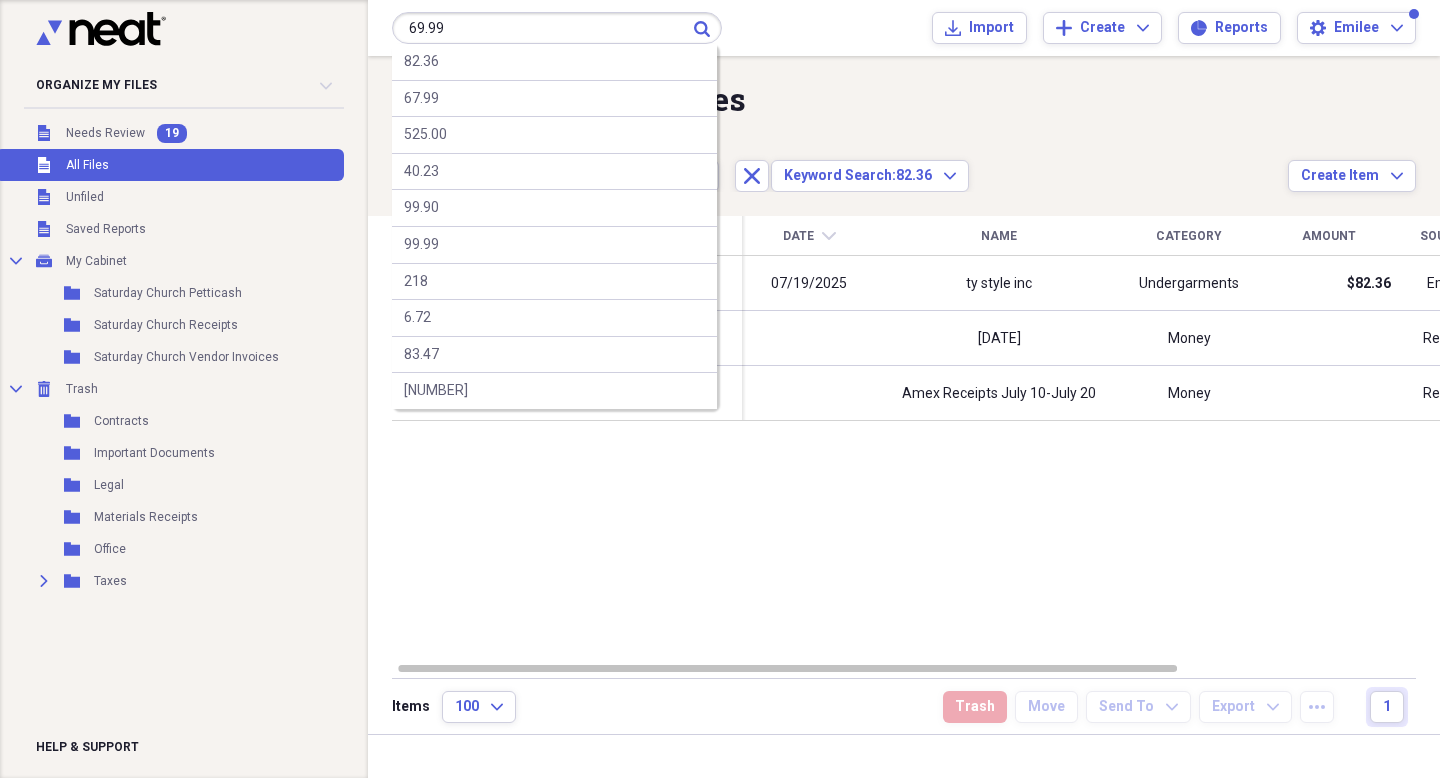 type on "69.99" 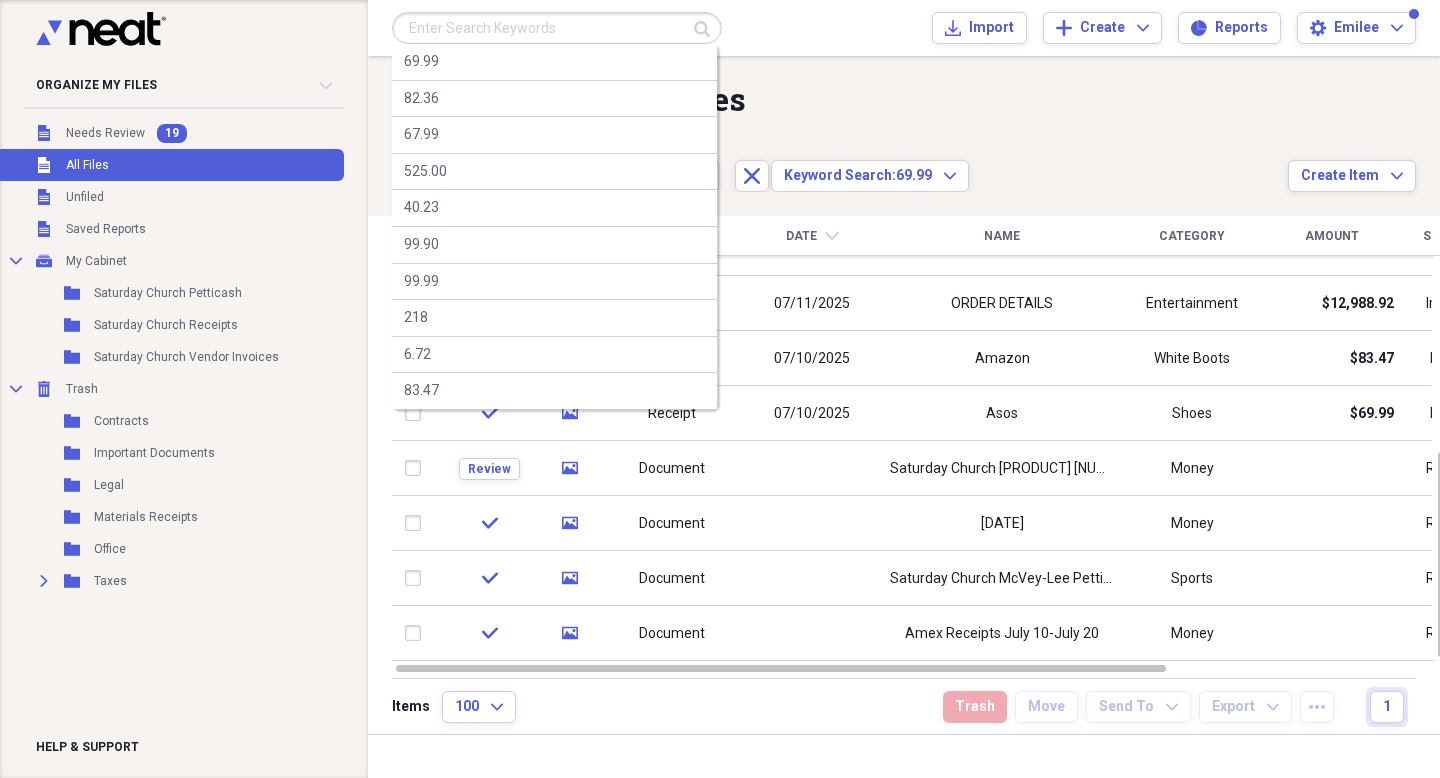 click at bounding box center (557, 28) 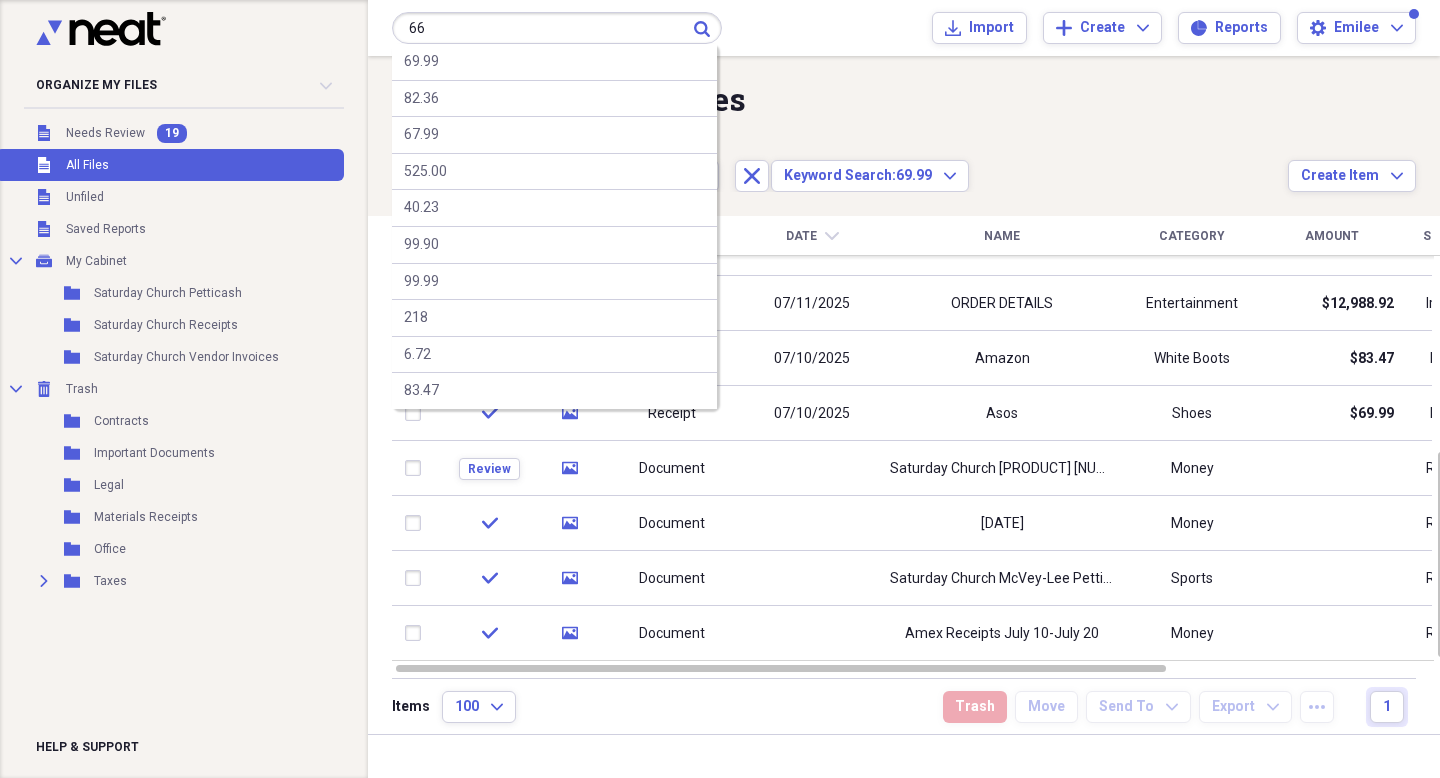 type on "66" 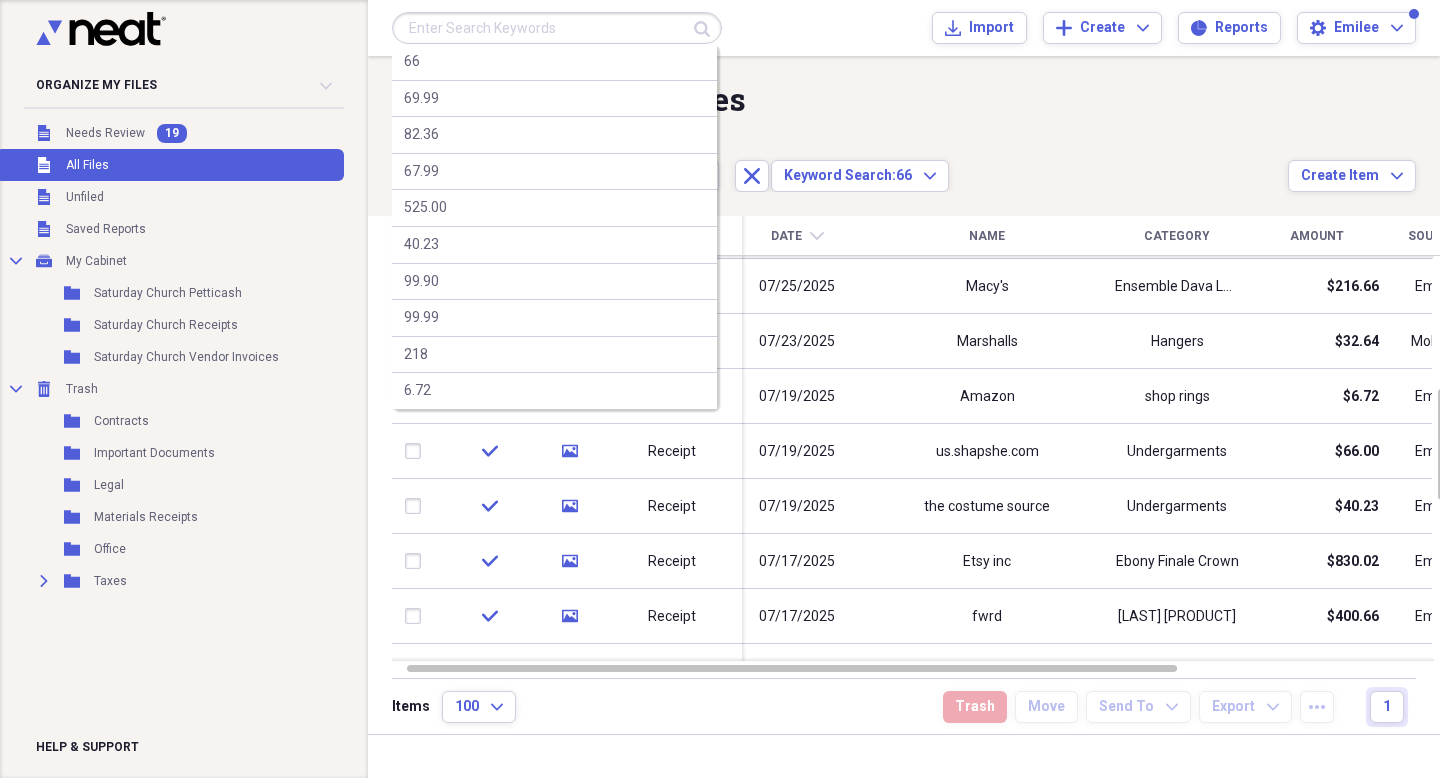 click at bounding box center [557, 28] 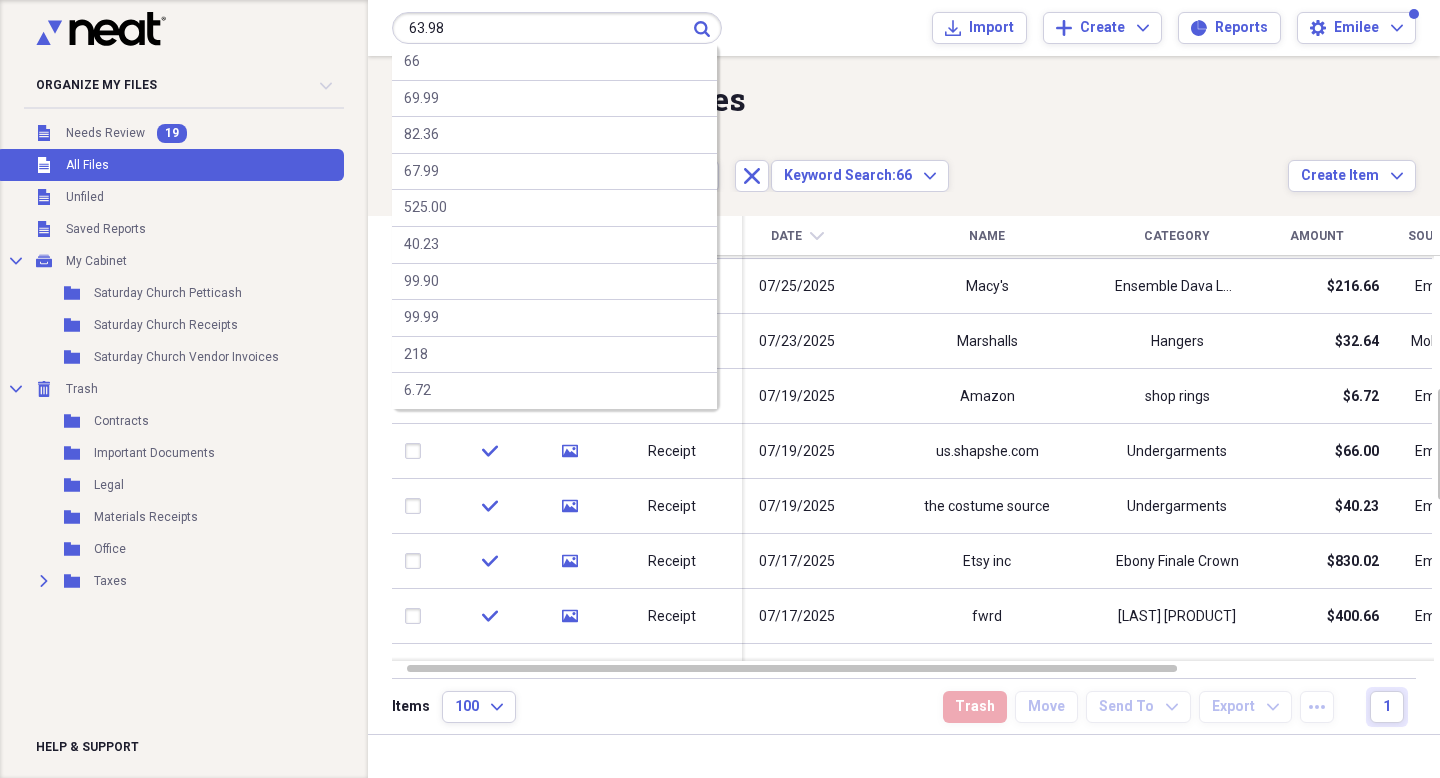 type on "63.98" 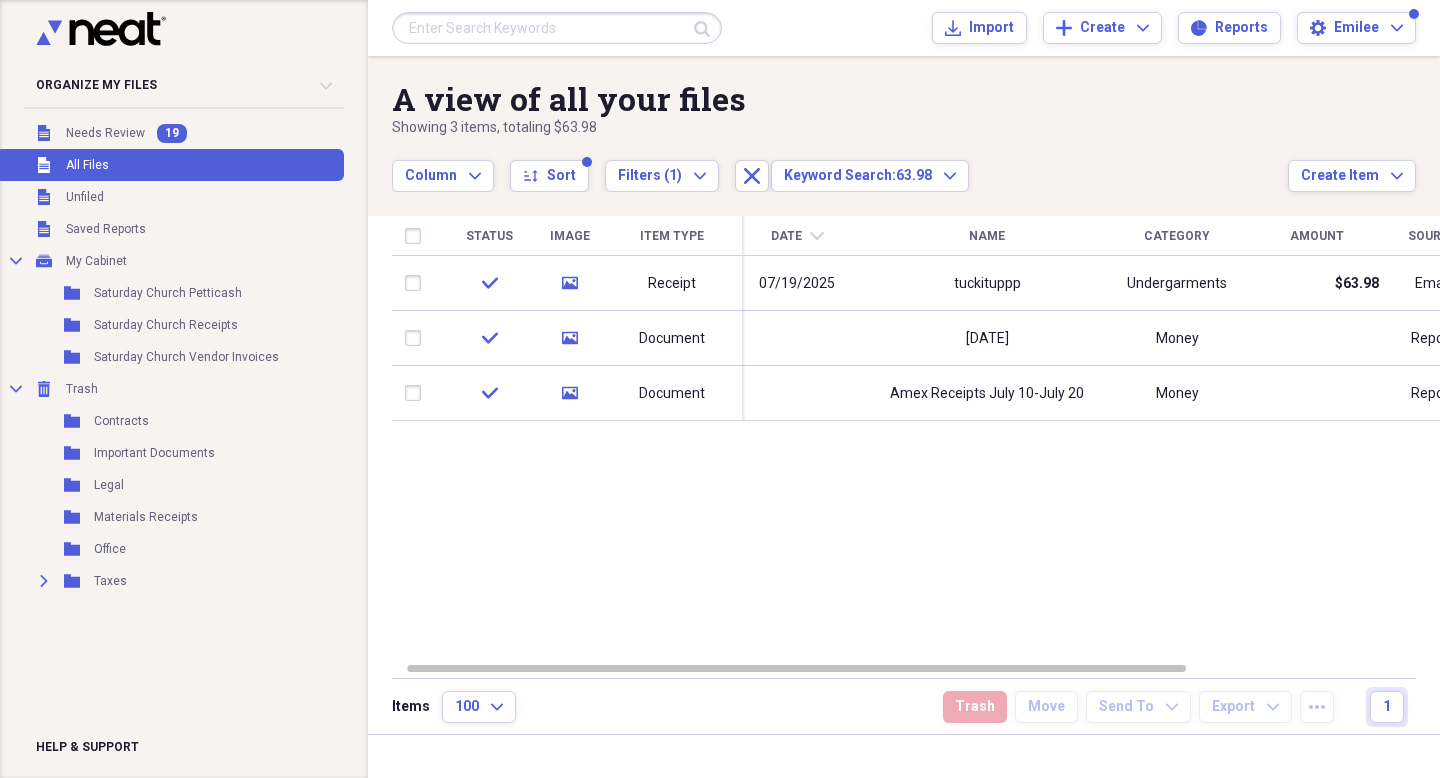click at bounding box center [557, 28] 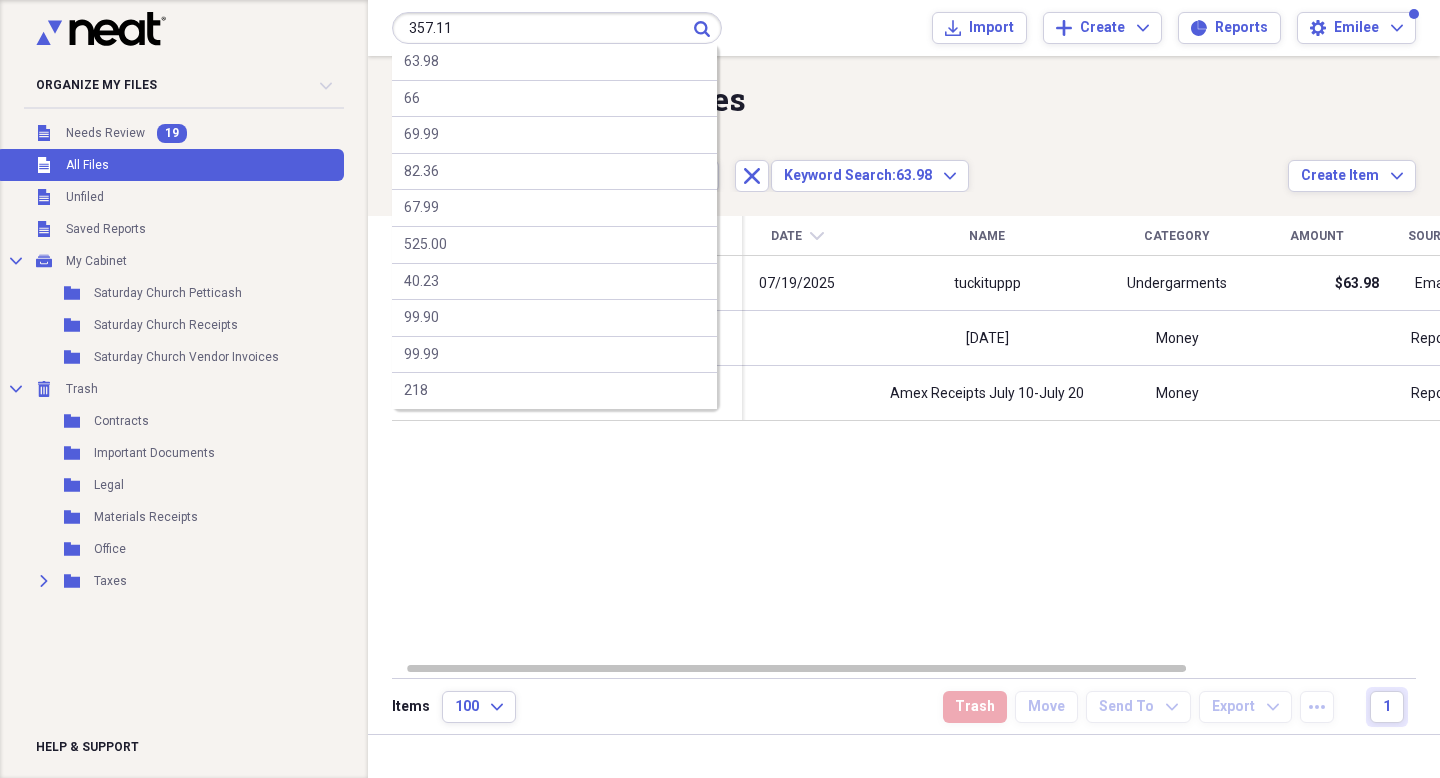 type on "357.11" 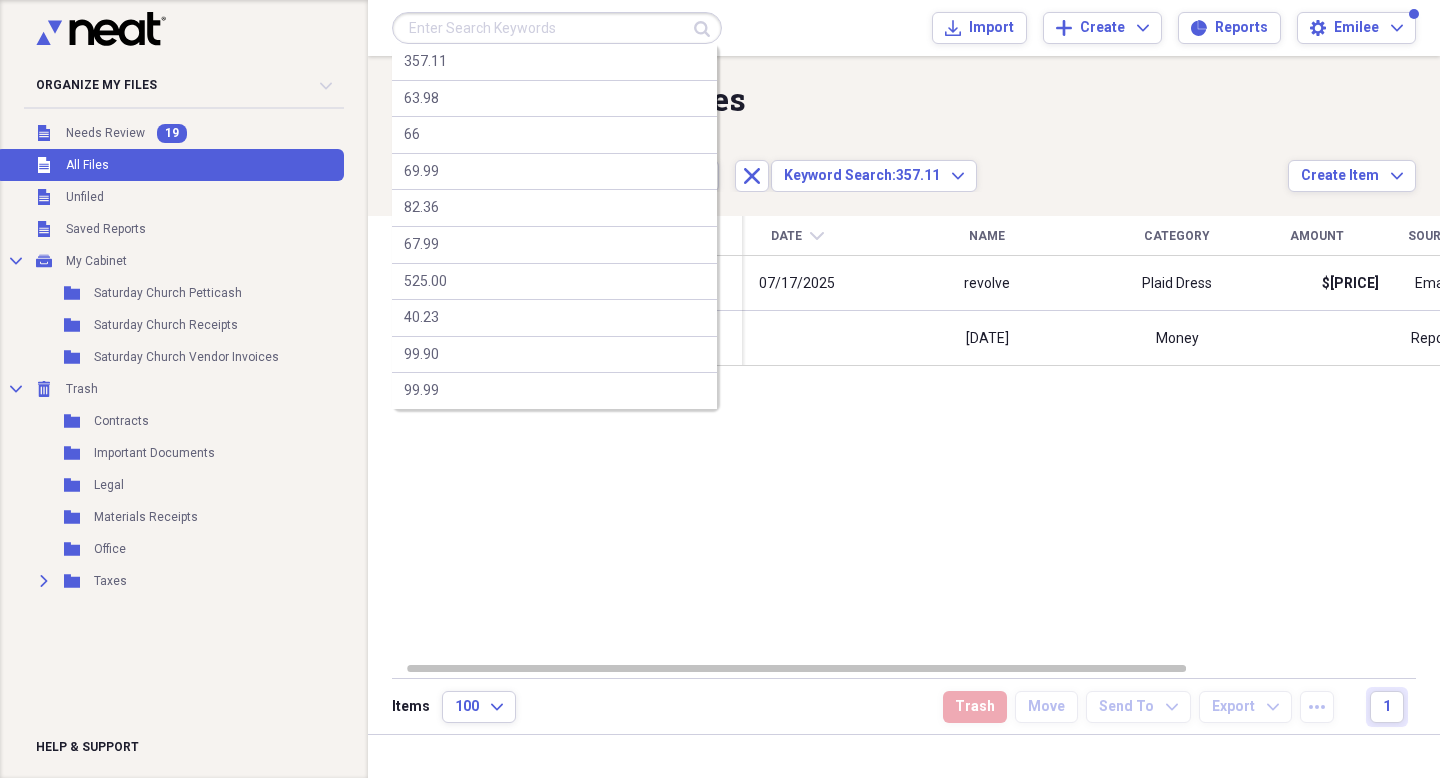 click at bounding box center (557, 28) 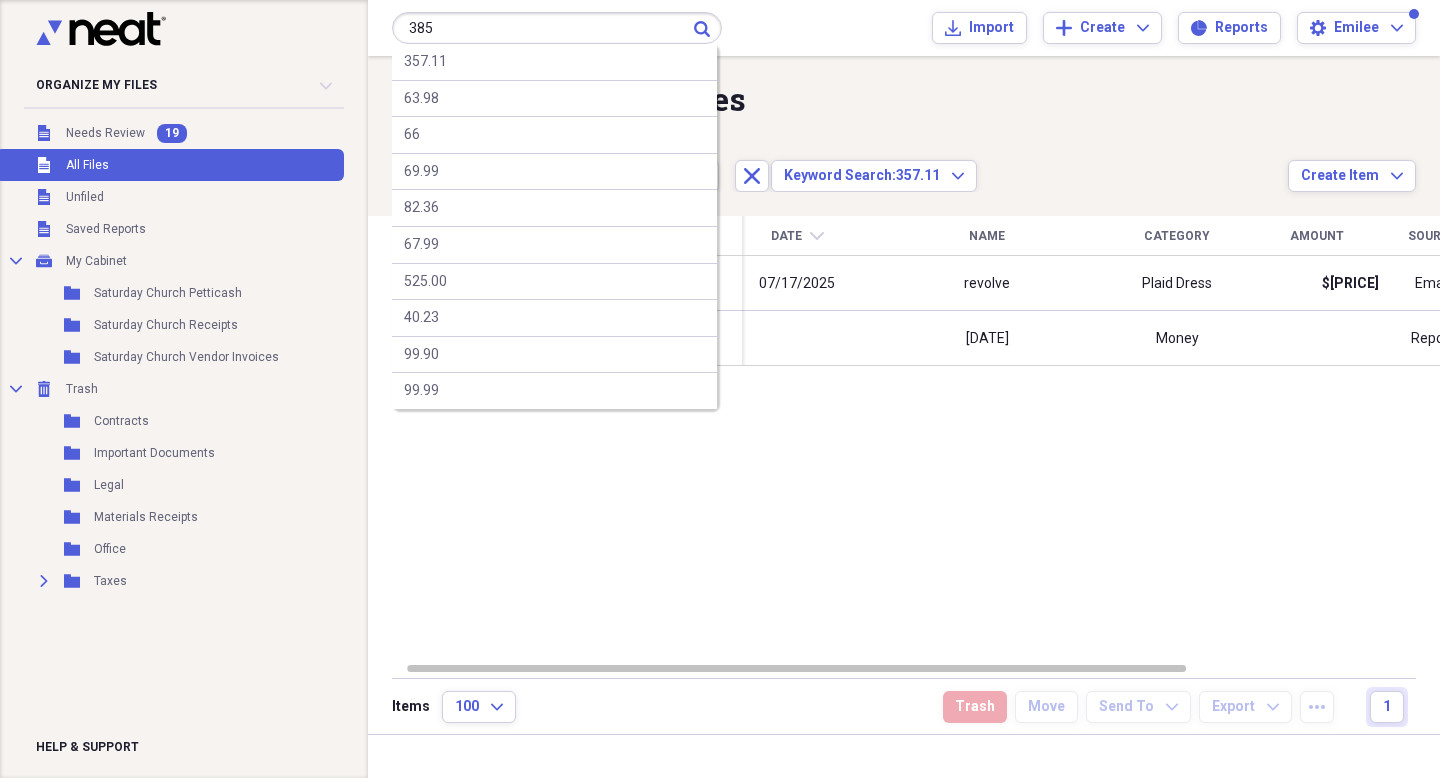 type on "385" 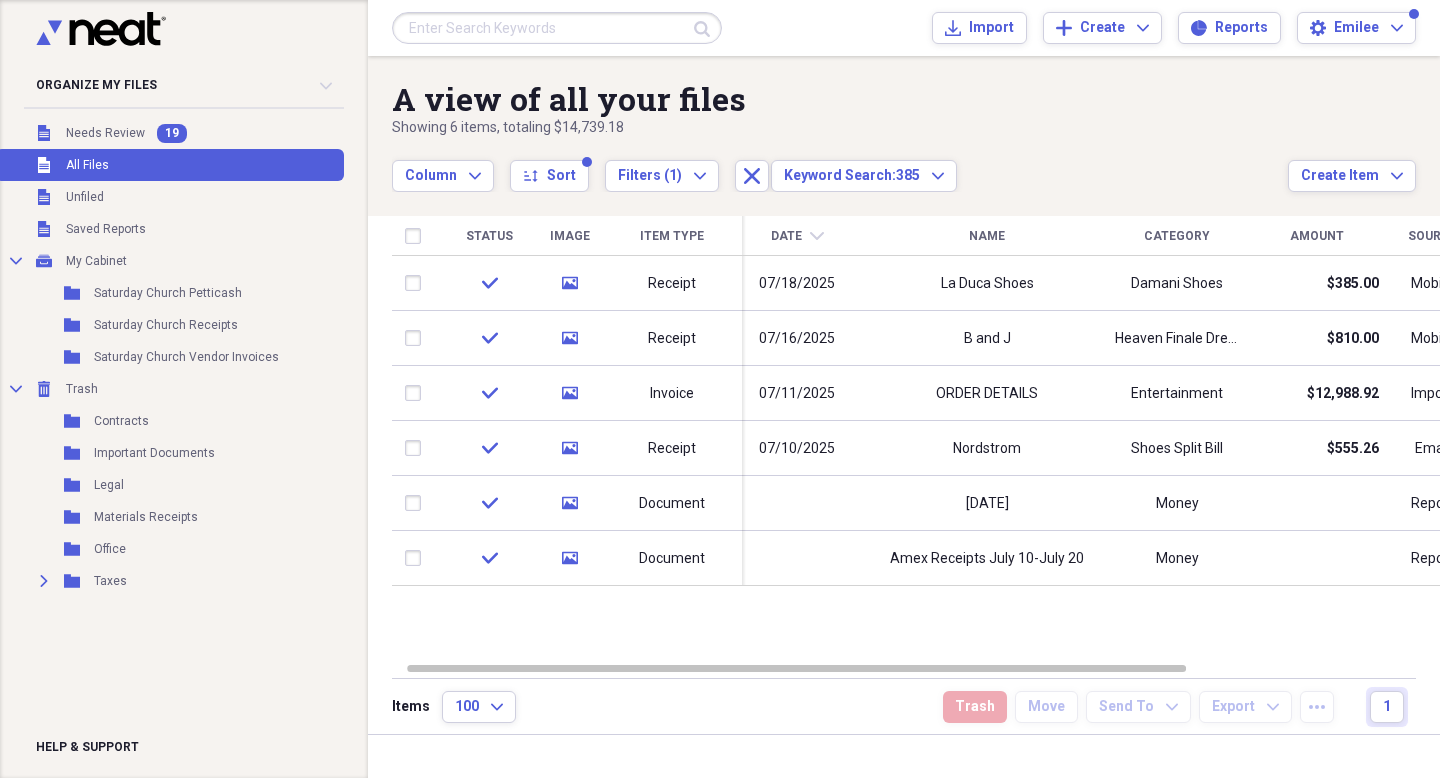 click at bounding box center [557, 28] 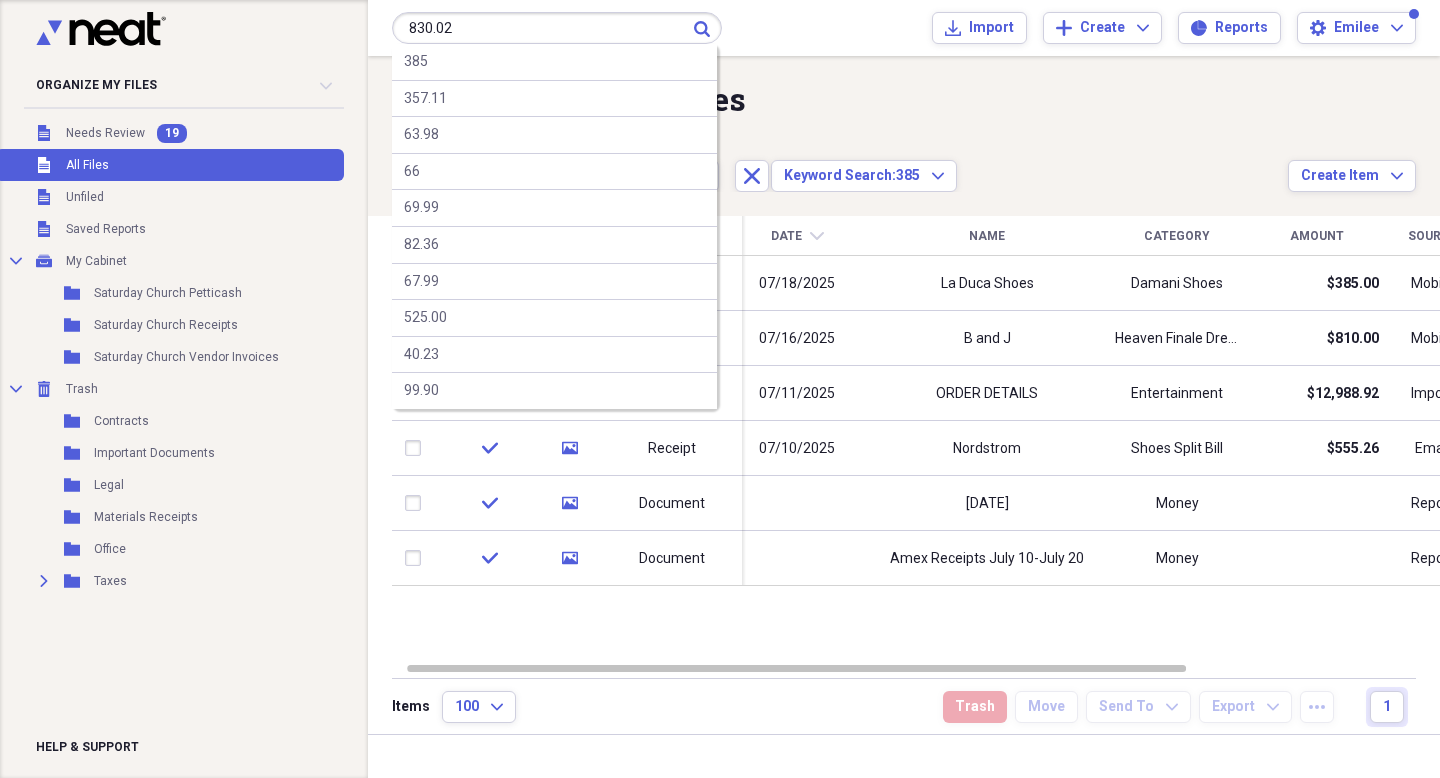 type on "830.02" 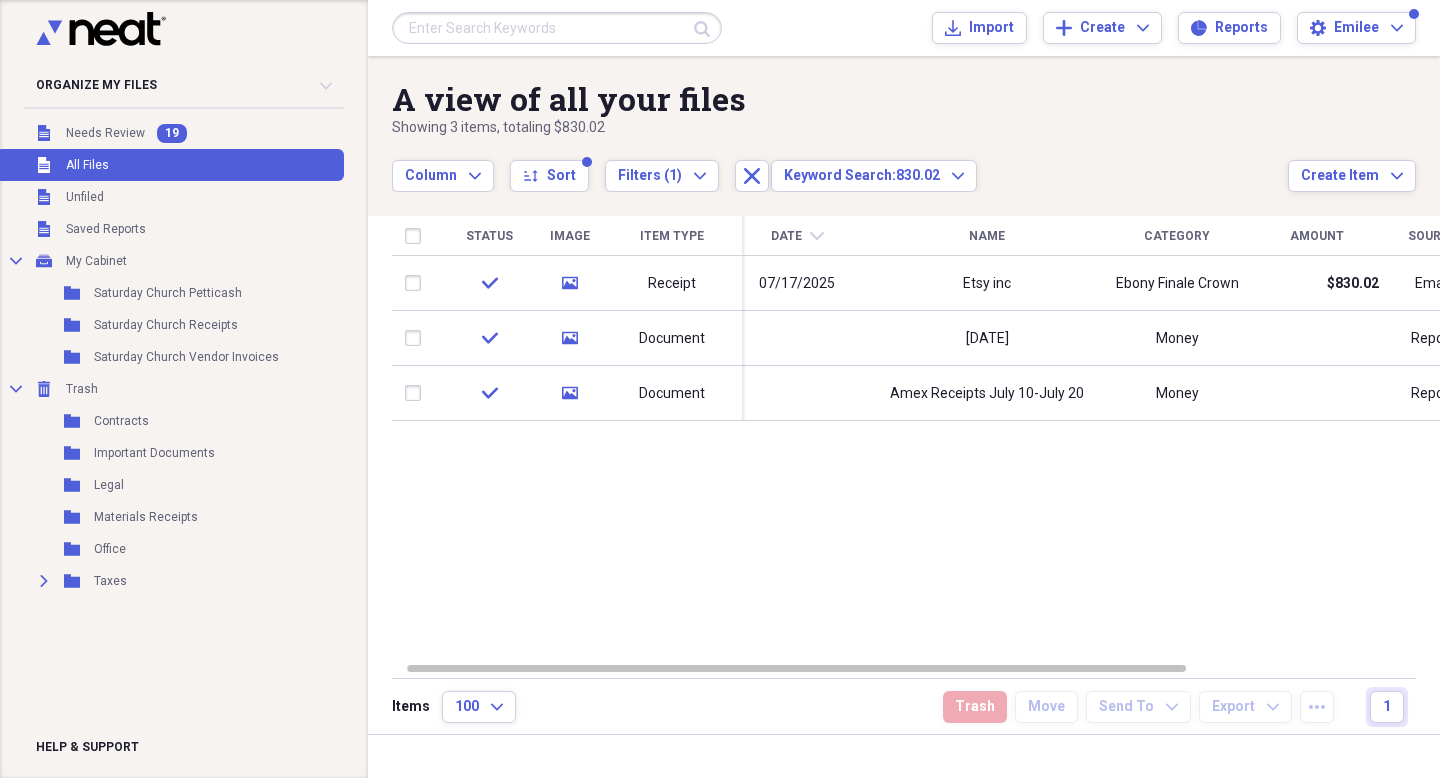click at bounding box center [557, 28] 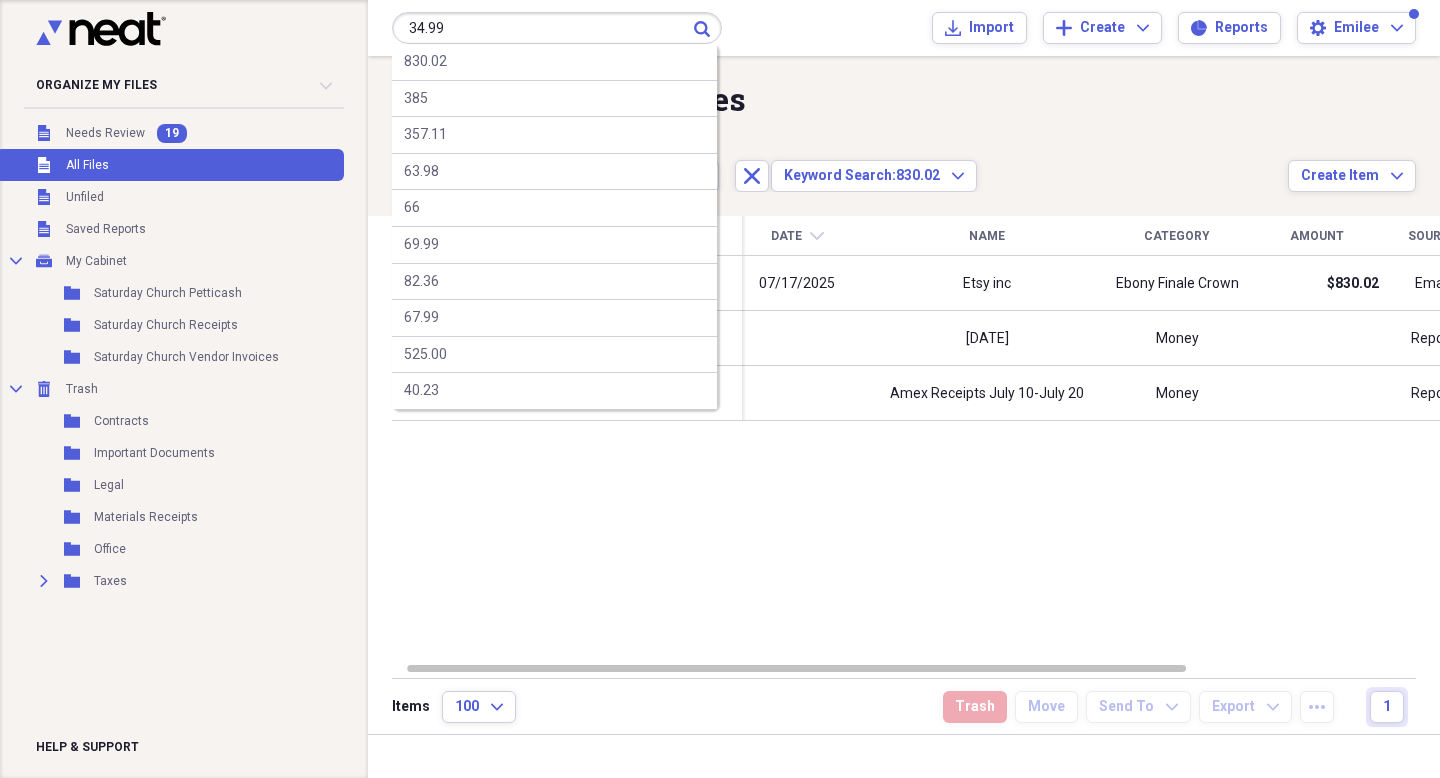 type on "34.99" 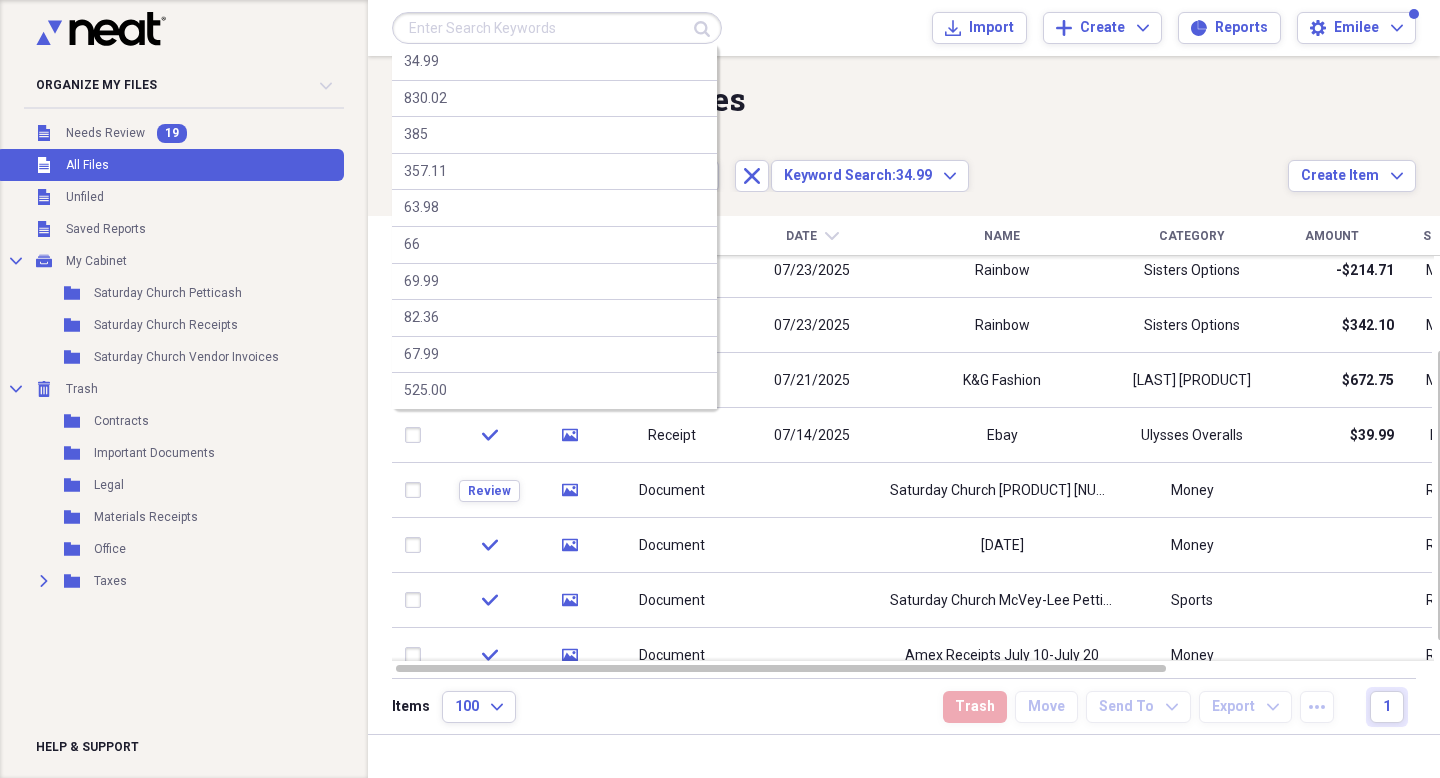 click at bounding box center (557, 28) 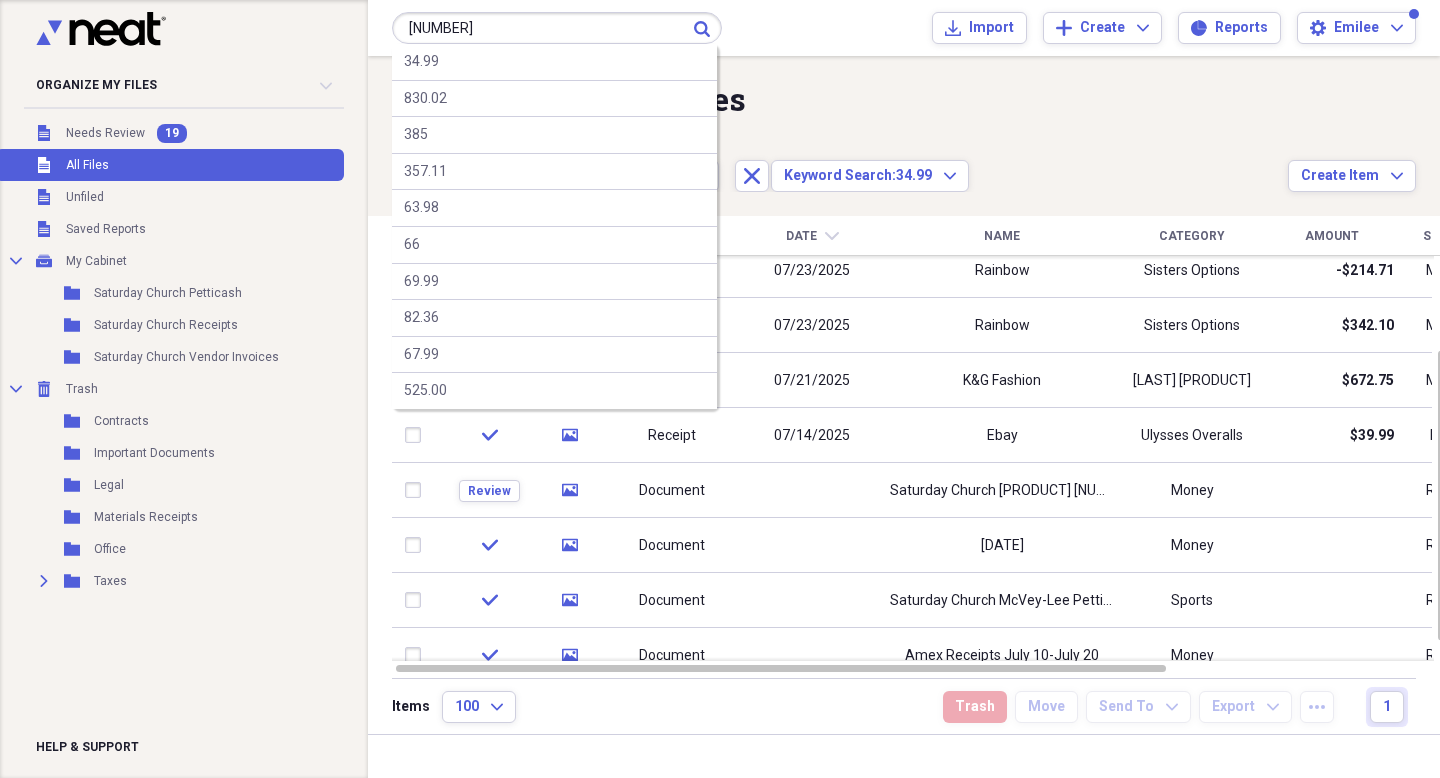 type on "[NUMBER]" 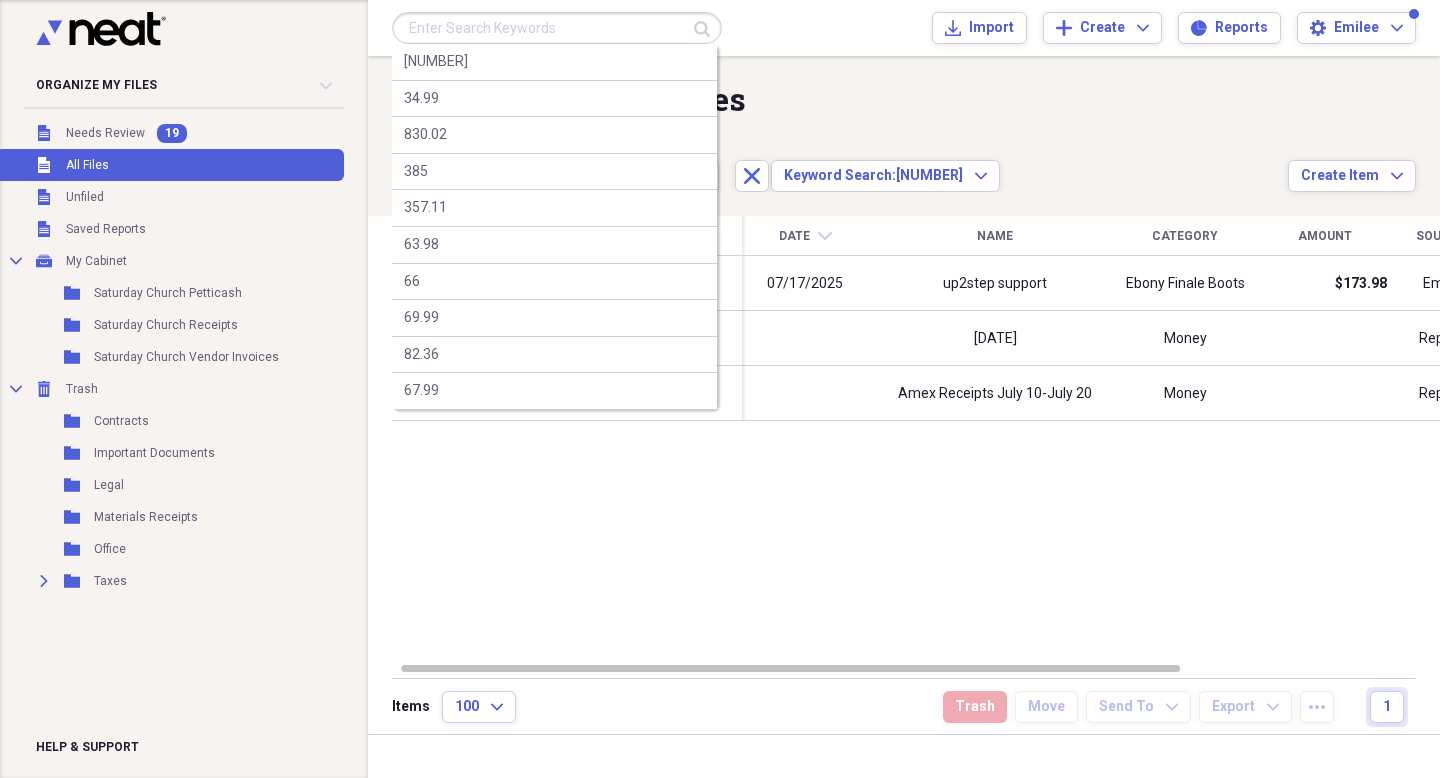 click at bounding box center (557, 28) 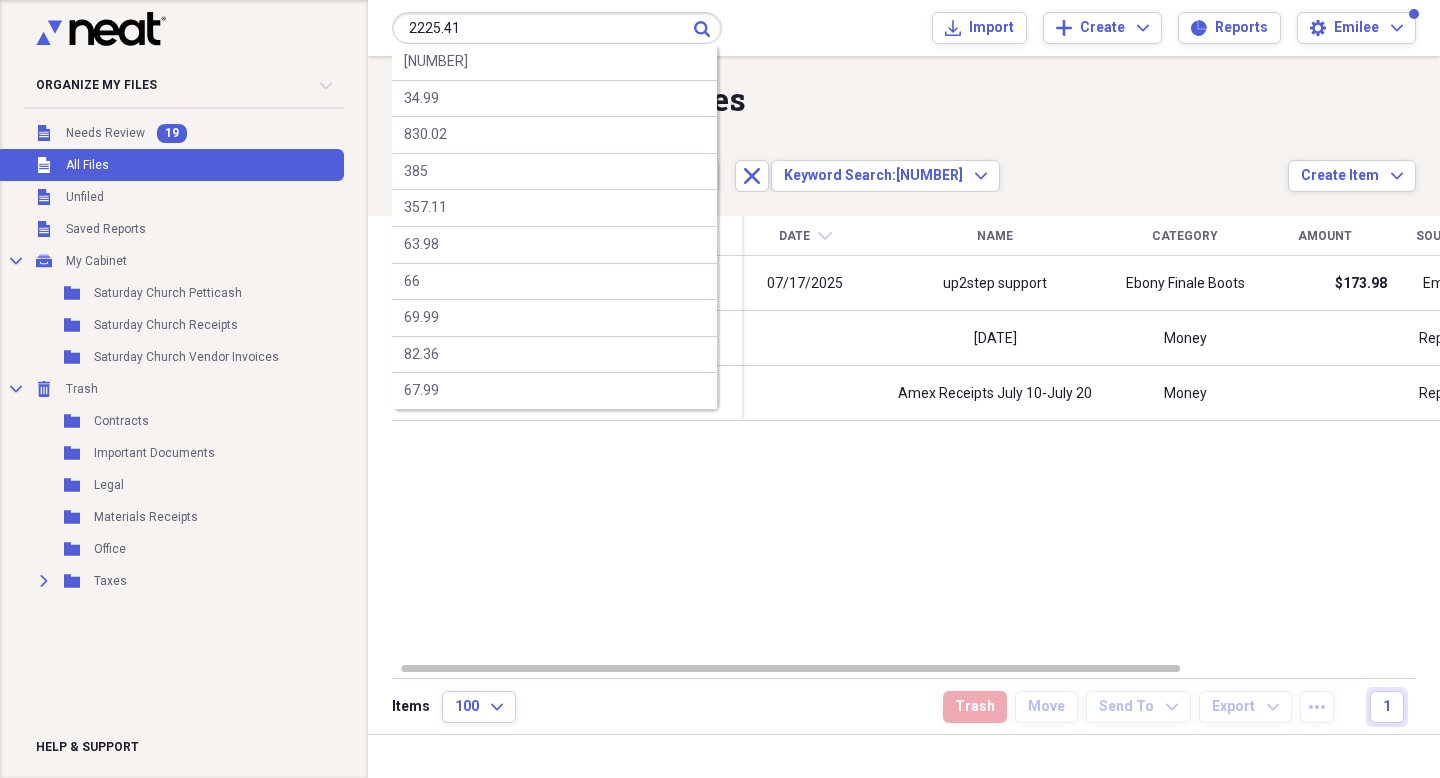 type on "2225.41" 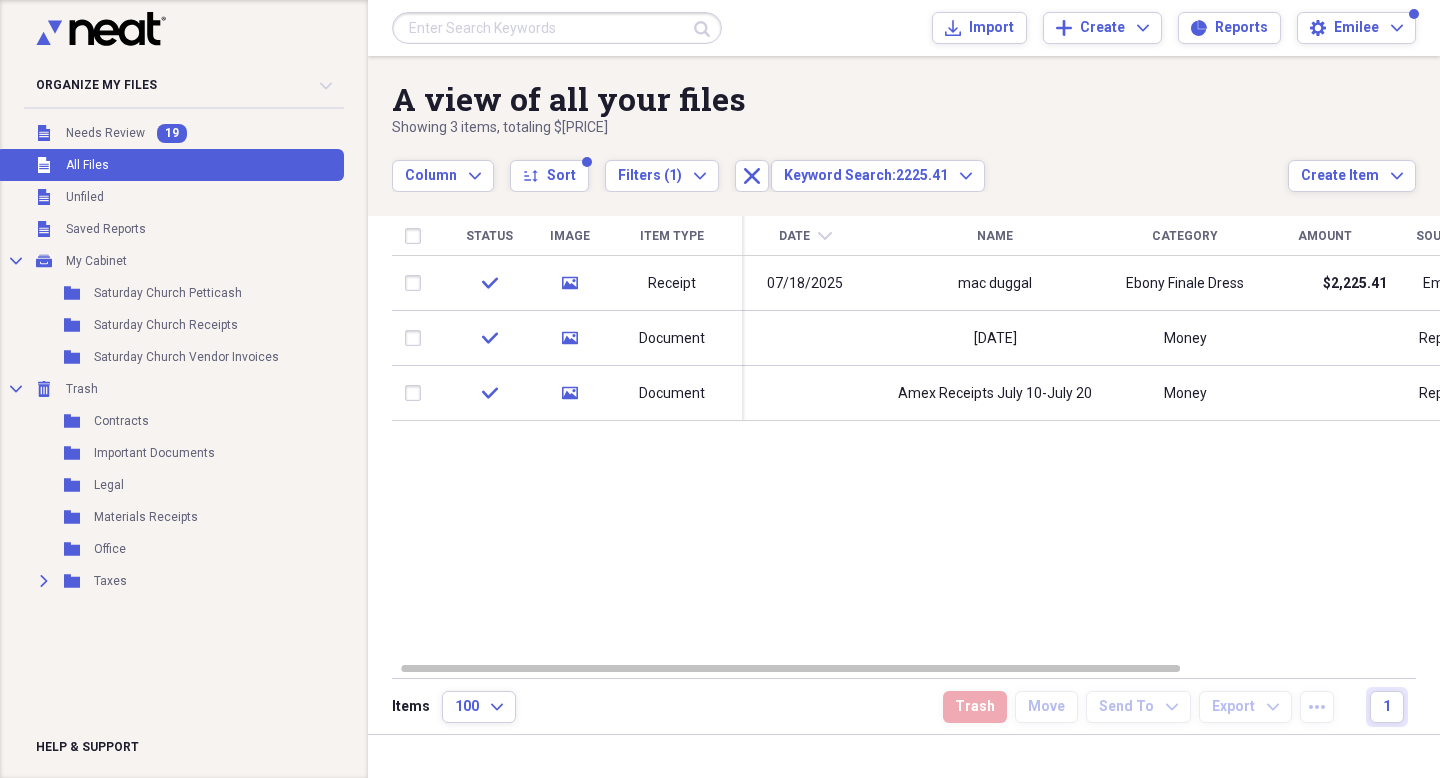 click at bounding box center [557, 28] 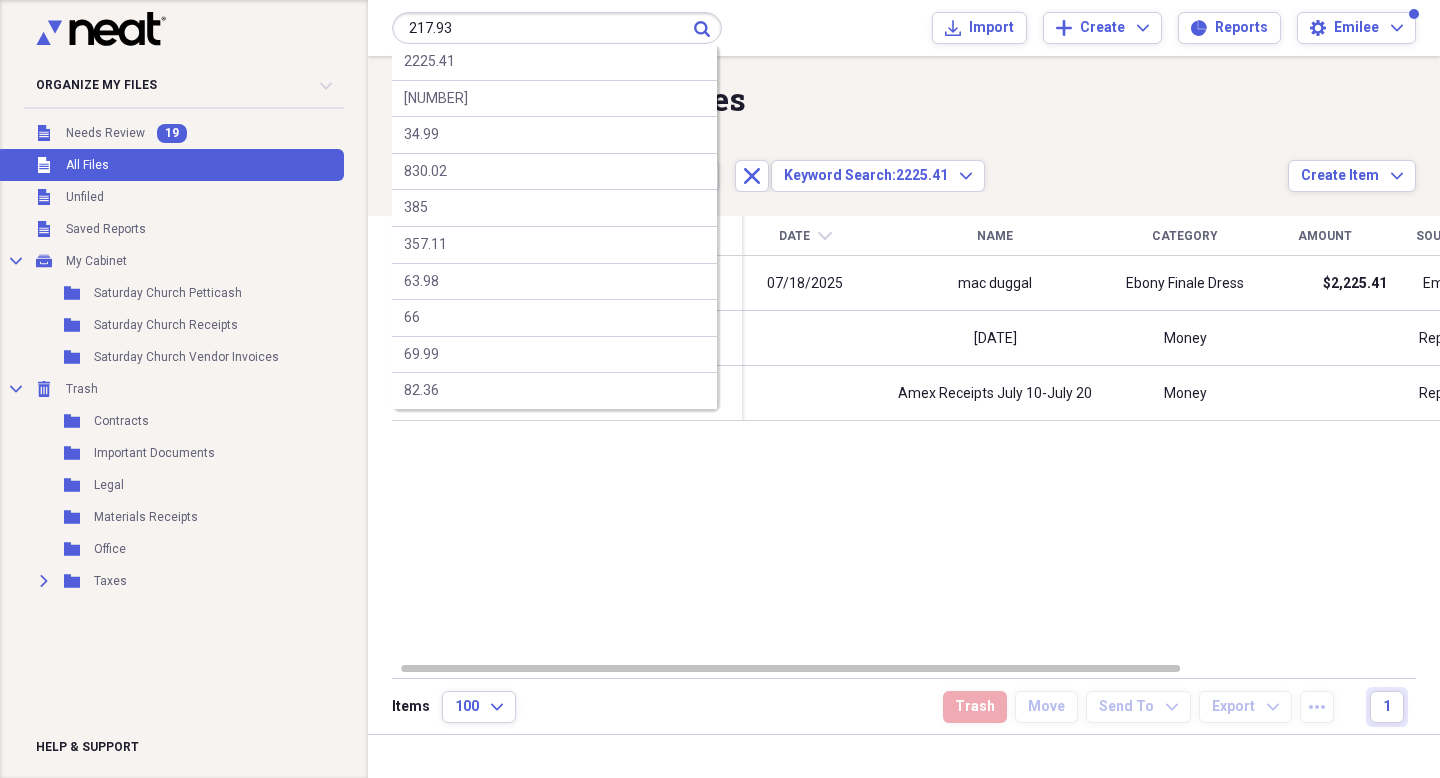 type on "217.93" 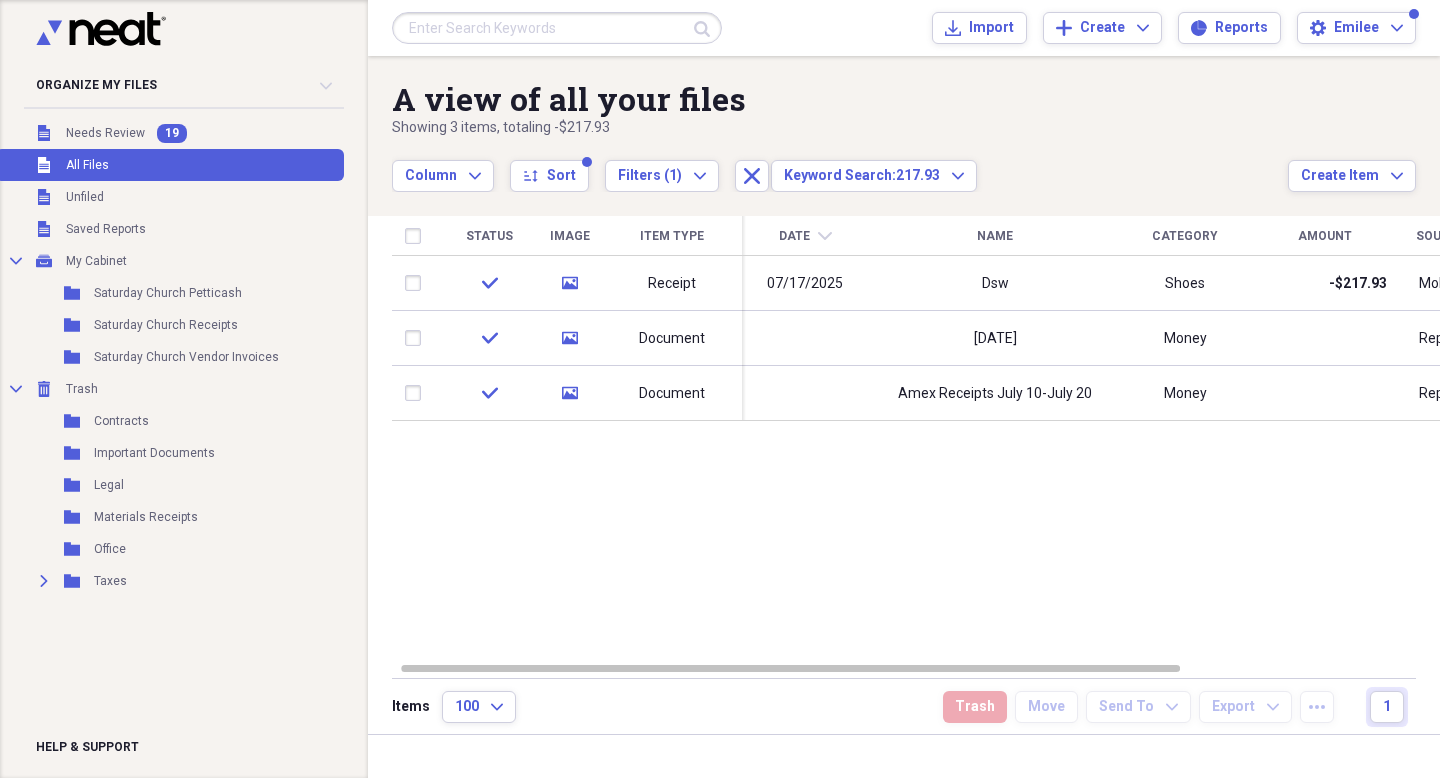 click at bounding box center (557, 28) 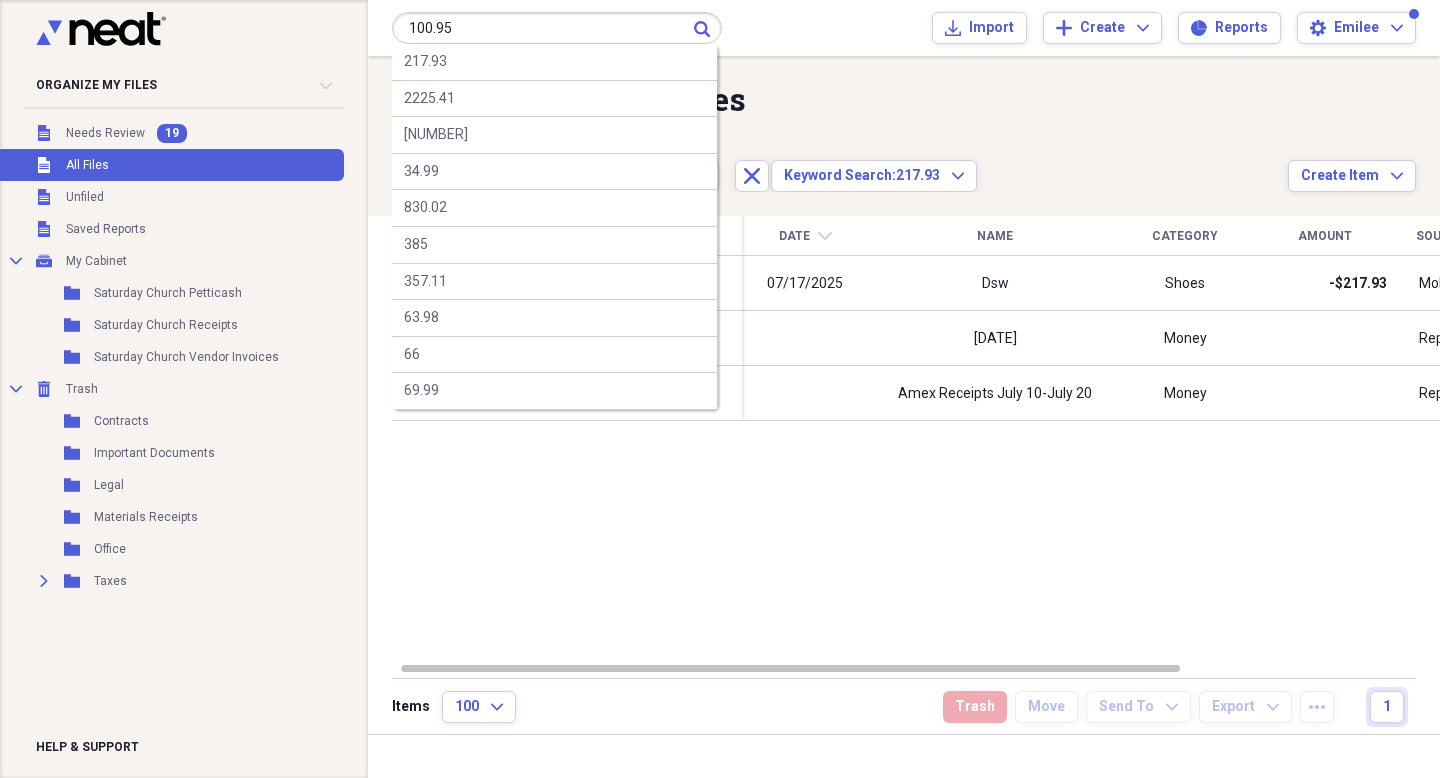 type on "100.95" 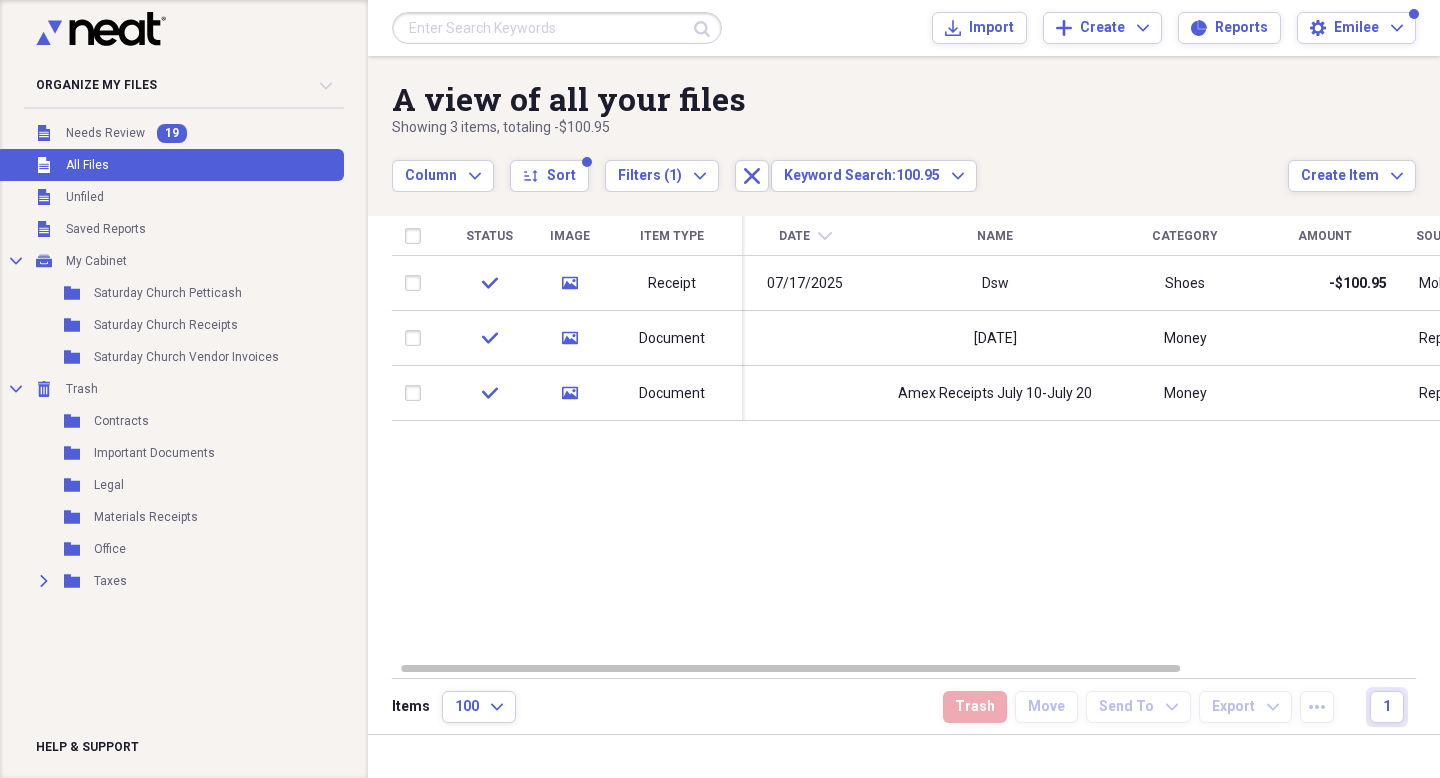 click at bounding box center (557, 28) 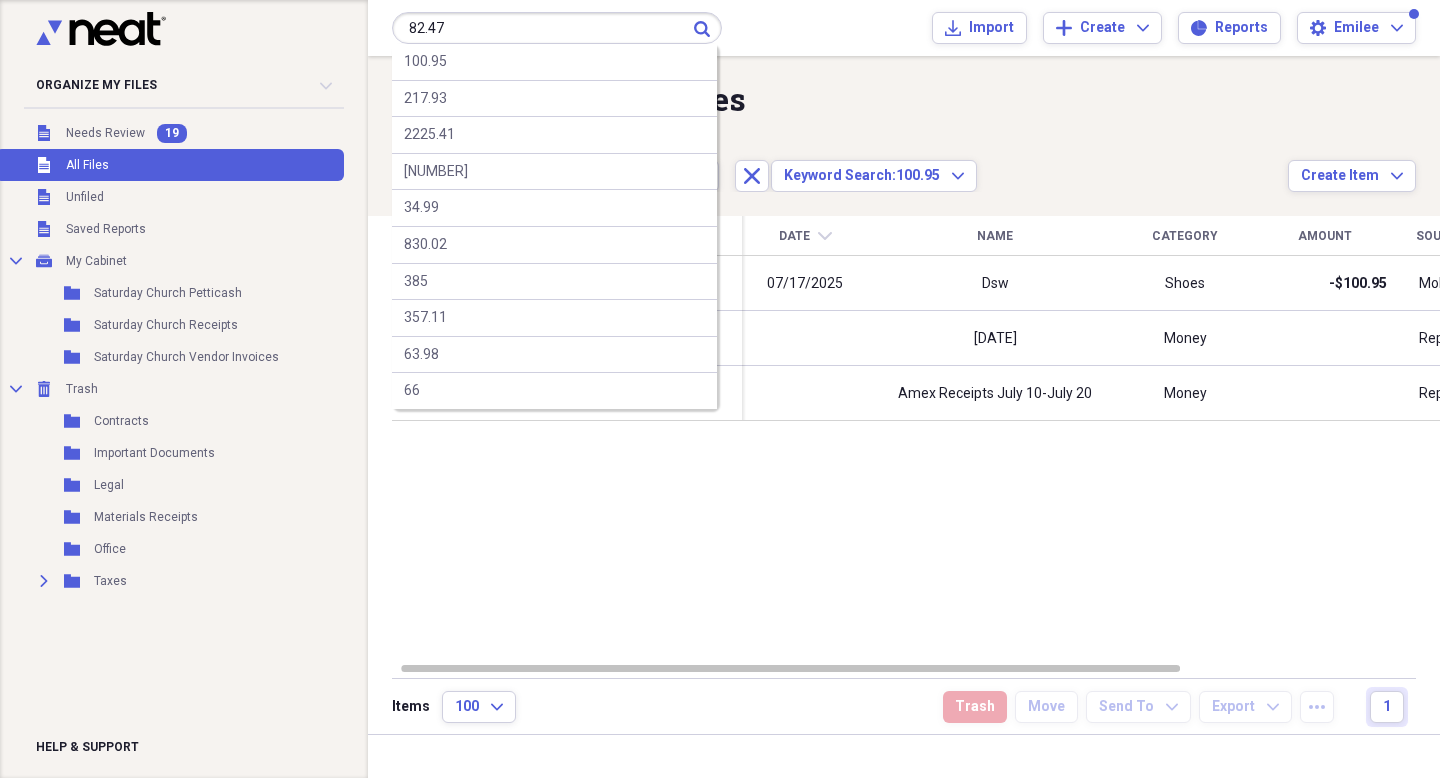 type on "82.47" 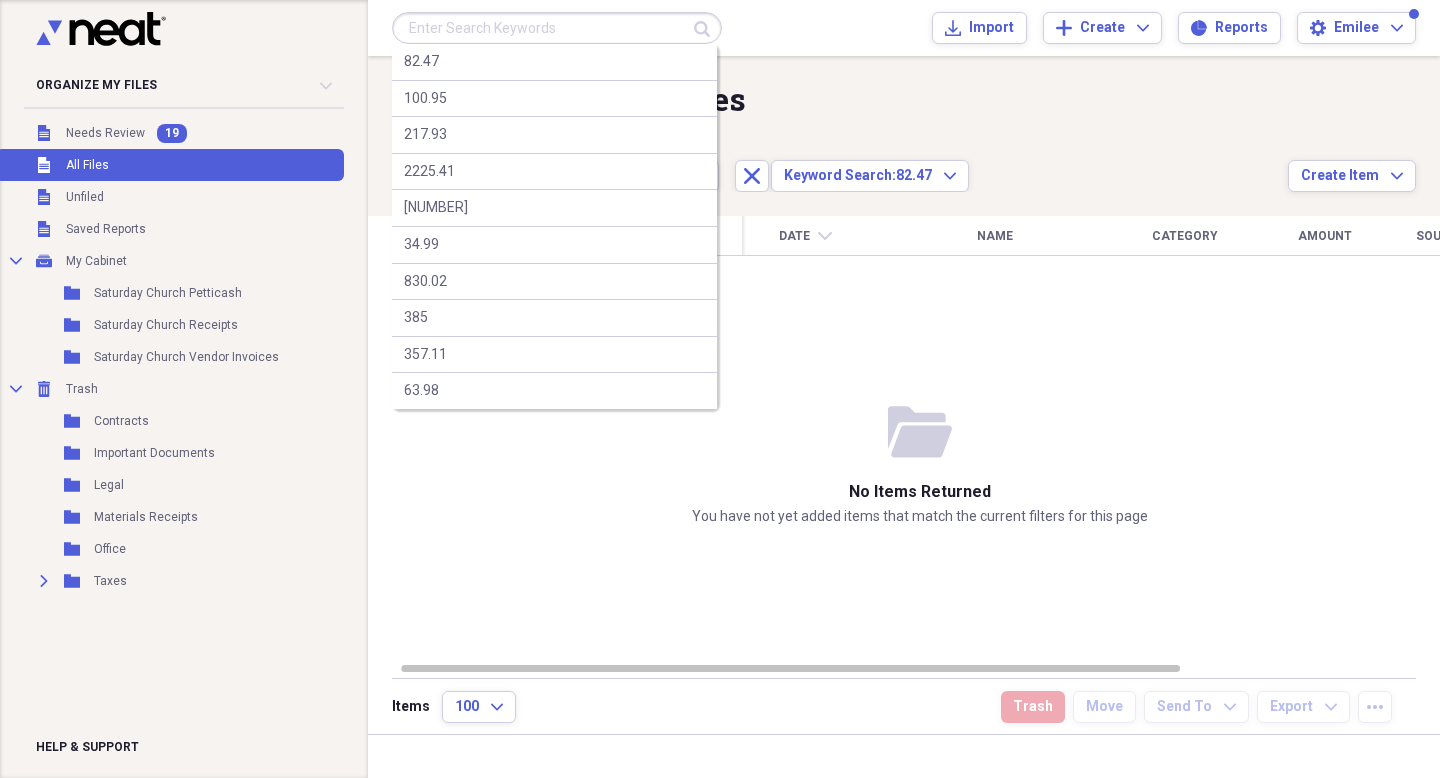 click at bounding box center (557, 28) 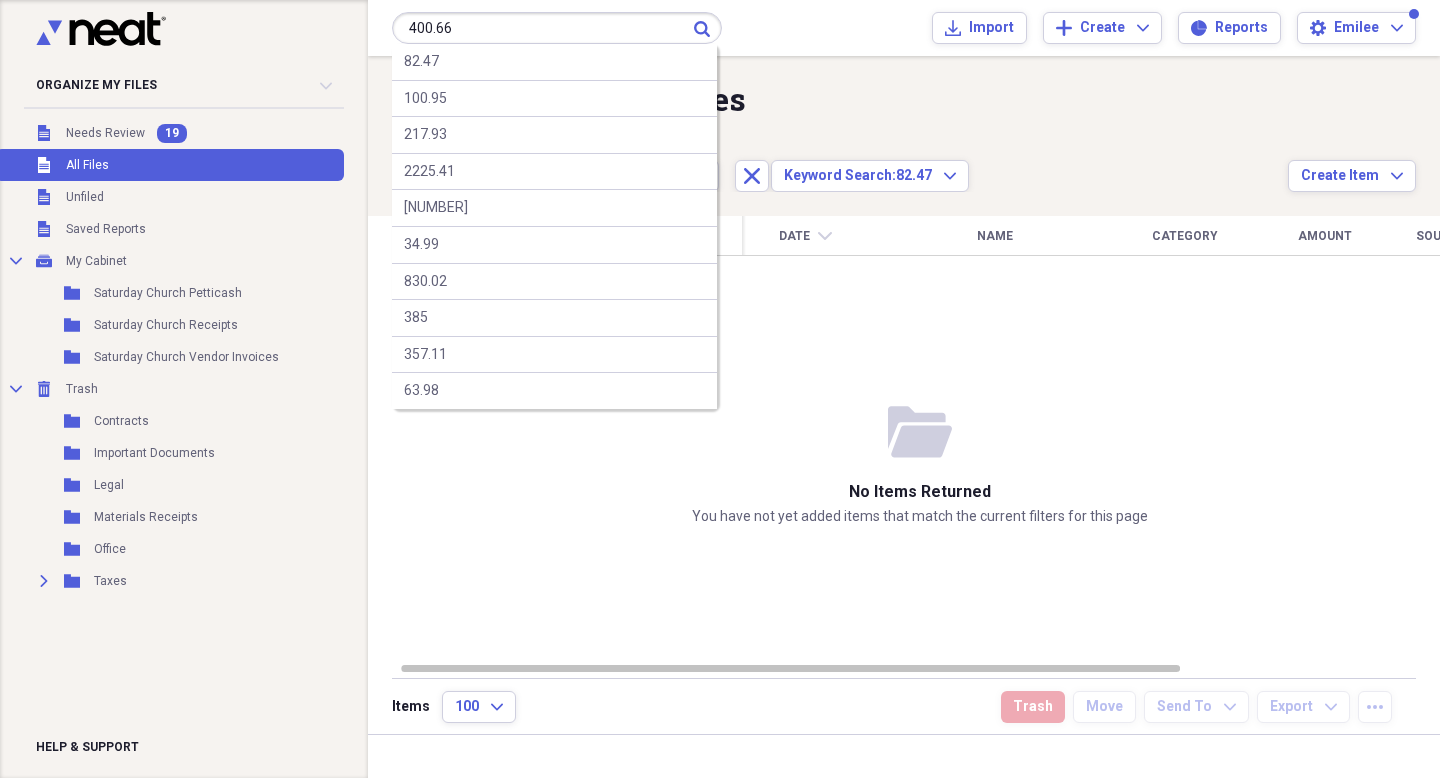 type on "400.66" 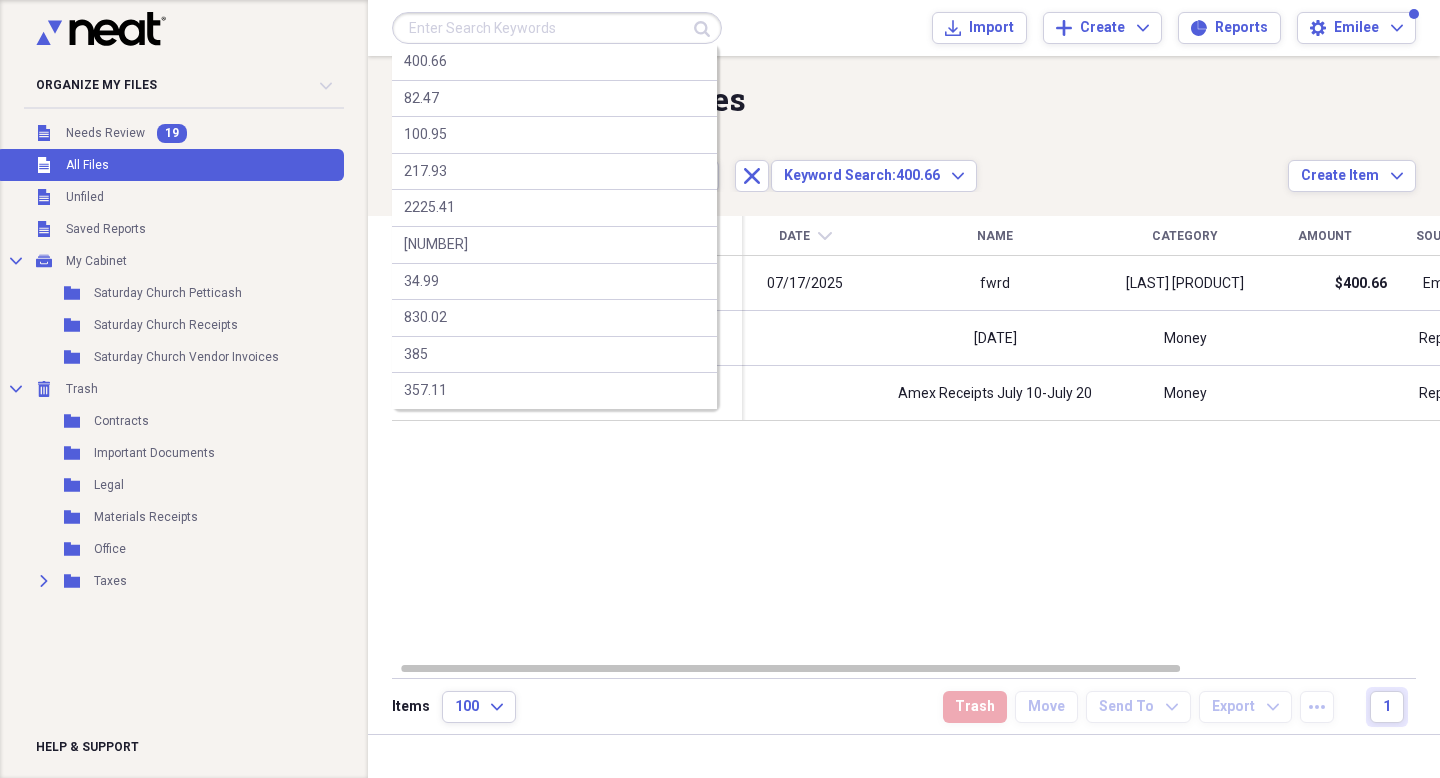 click at bounding box center (557, 28) 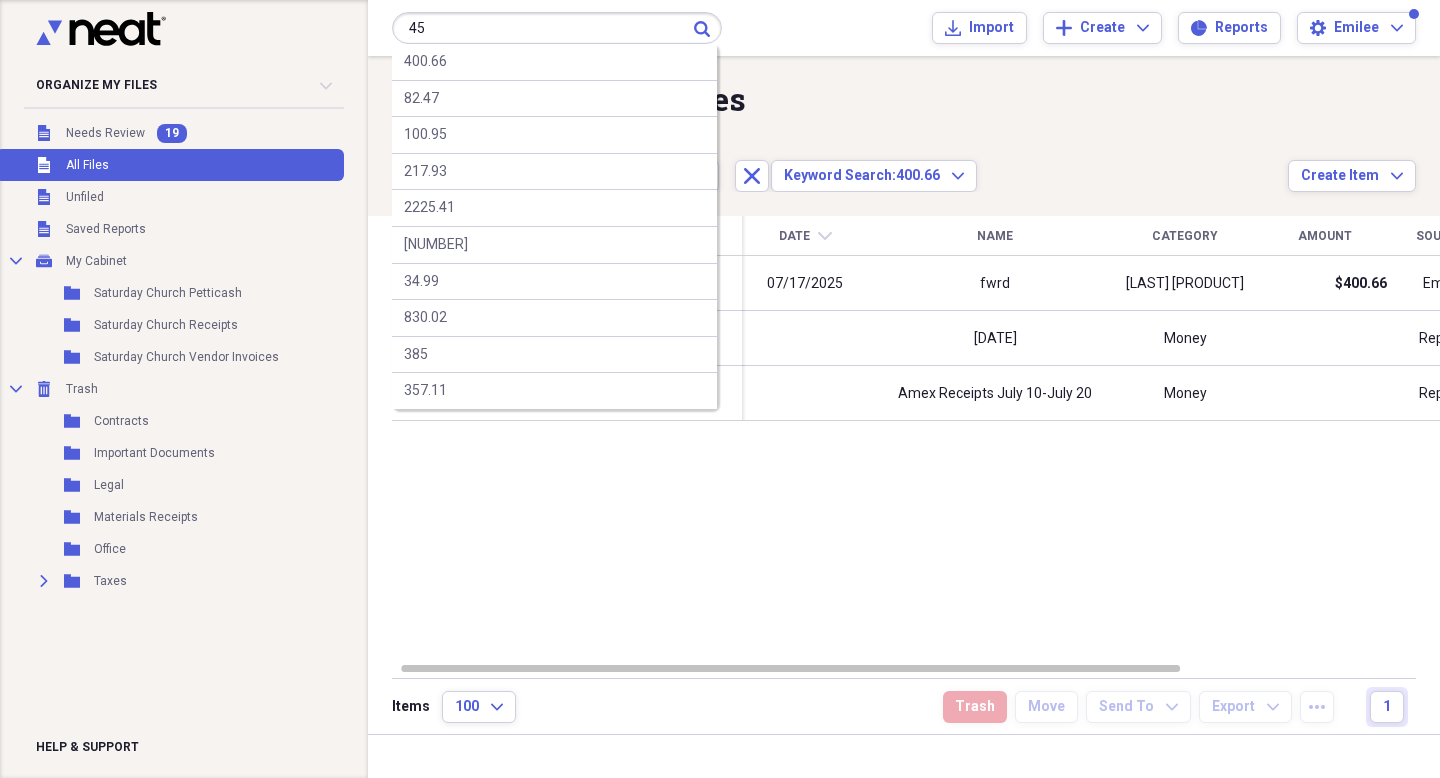 type on "45" 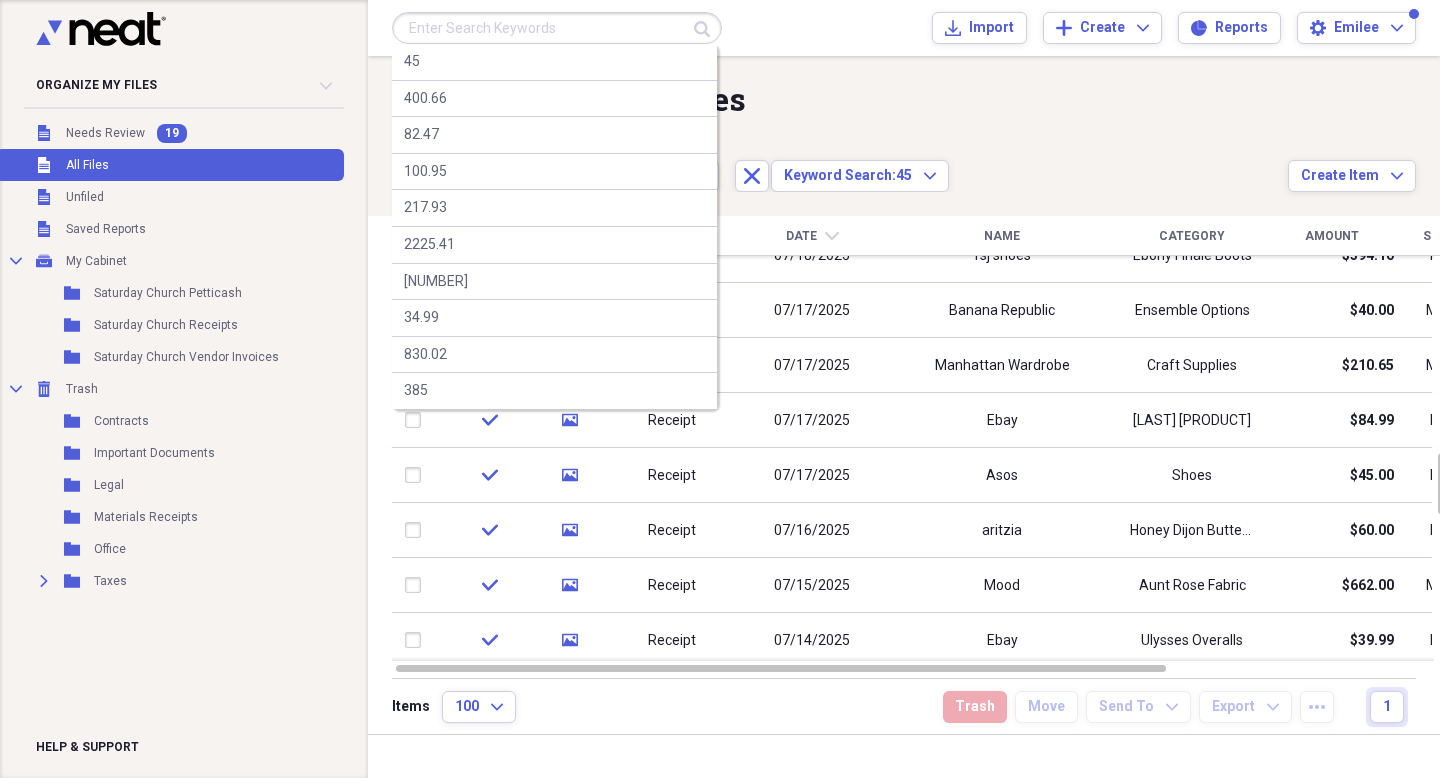 click at bounding box center (557, 28) 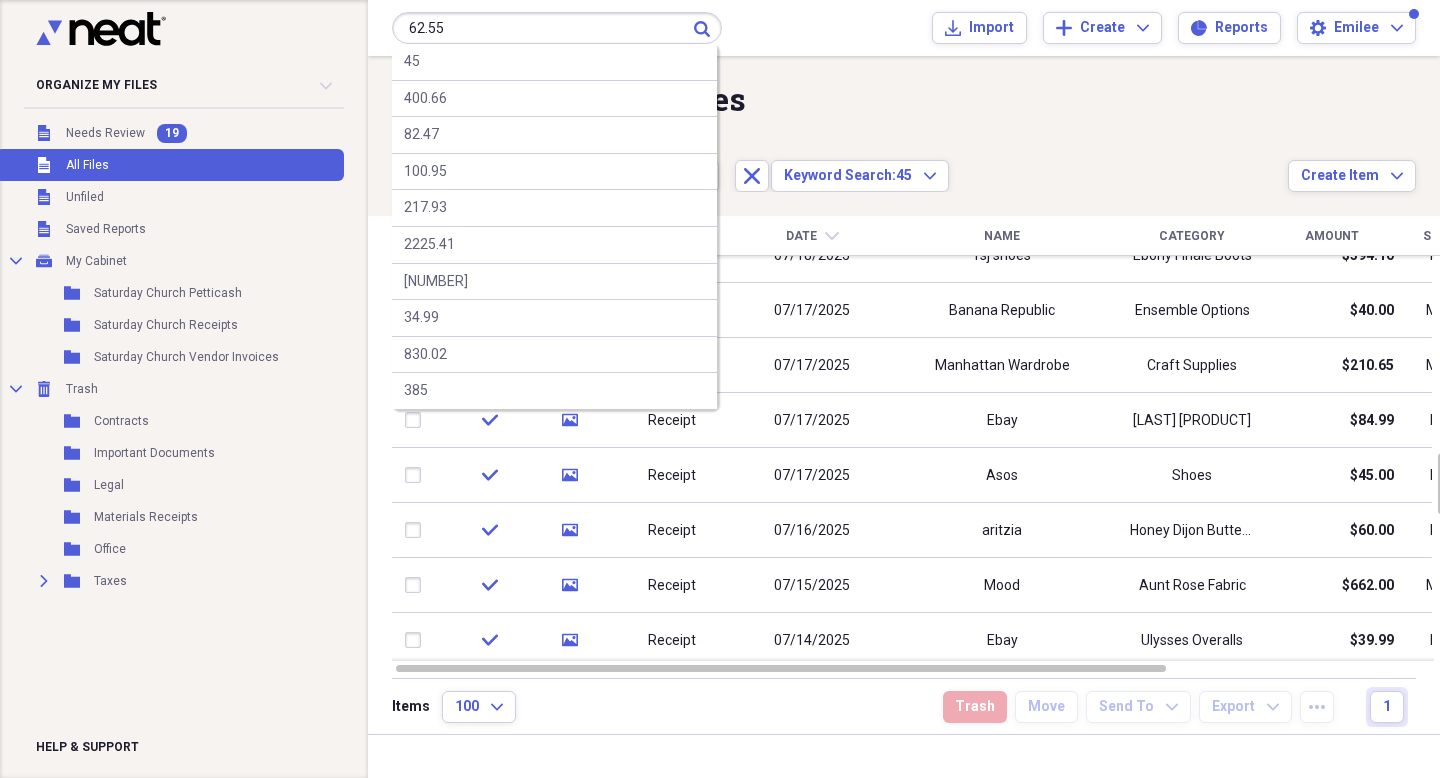 type on "62.55" 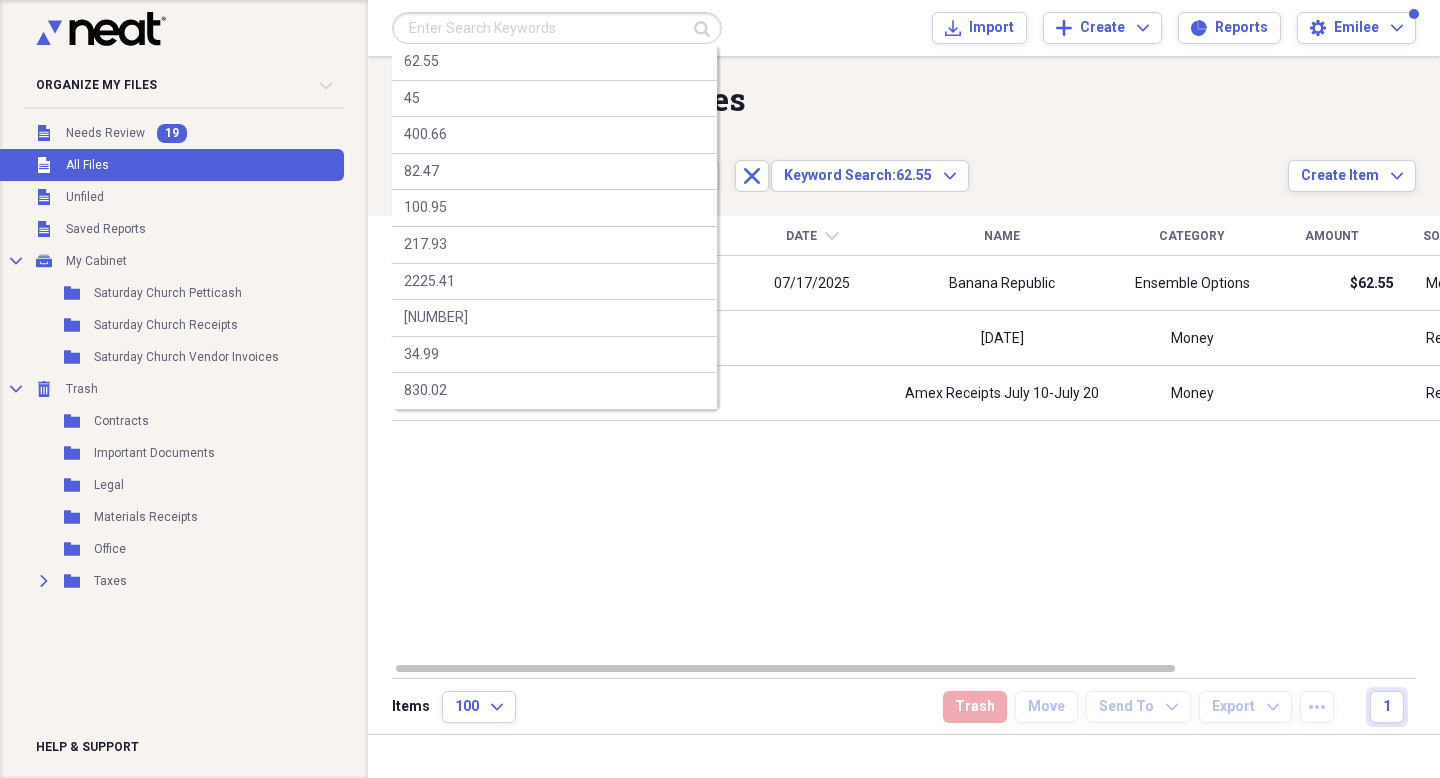 click at bounding box center [557, 28] 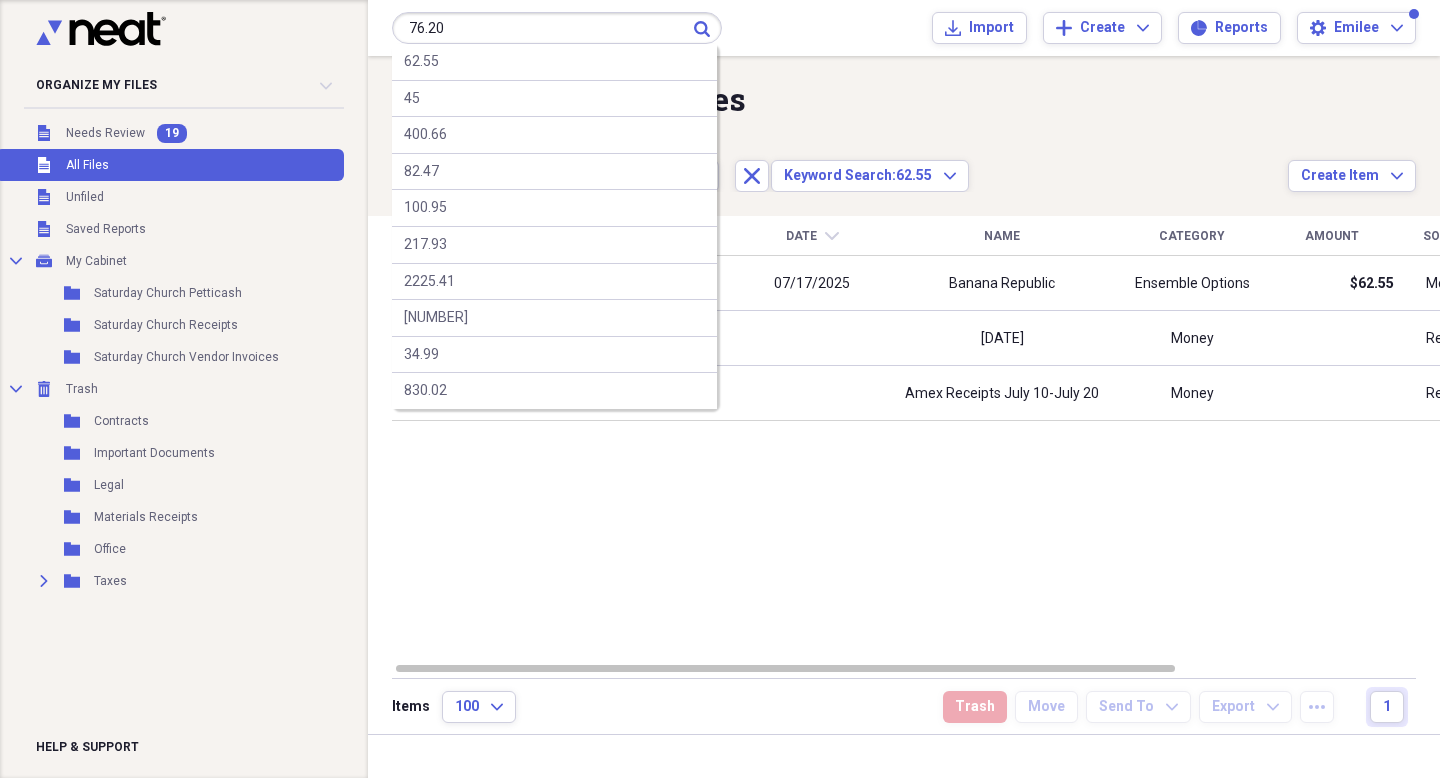 type on "76.20" 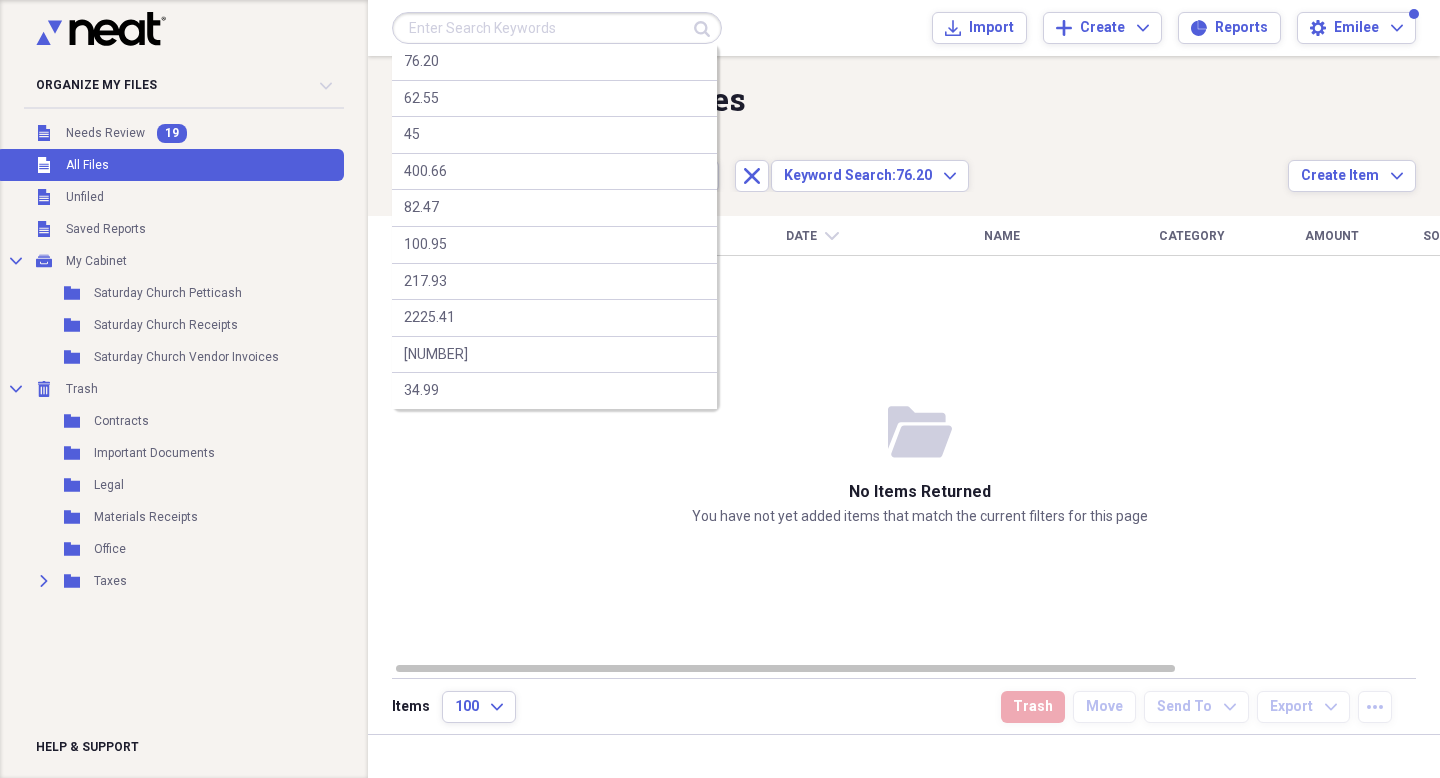 click at bounding box center [557, 28] 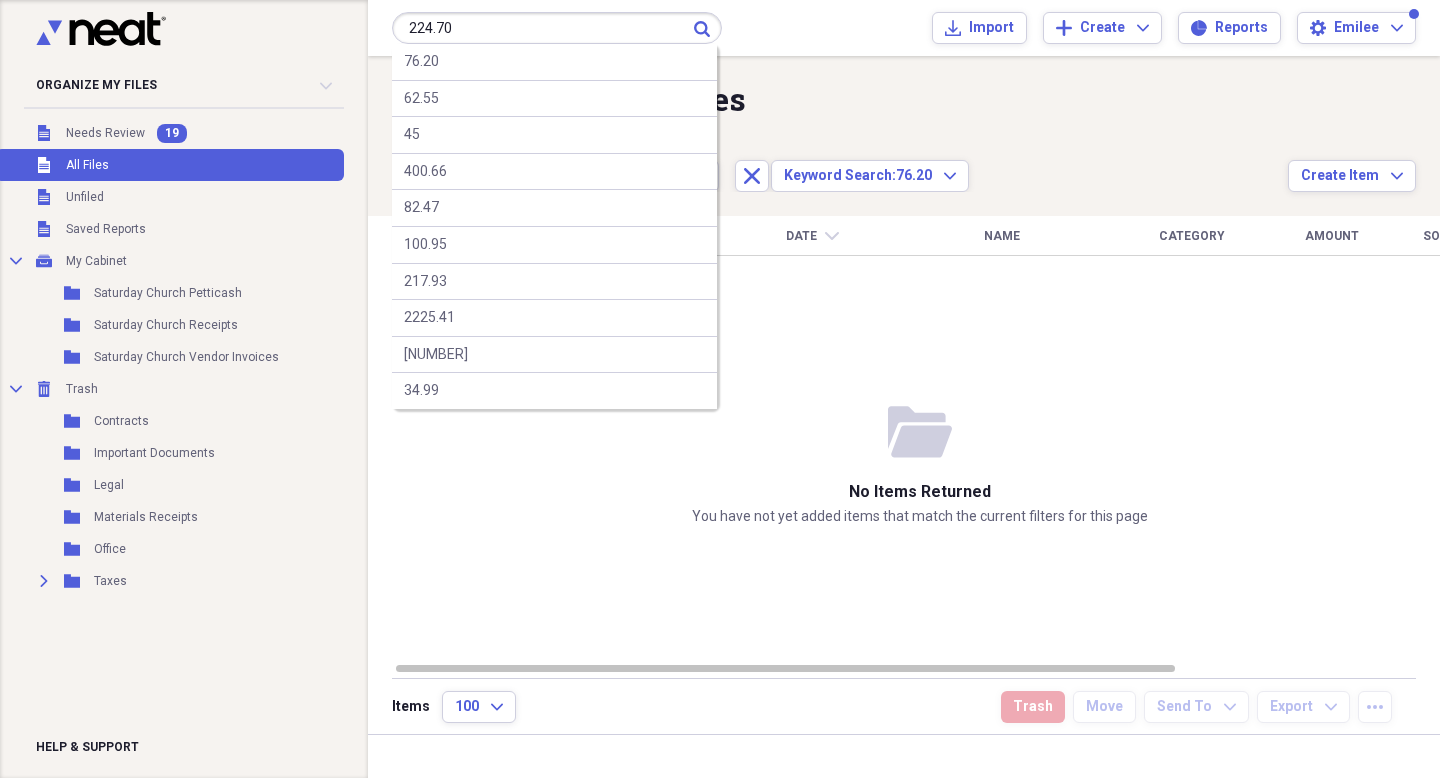 type on "224.70" 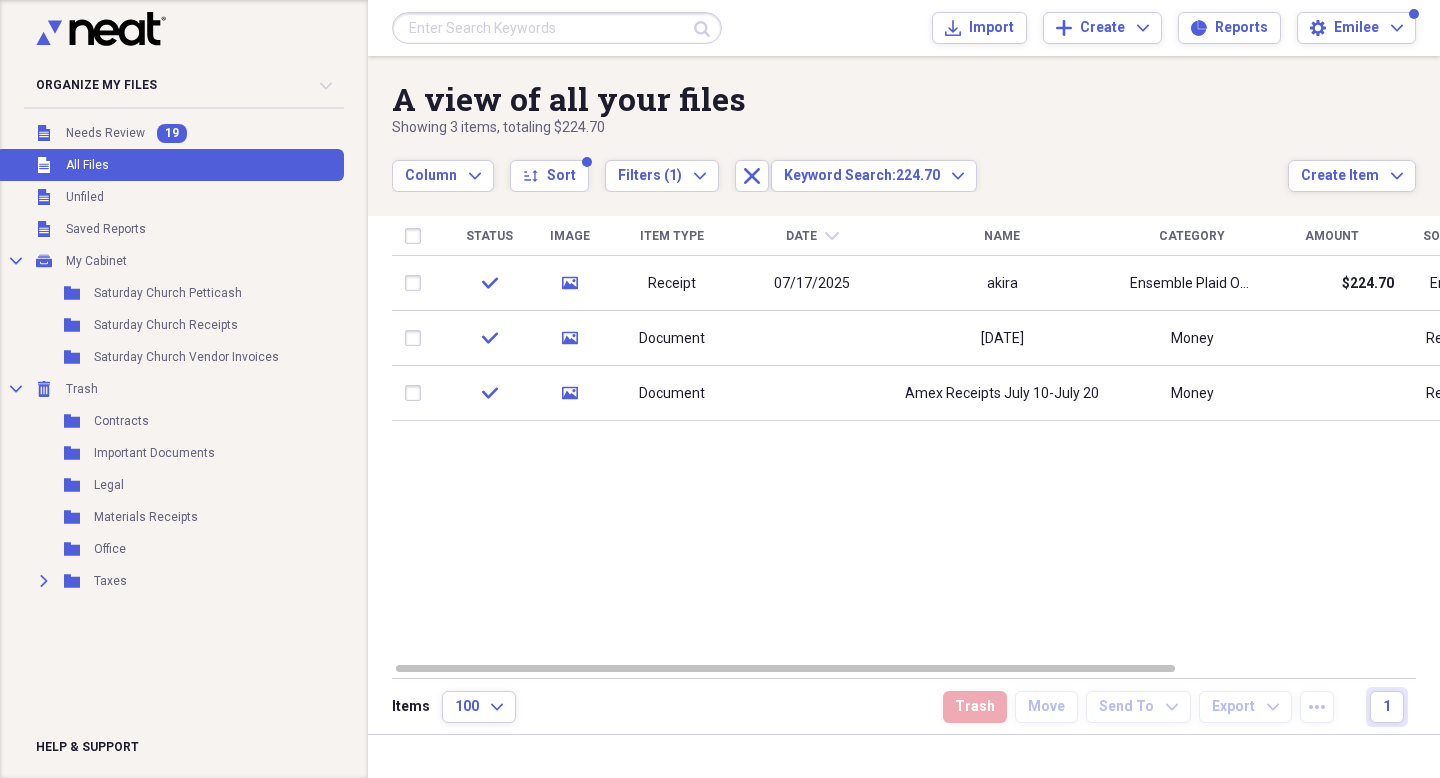 click at bounding box center (557, 28) 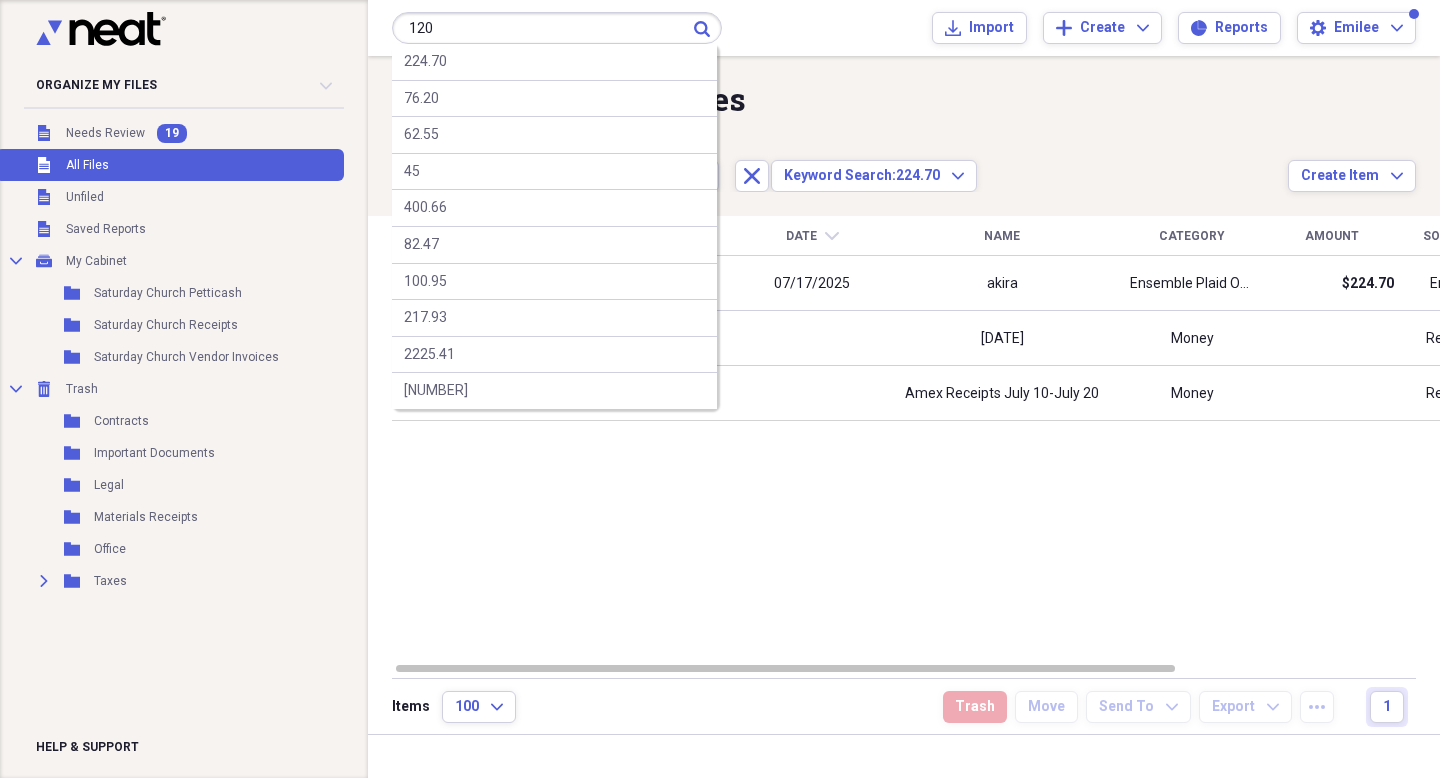 type on "120" 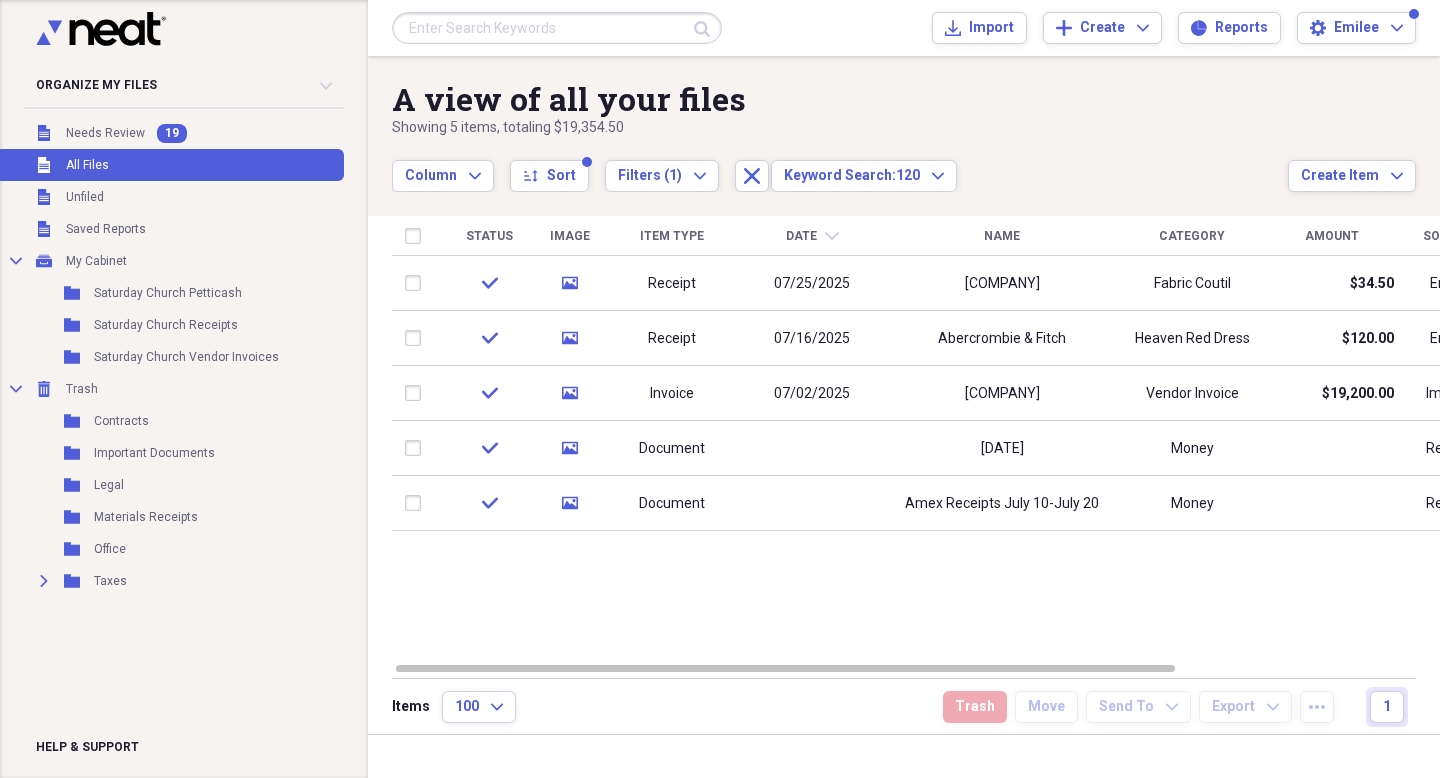 click at bounding box center [557, 28] 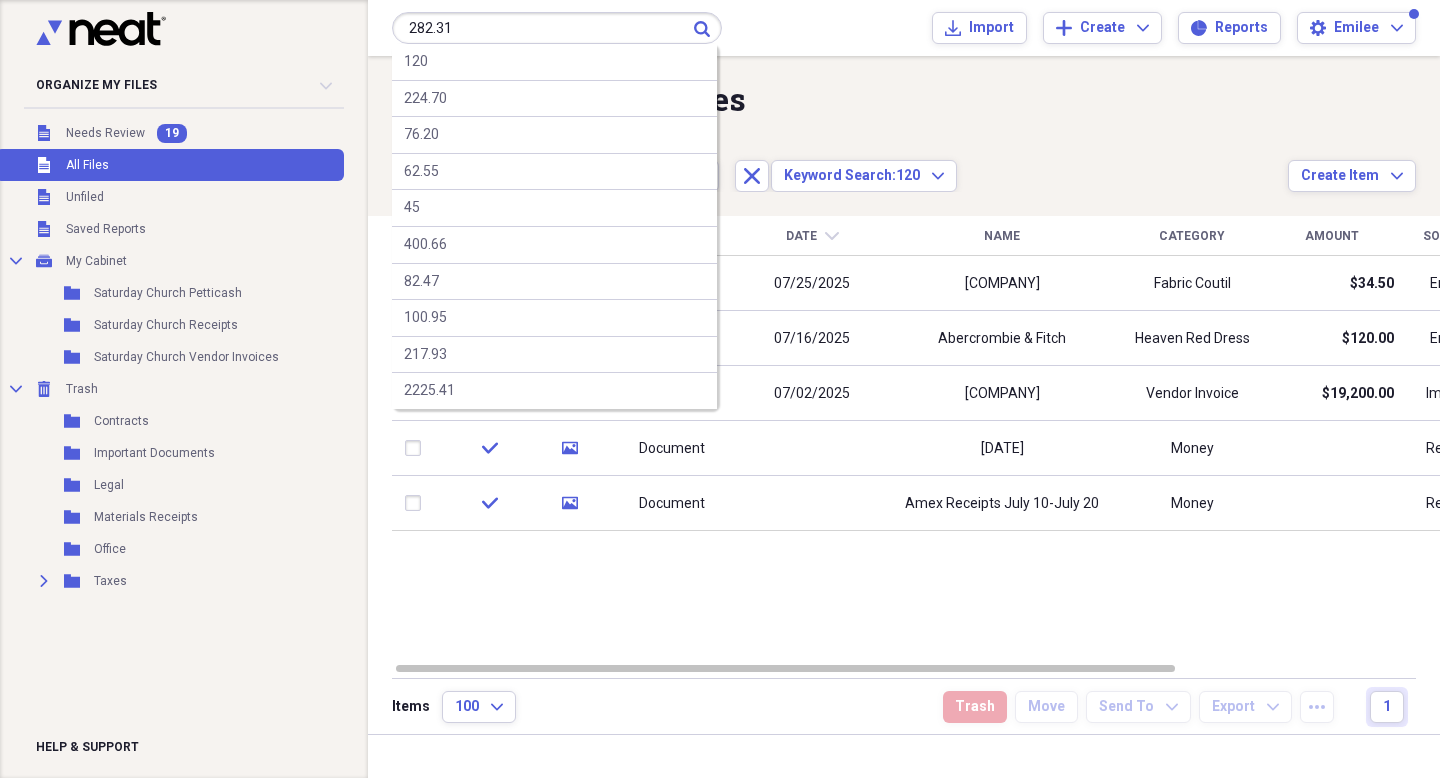 type on "282.31" 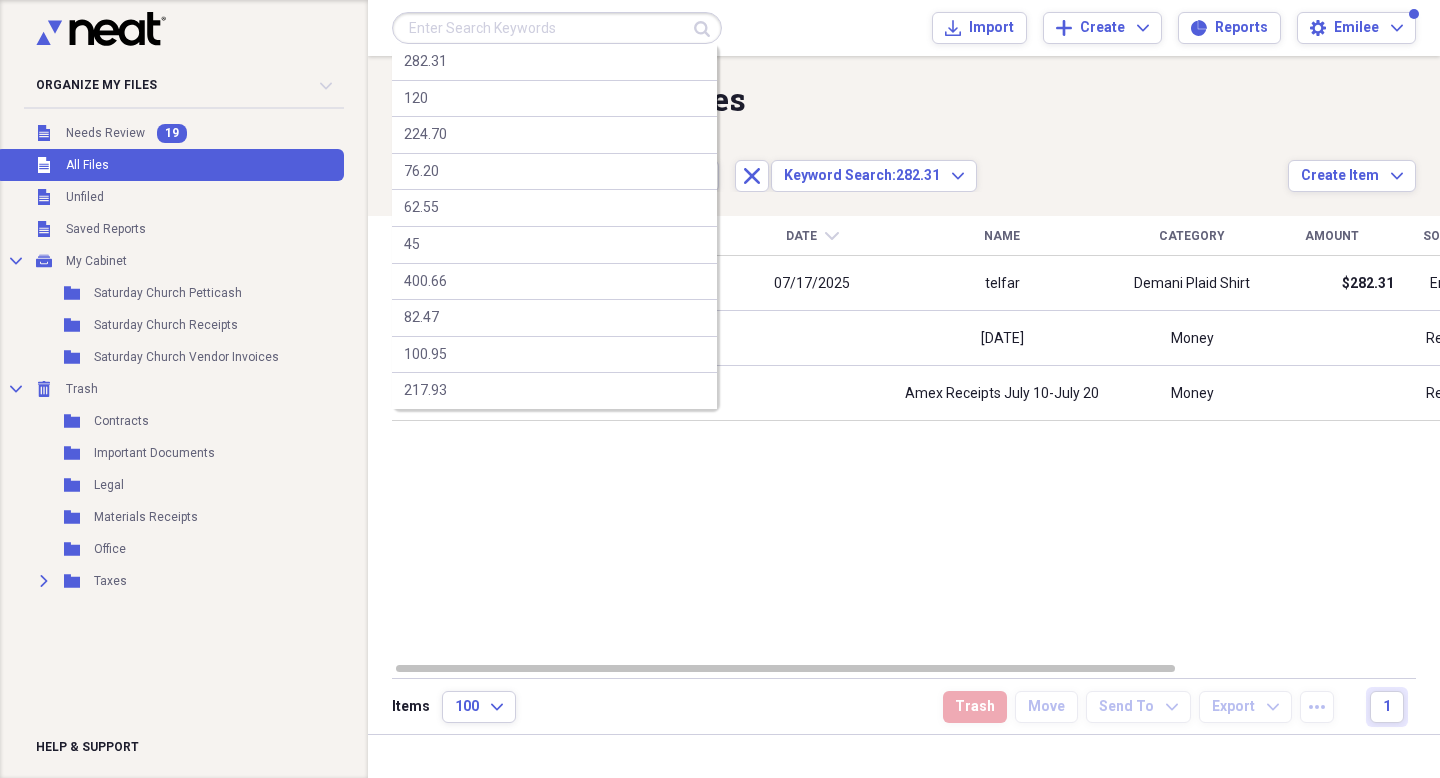 click at bounding box center [557, 28] 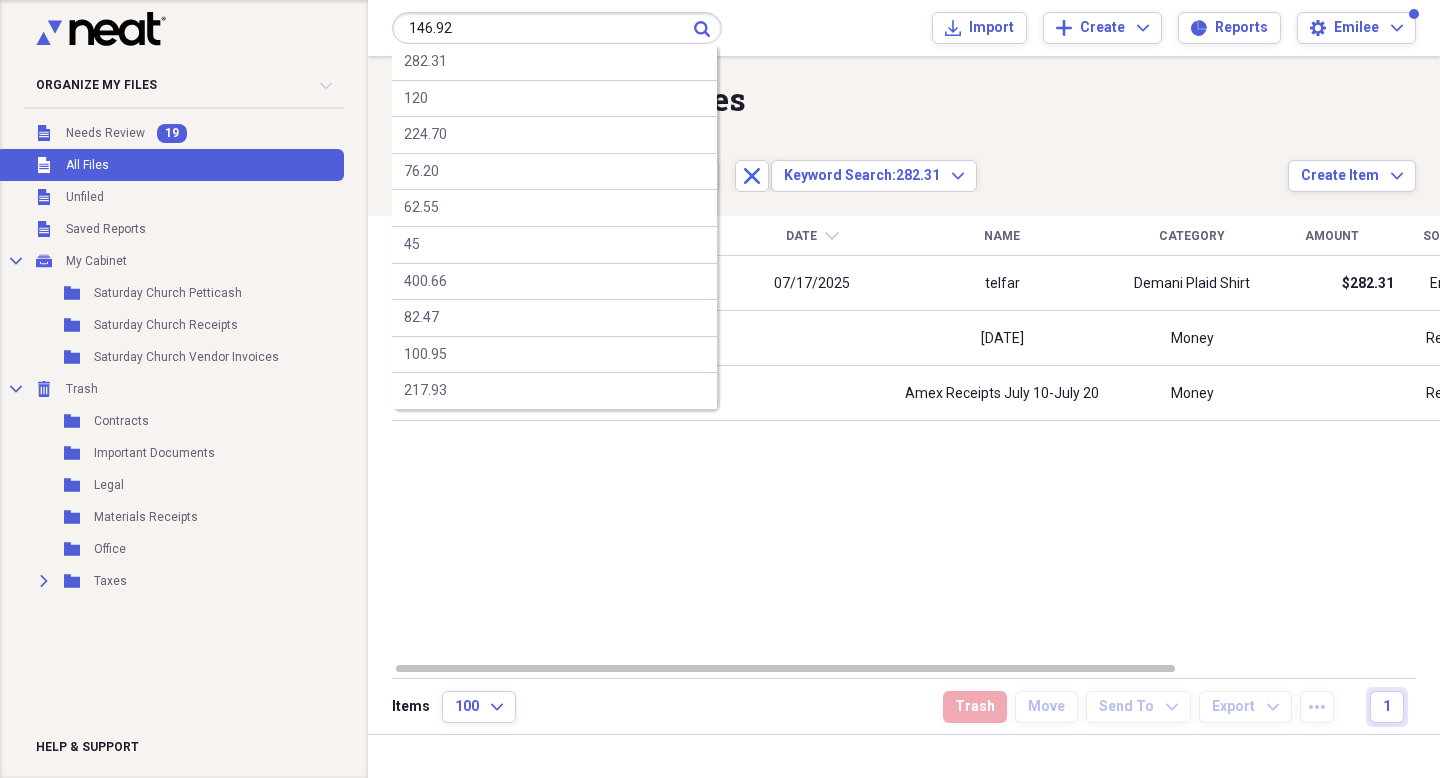 type on "146.92" 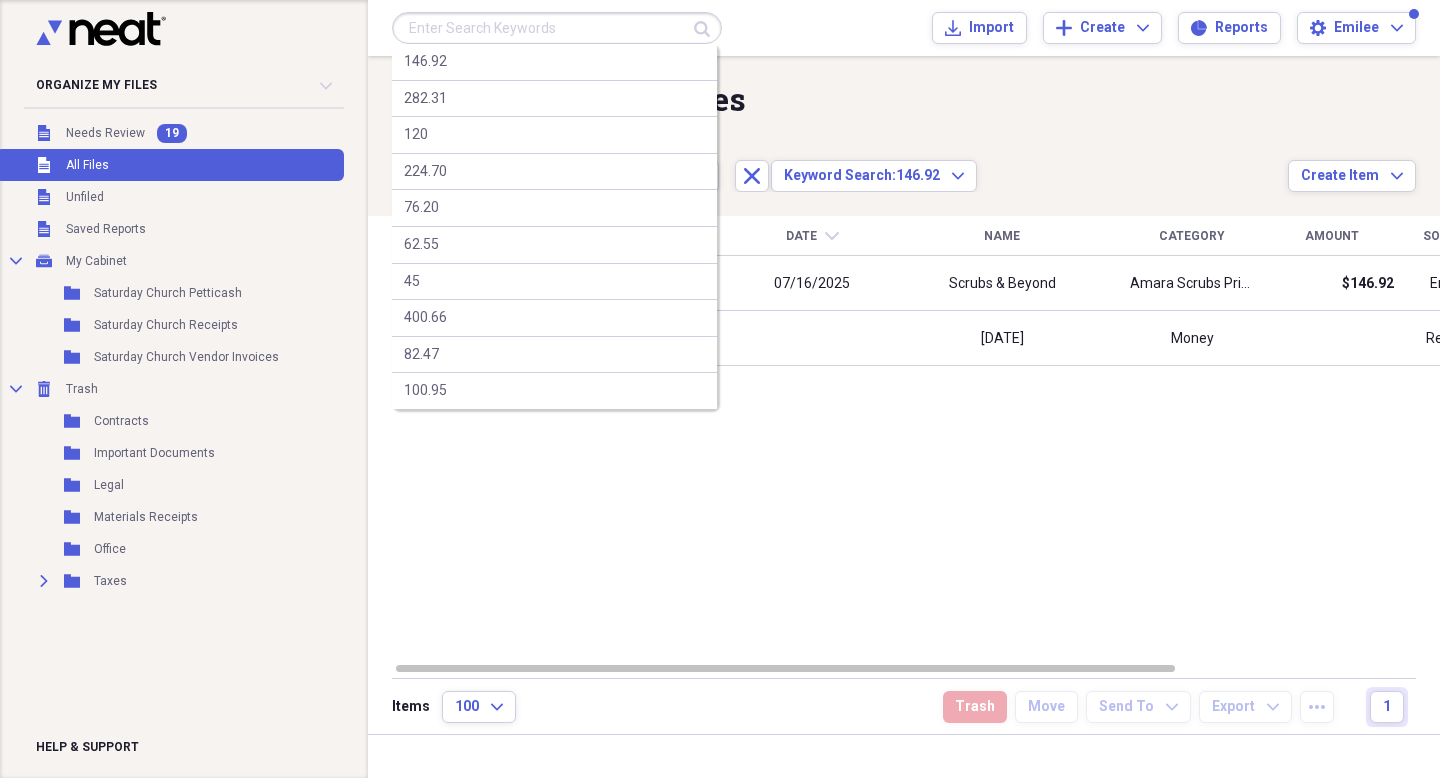 click at bounding box center [557, 28] 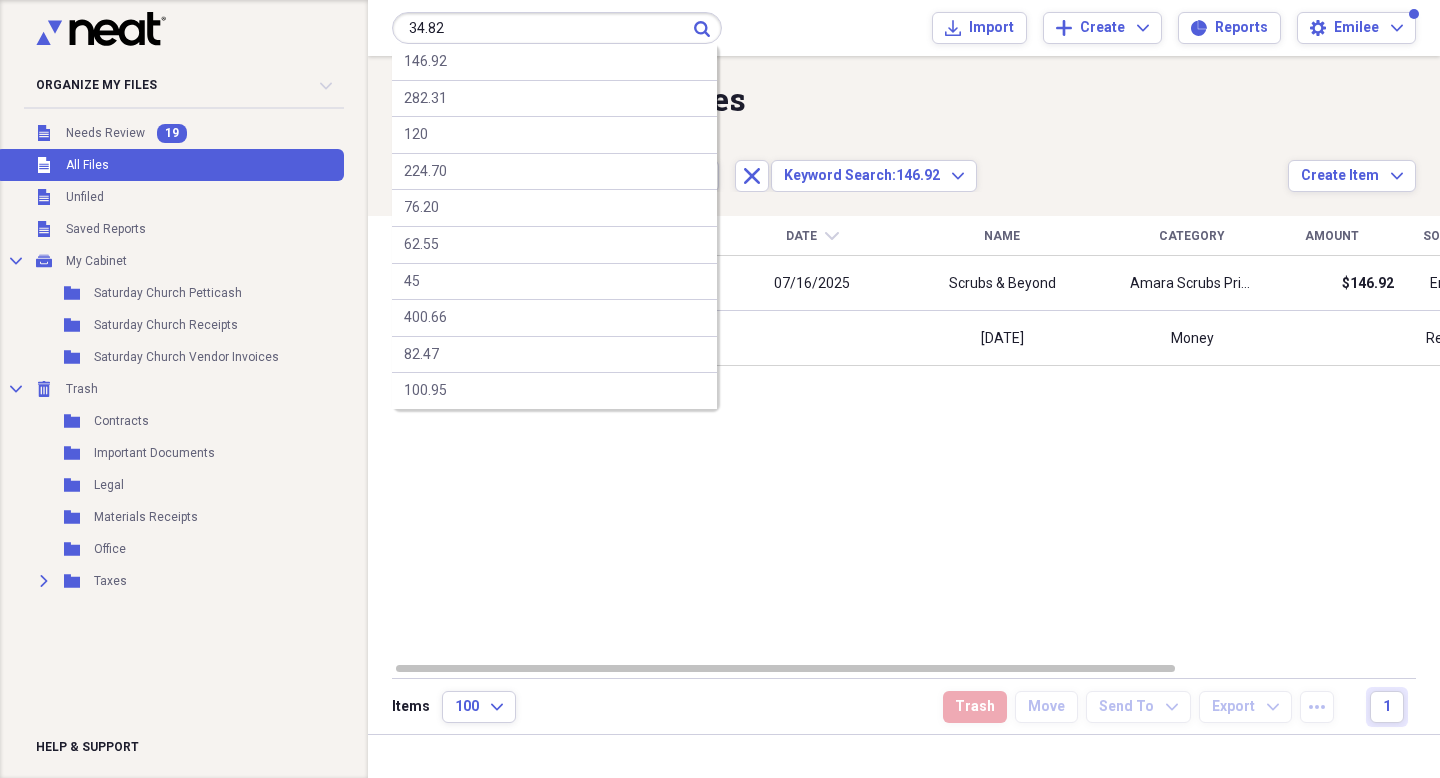 type on "34.82" 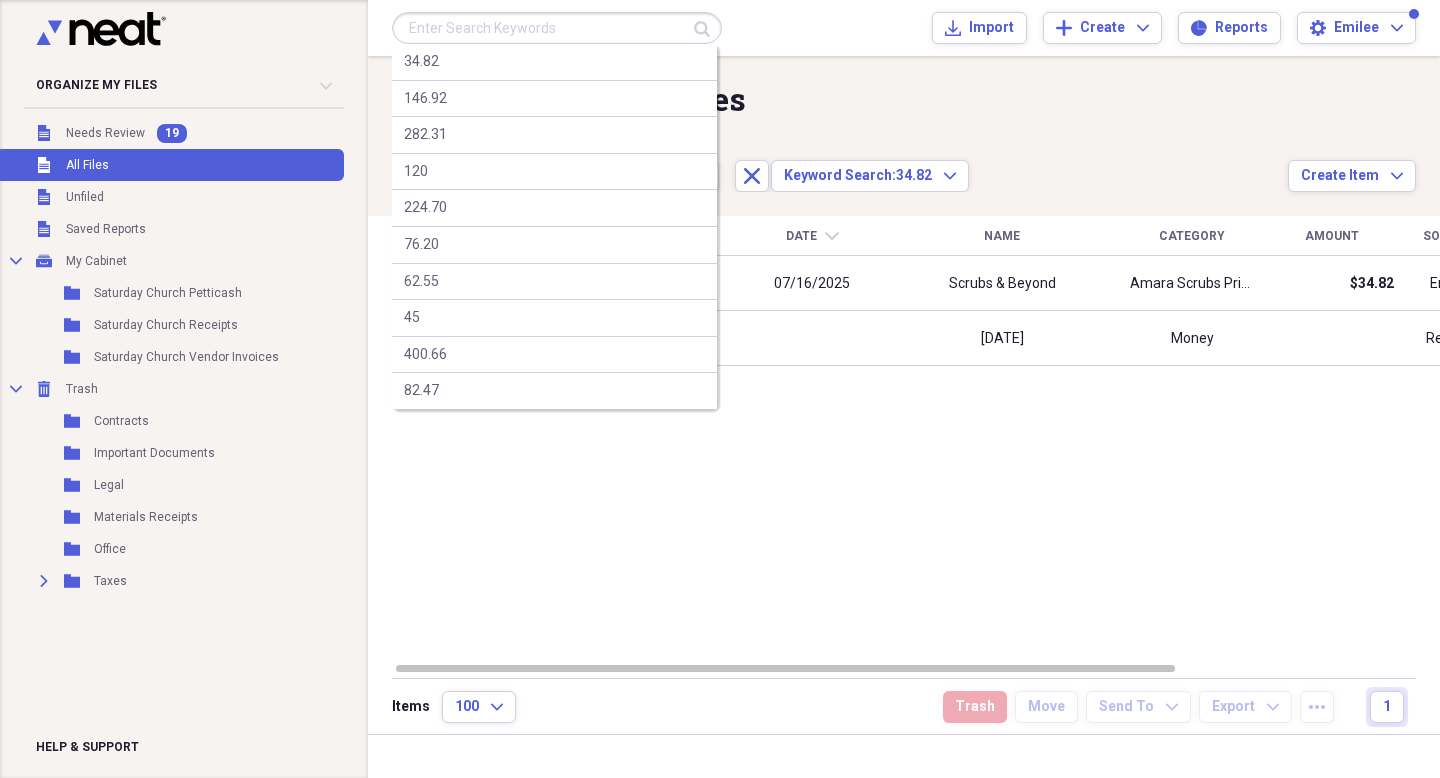 click at bounding box center (557, 28) 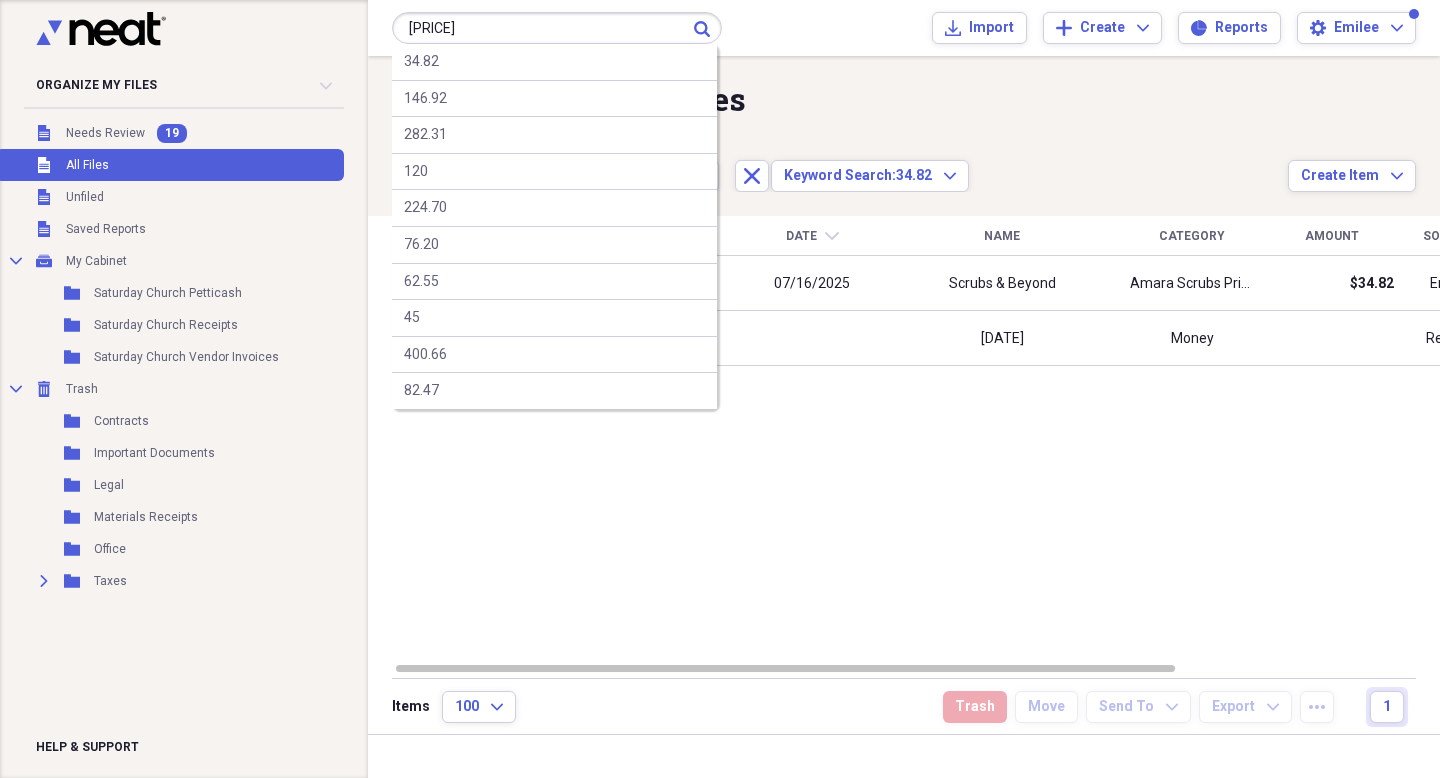 type on "[PRICE]" 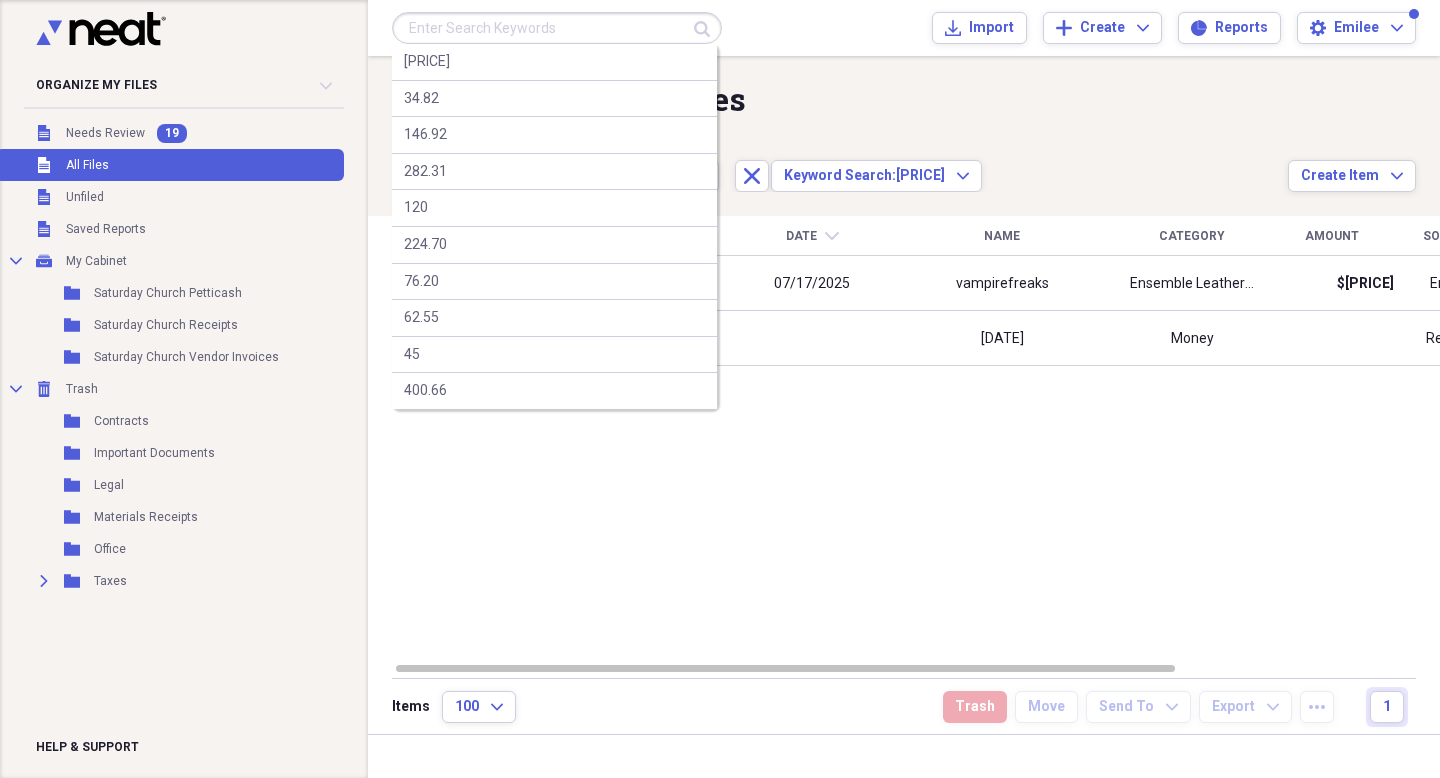 click at bounding box center (557, 28) 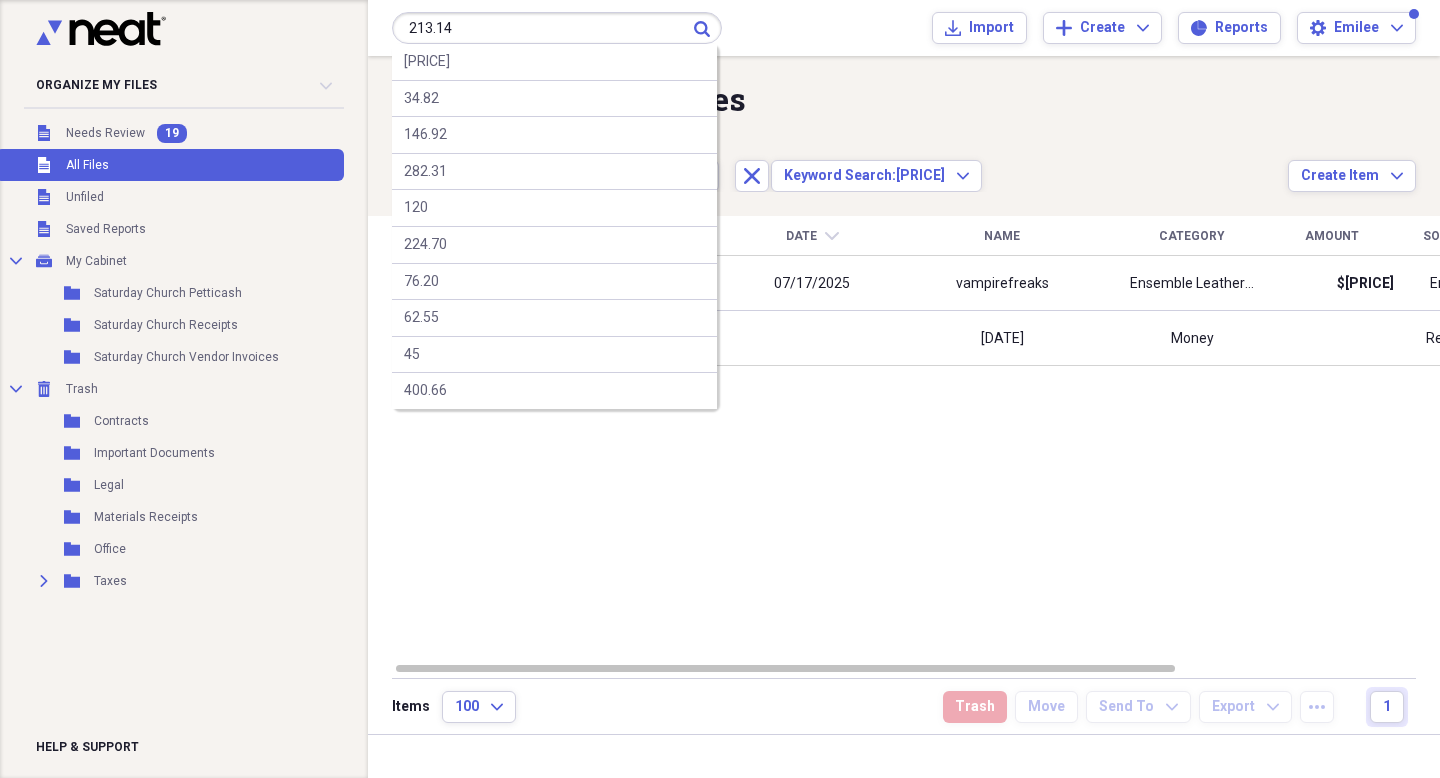 type on "213.14" 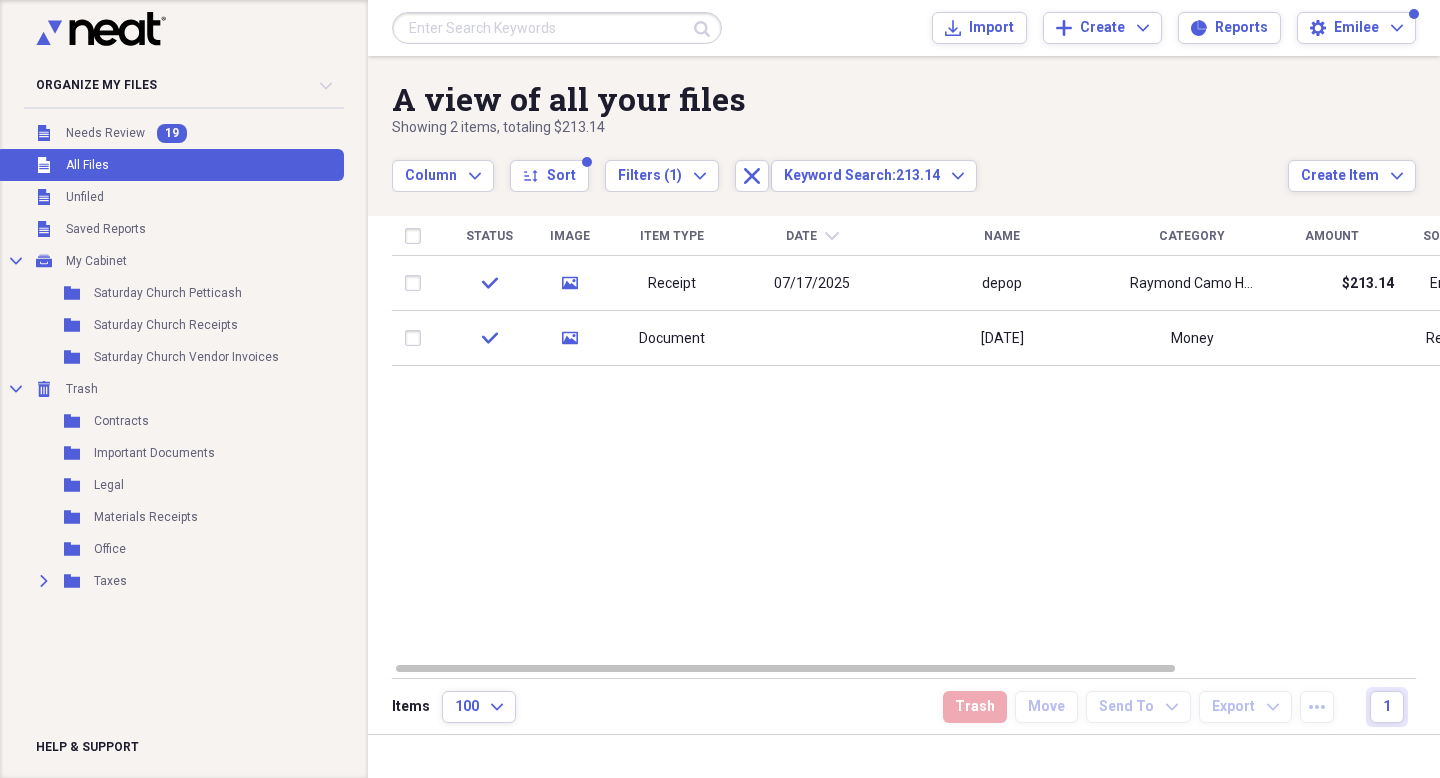 click at bounding box center (557, 28) 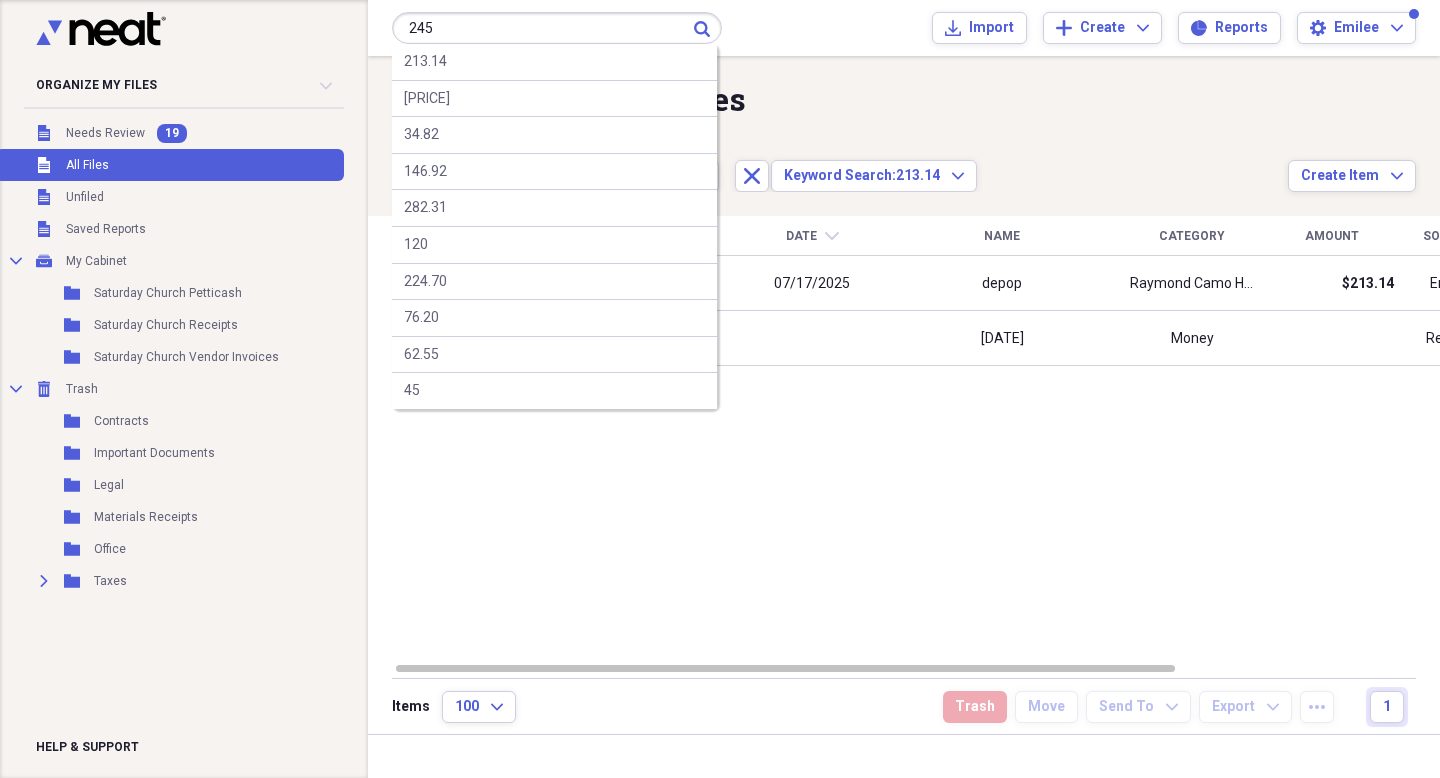 type on "245" 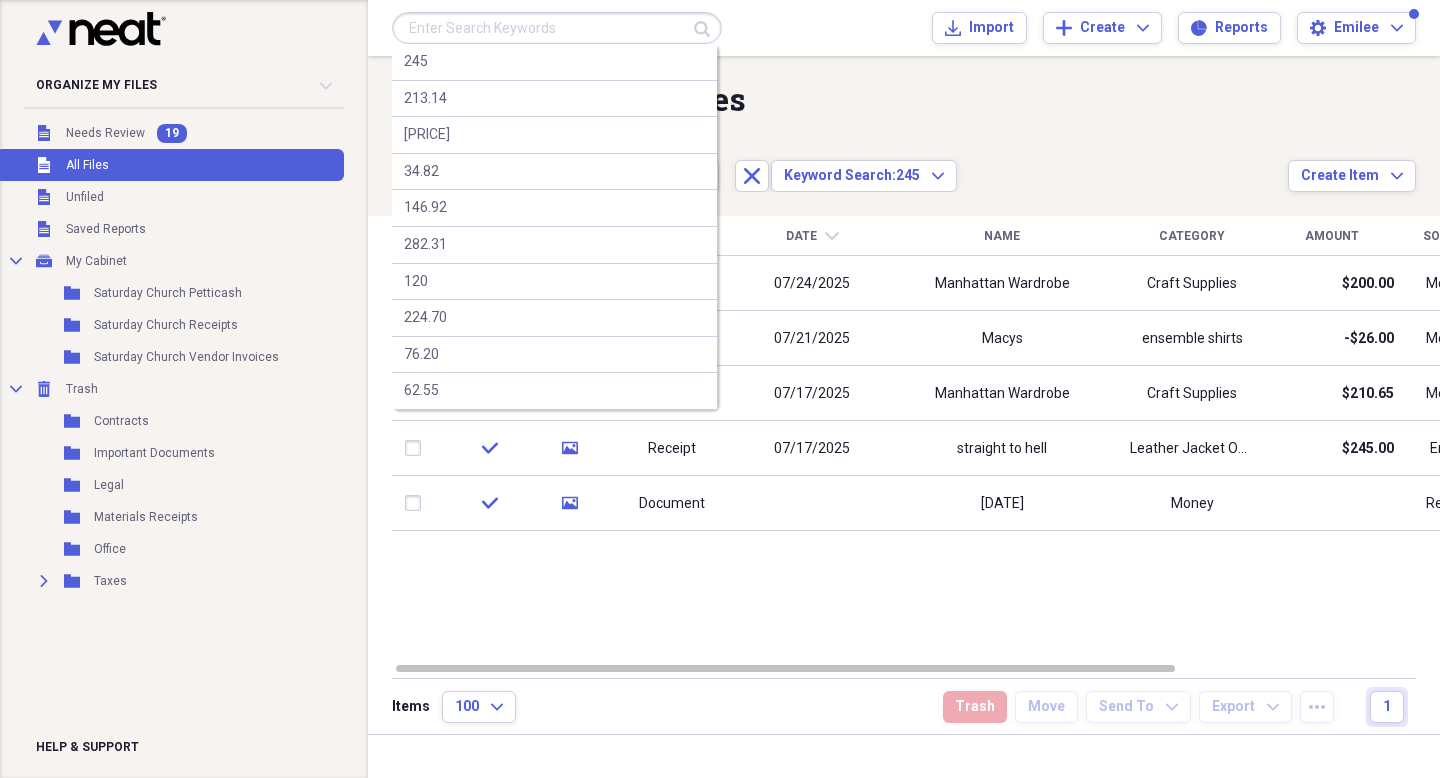click at bounding box center (557, 28) 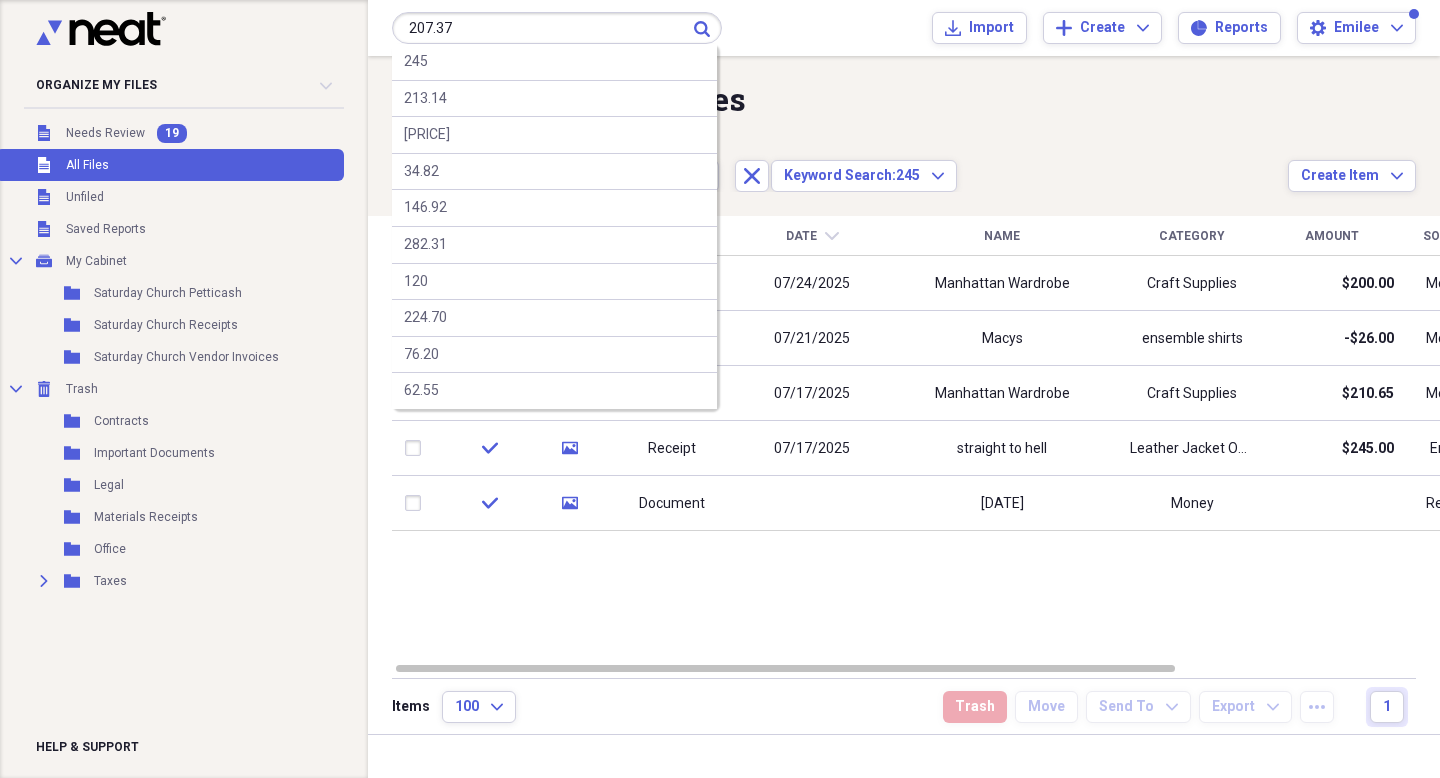 type on "207.37" 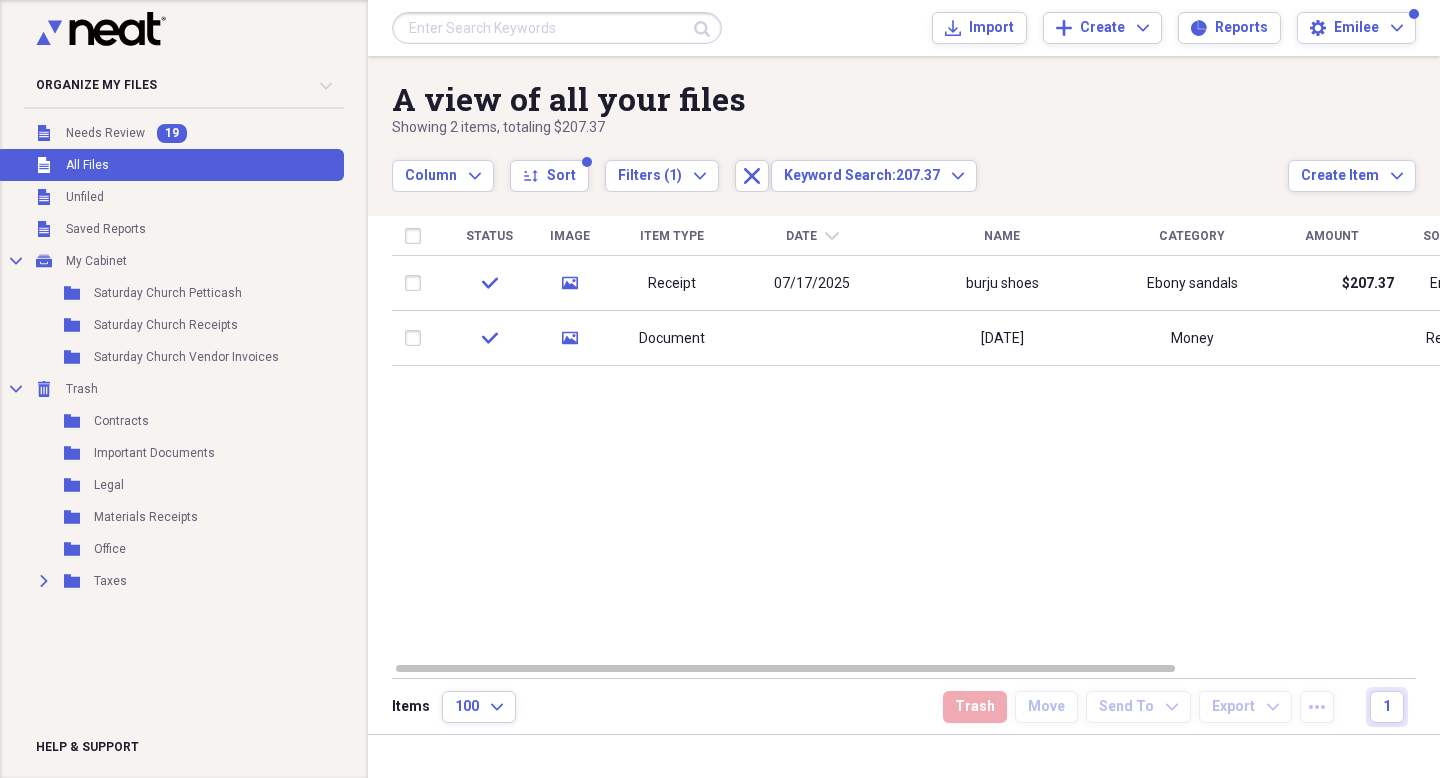 click at bounding box center (557, 28) 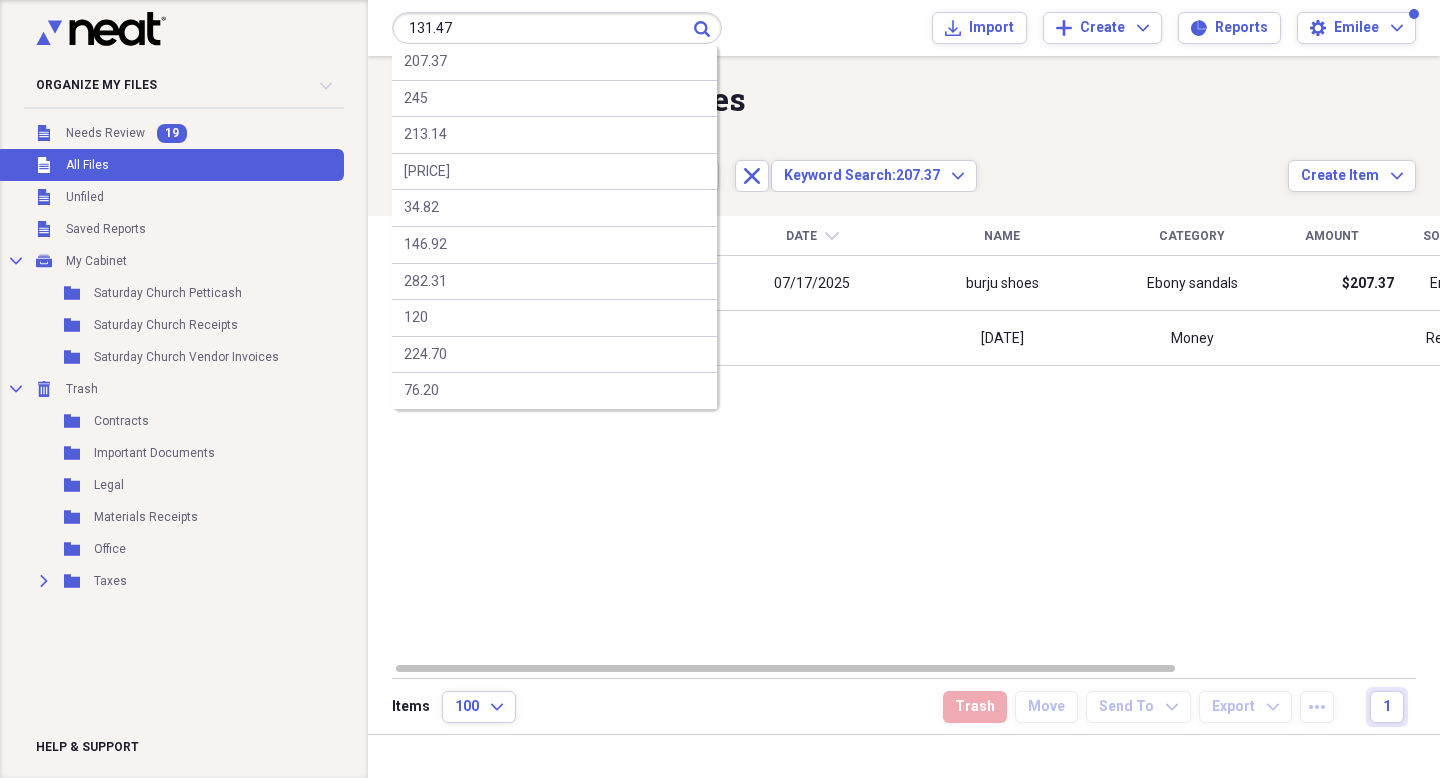 type on "131.47" 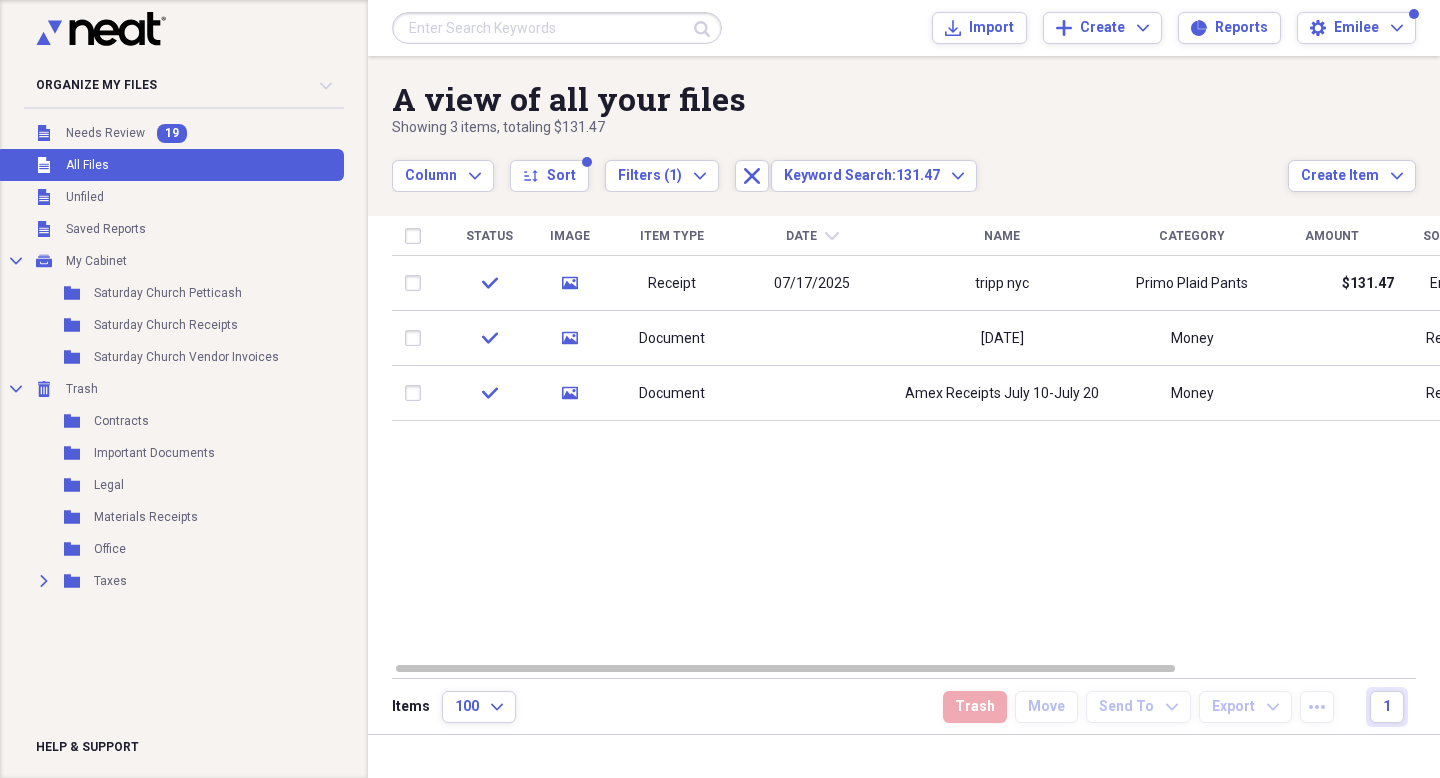 click at bounding box center (557, 28) 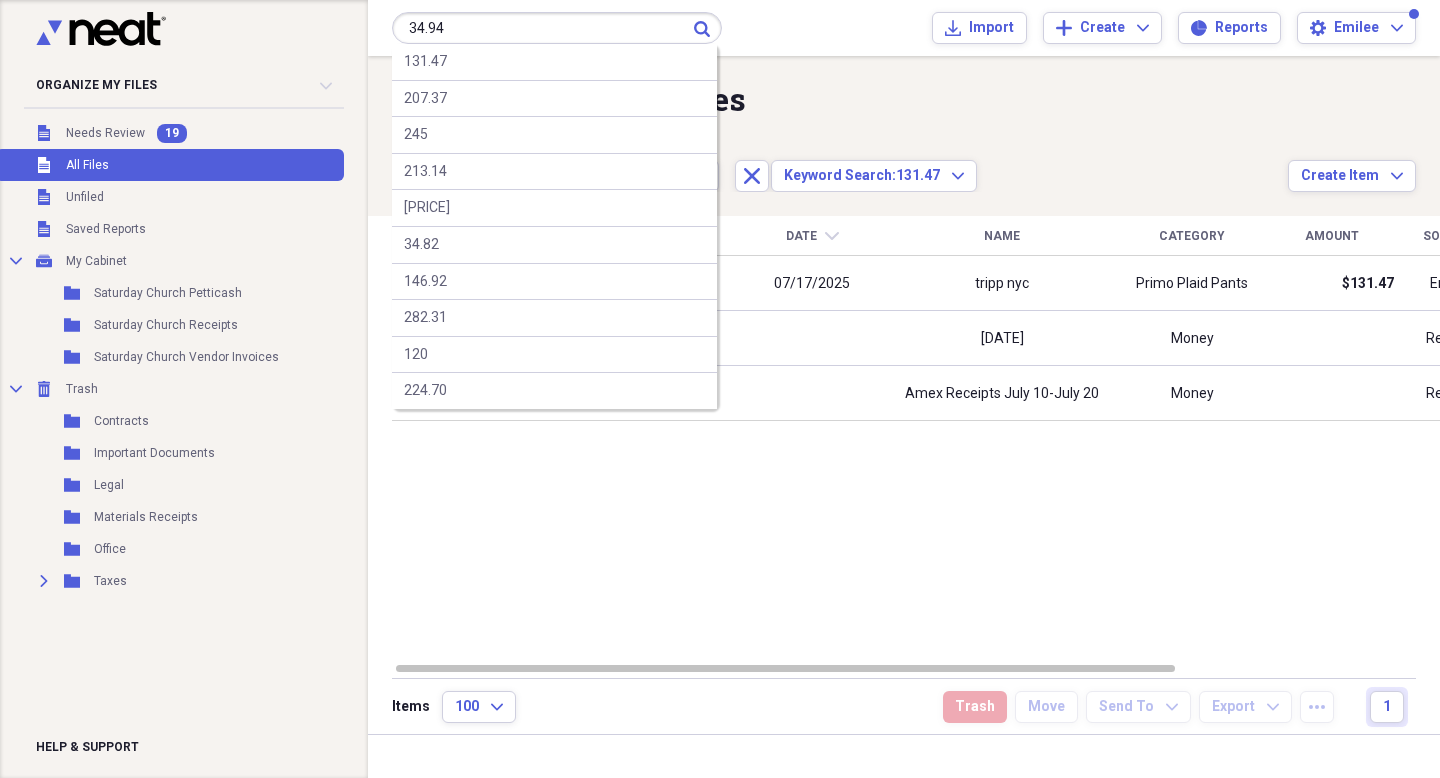 type on "34.94" 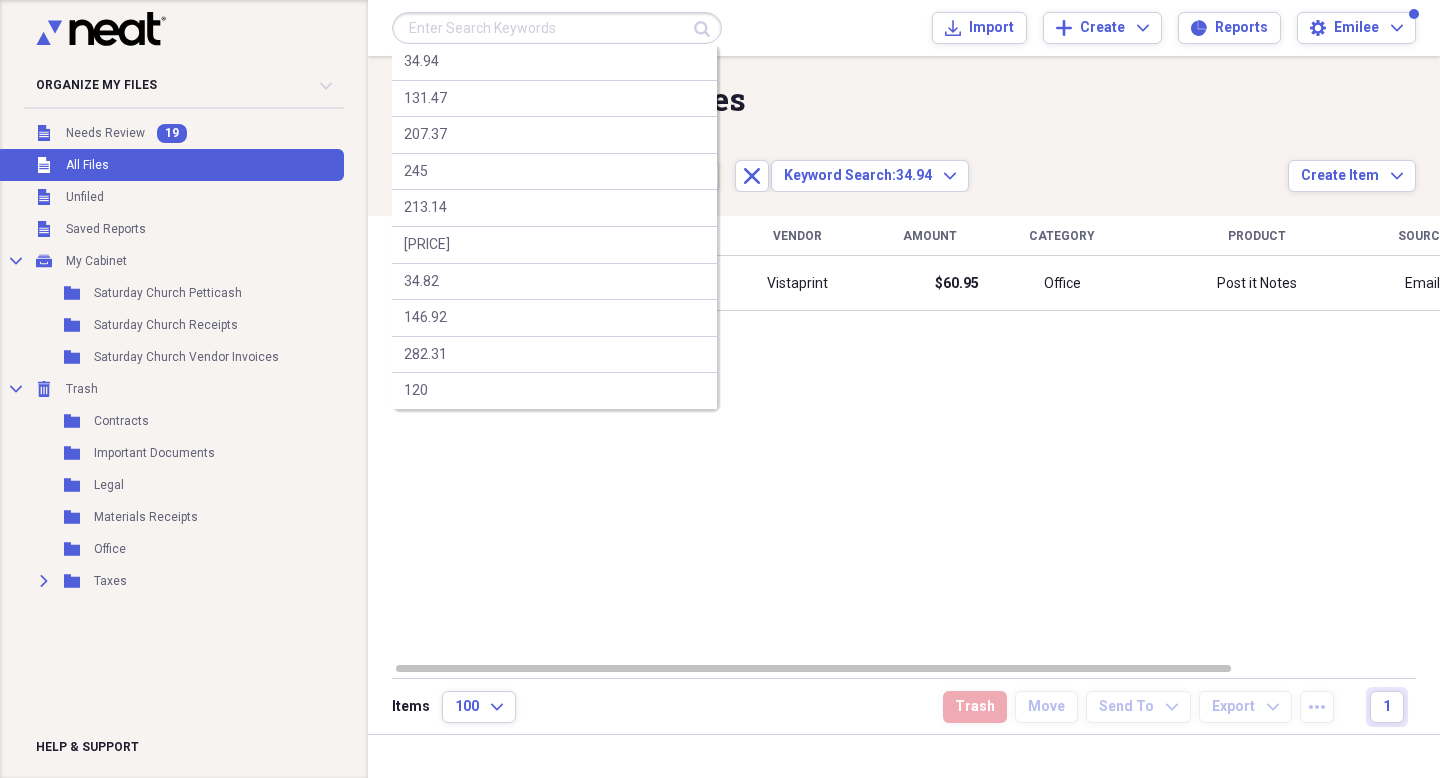 click at bounding box center (557, 28) 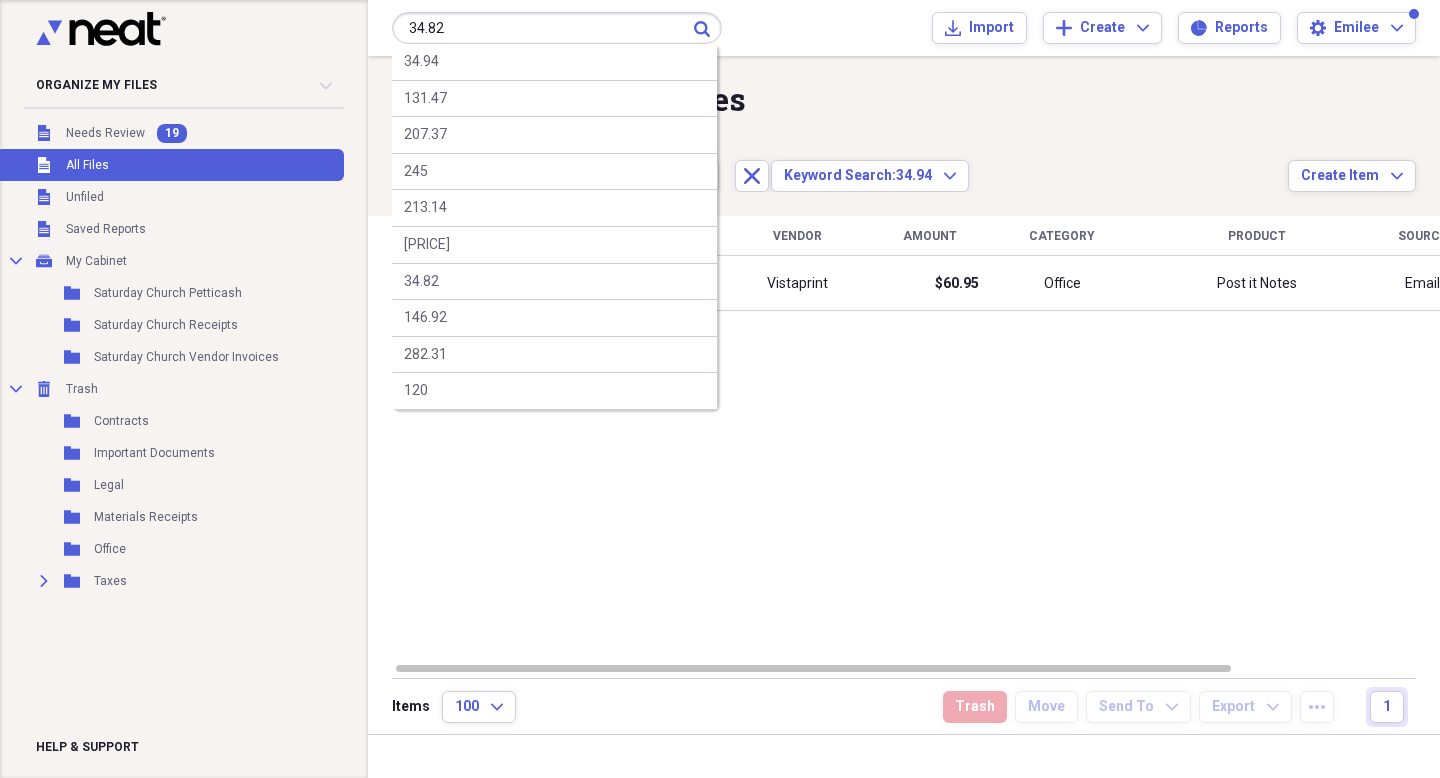 type on "34.82" 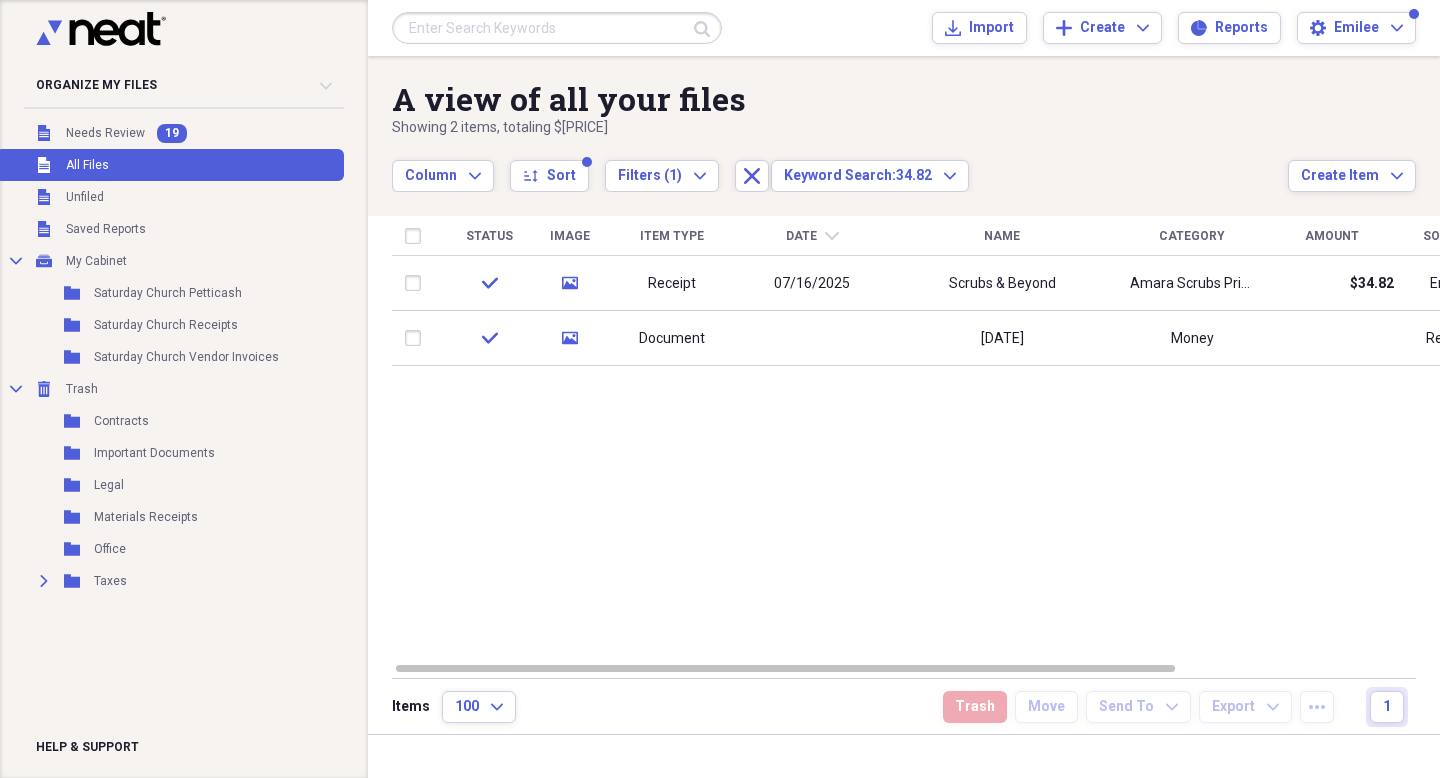click at bounding box center [557, 28] 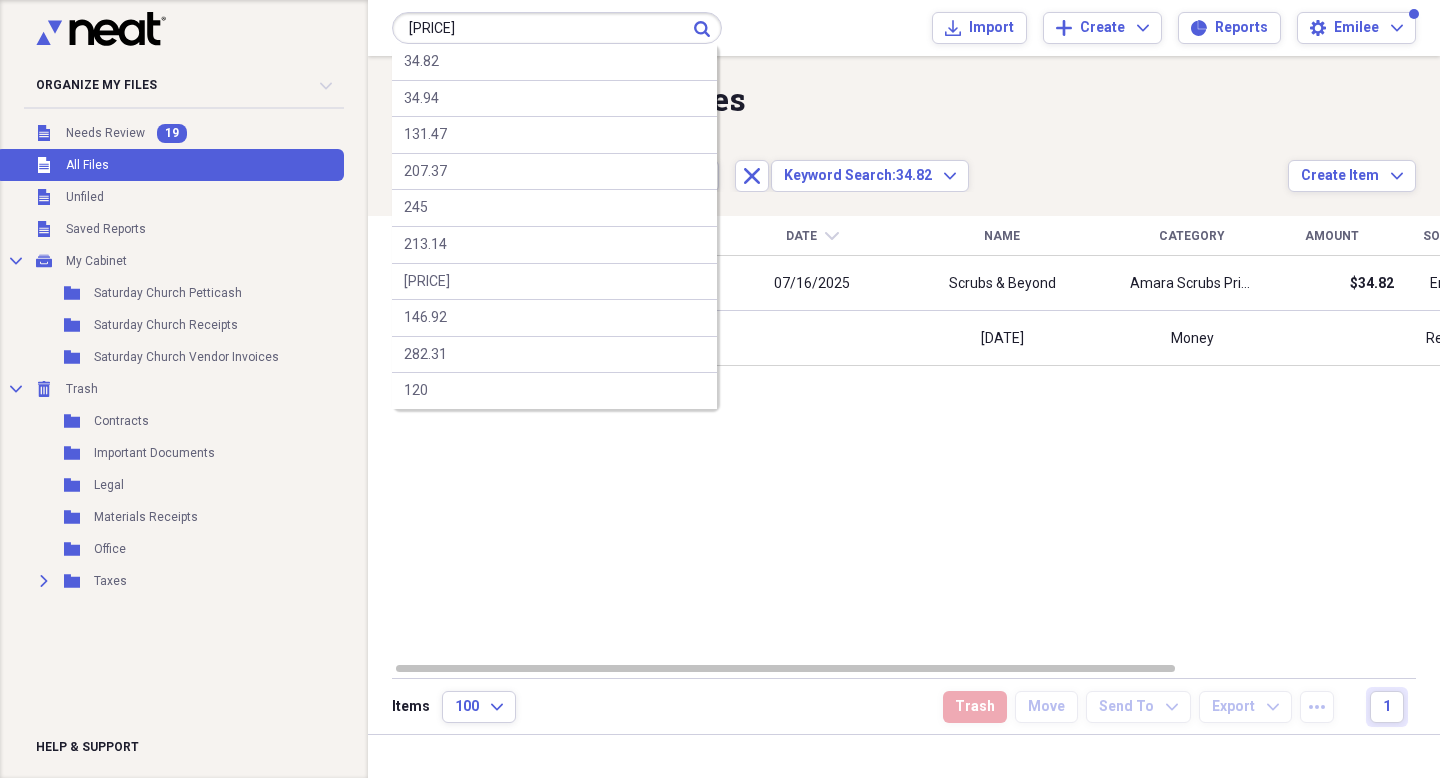 type on "[PRICE]" 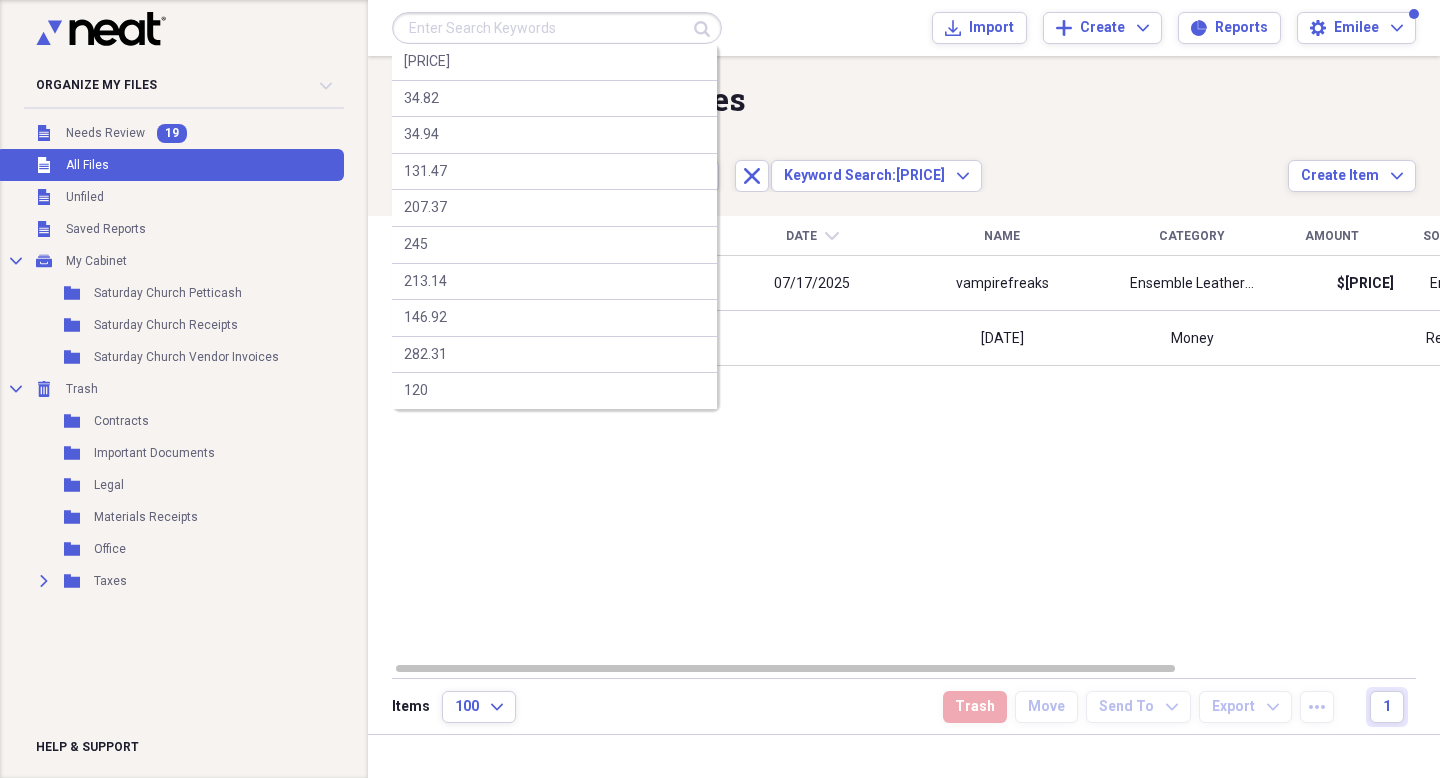 click at bounding box center [557, 28] 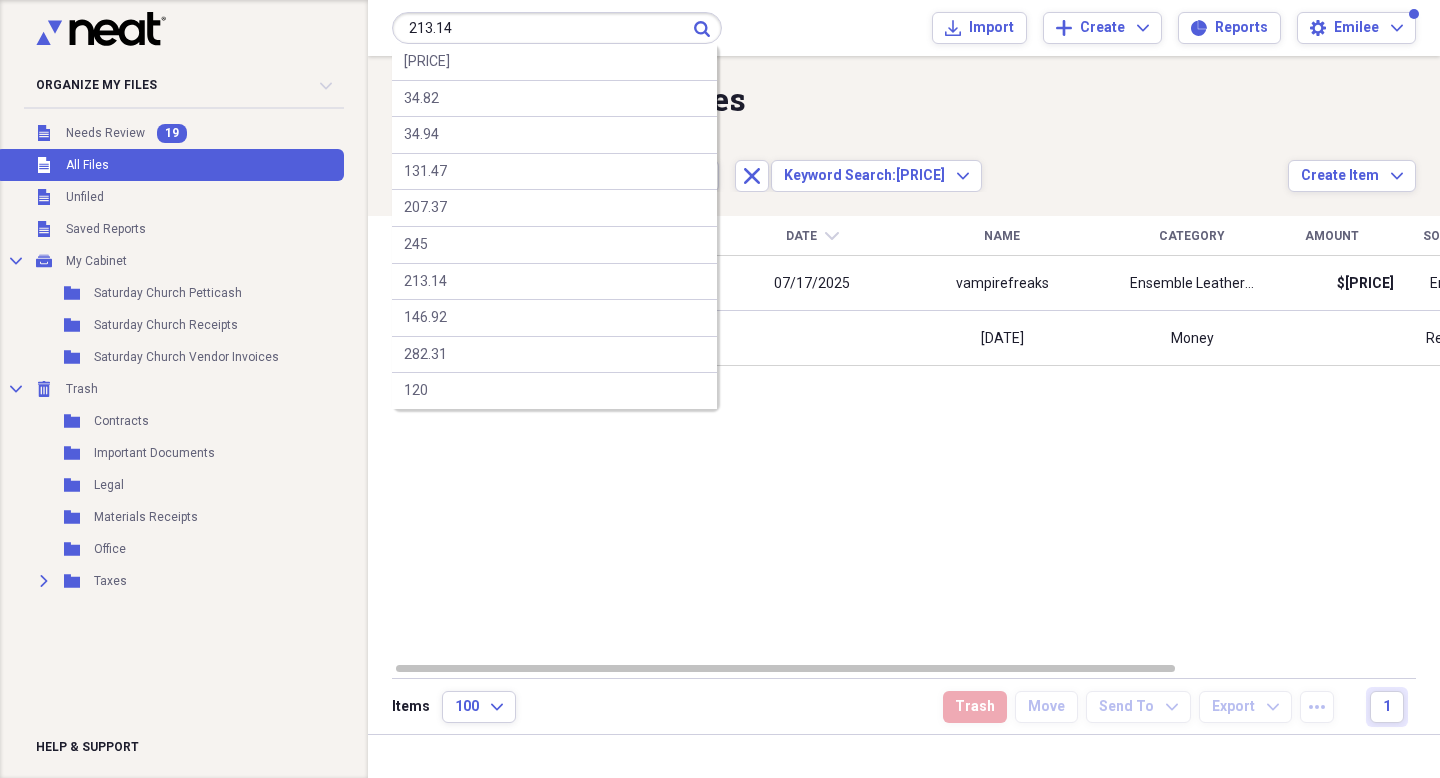 type on "213.14" 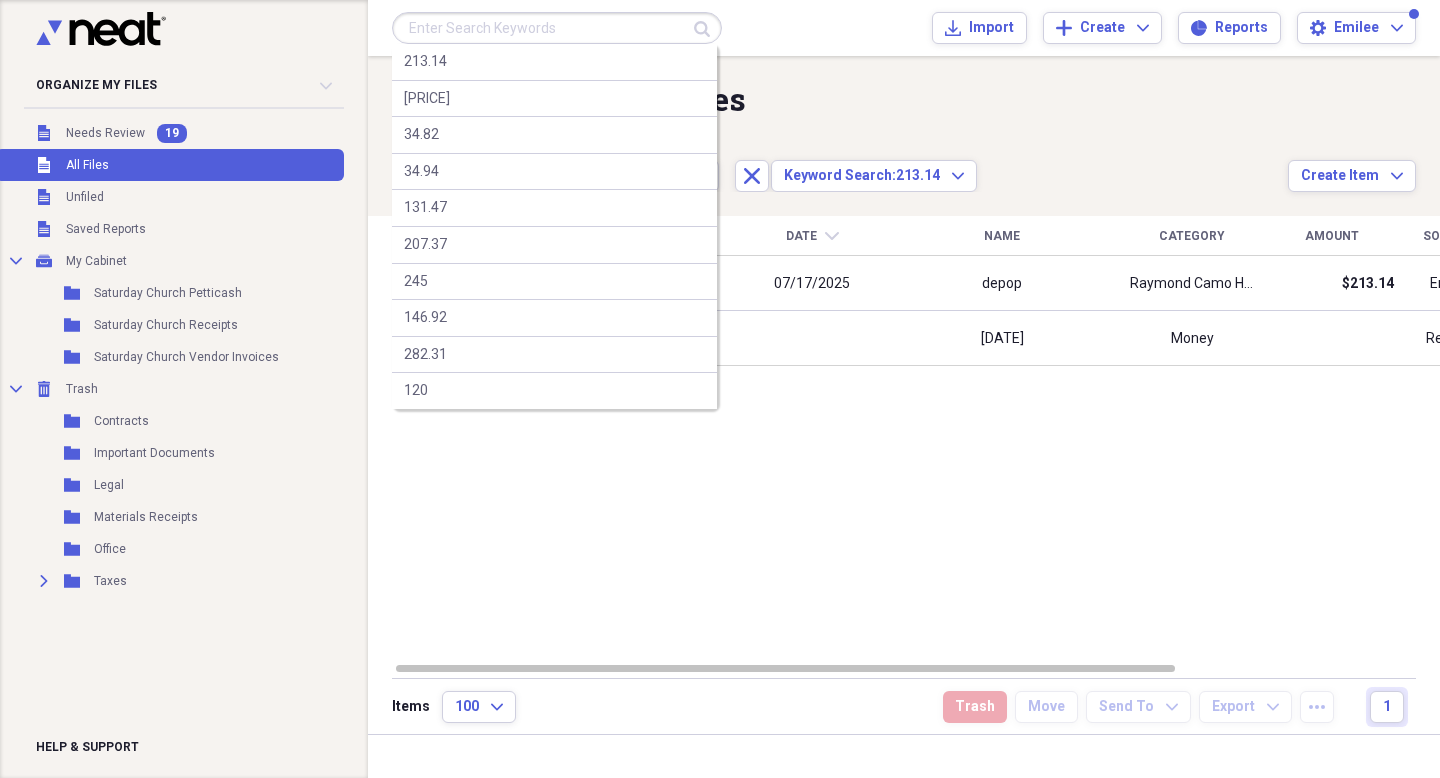 click at bounding box center [557, 28] 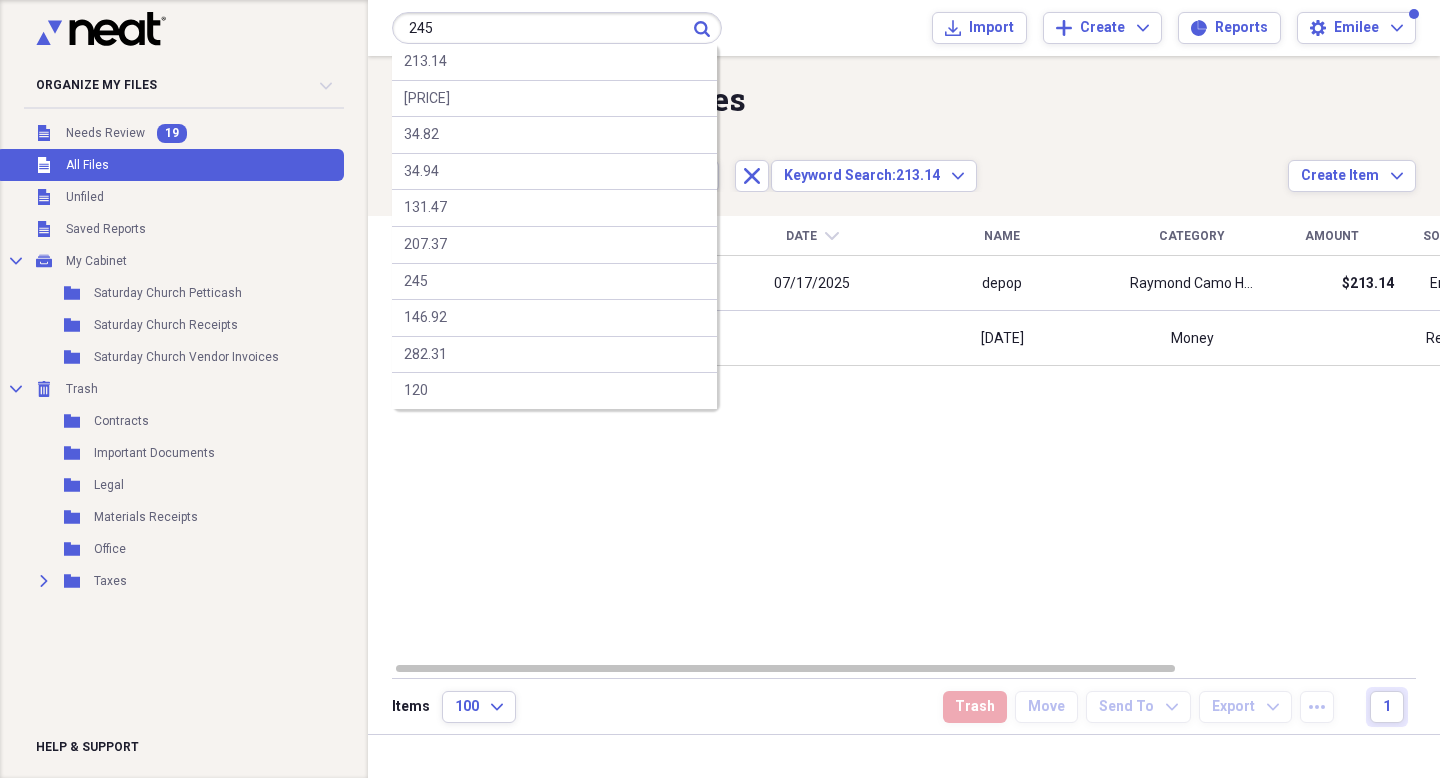 type on "245" 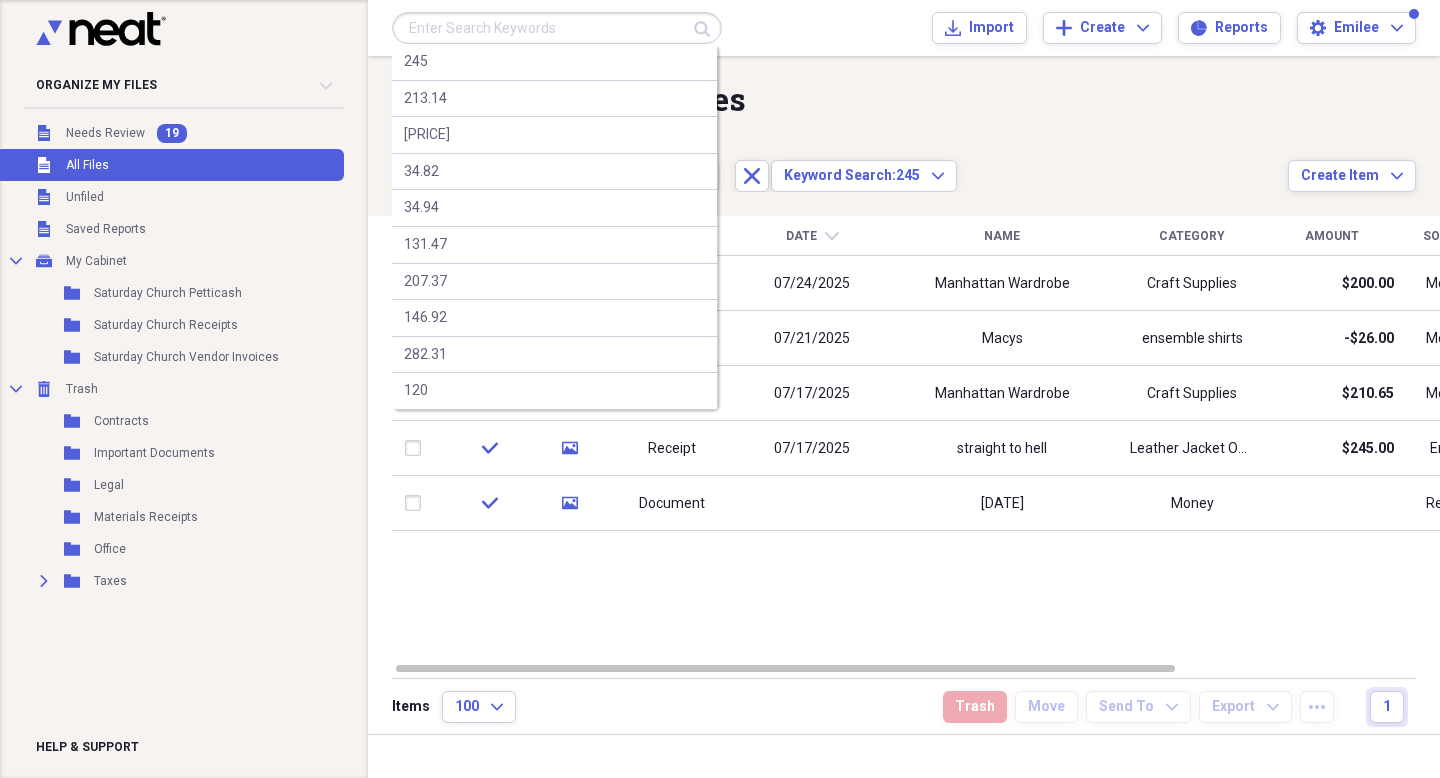 click at bounding box center [557, 28] 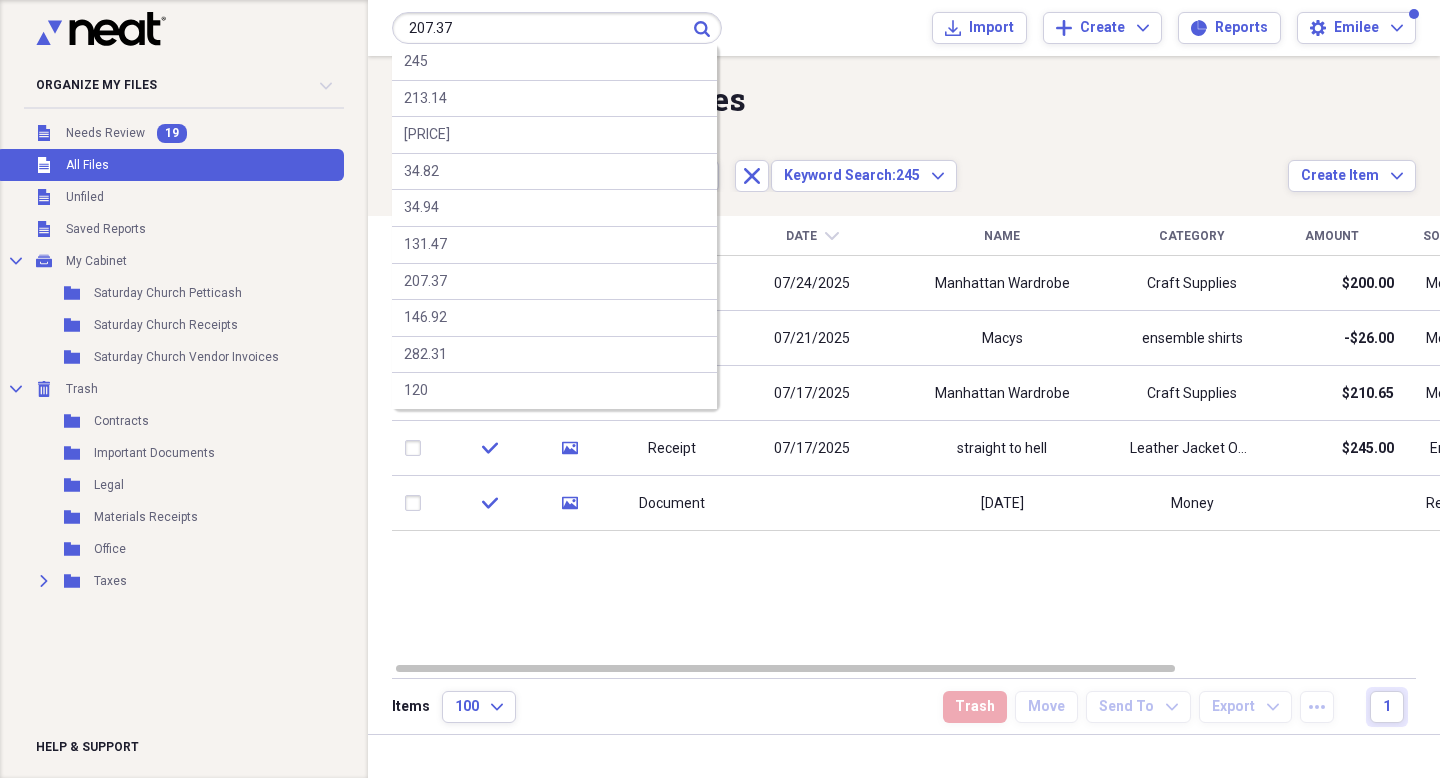 type on "207.37" 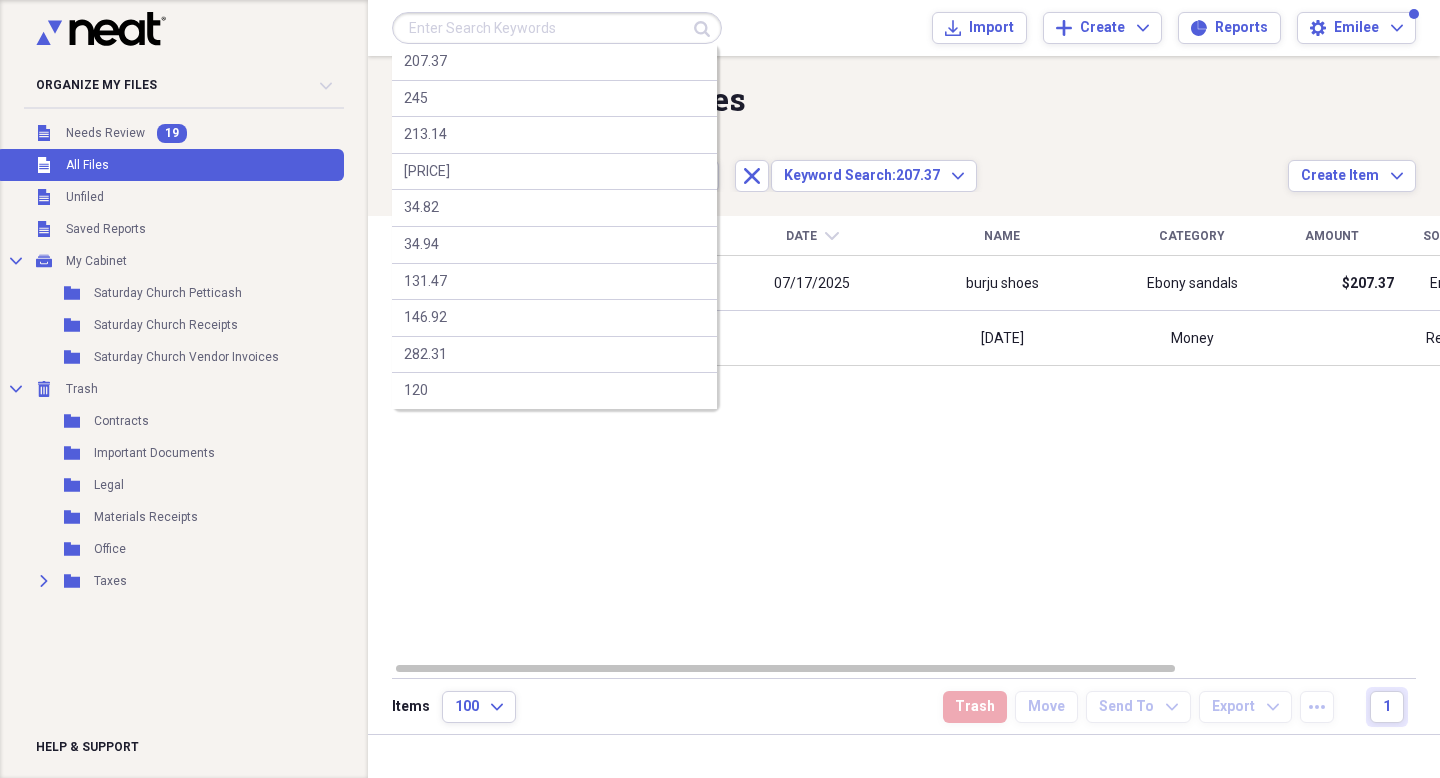 click at bounding box center (557, 28) 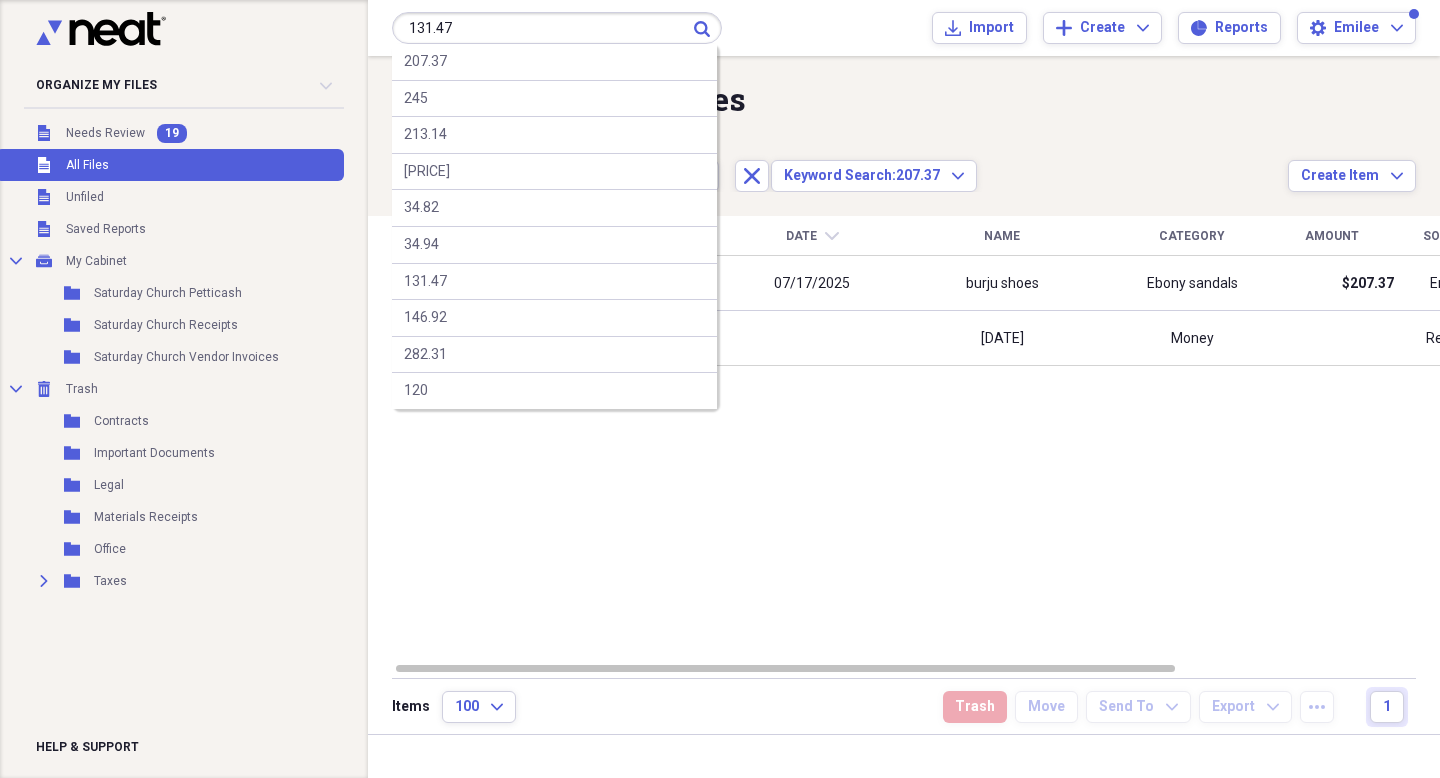 type on "131.47" 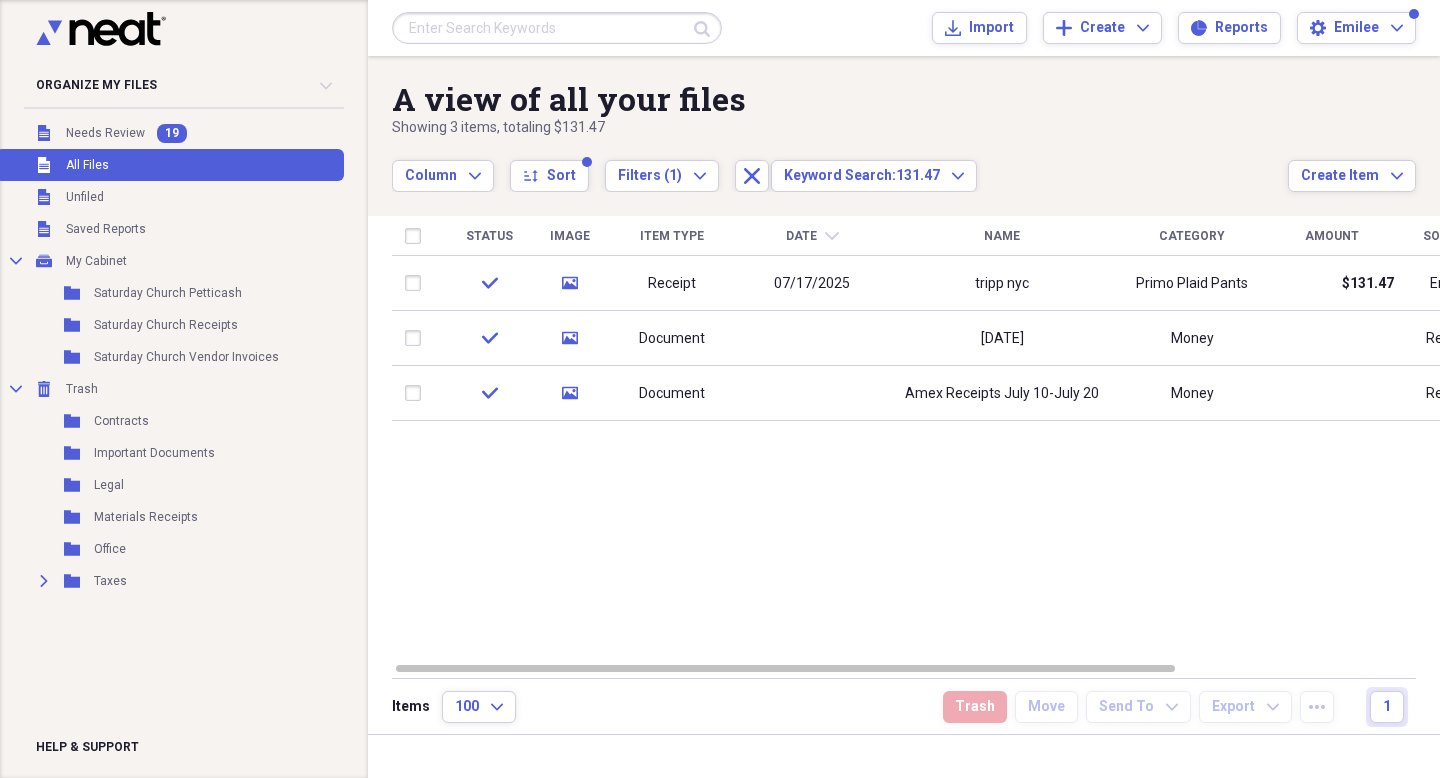 click at bounding box center (557, 28) 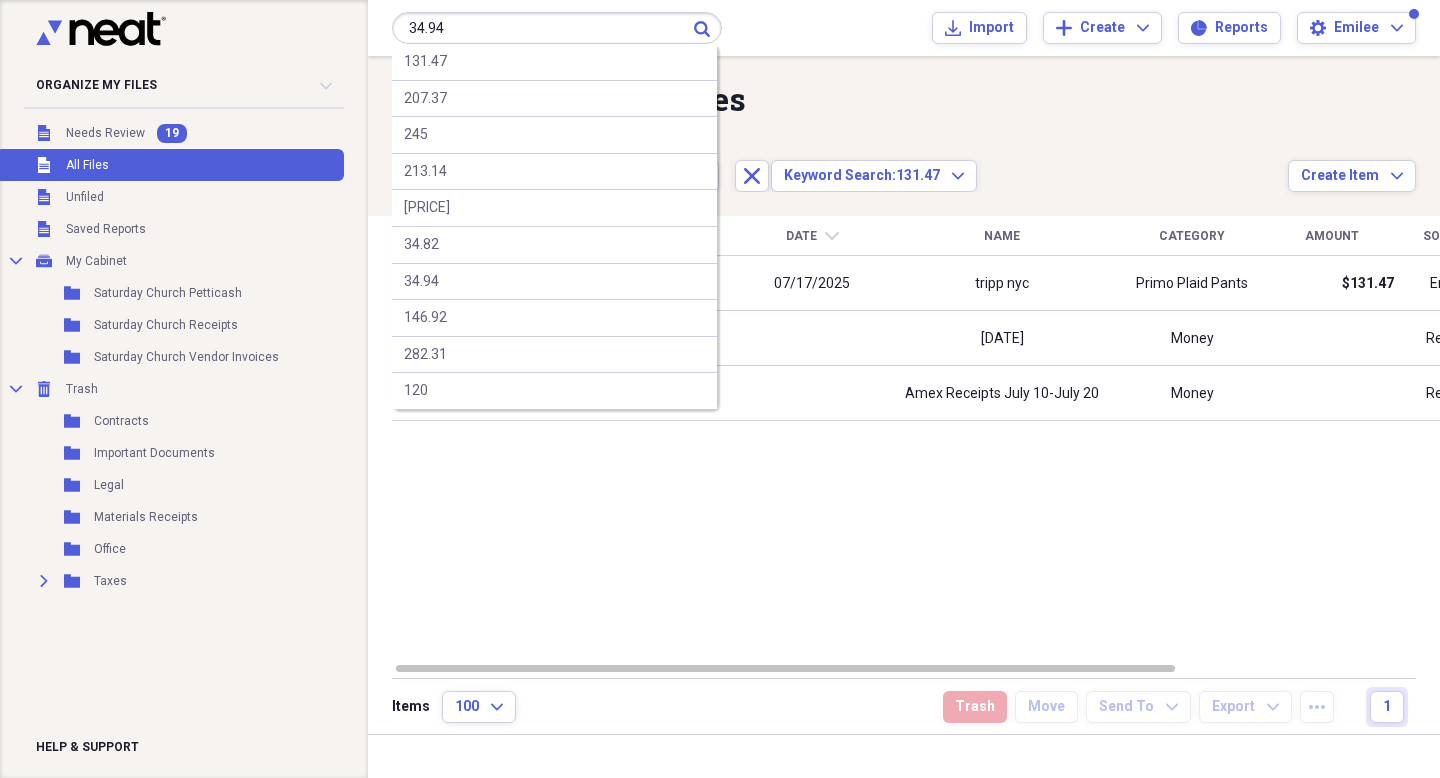 type on "34.94" 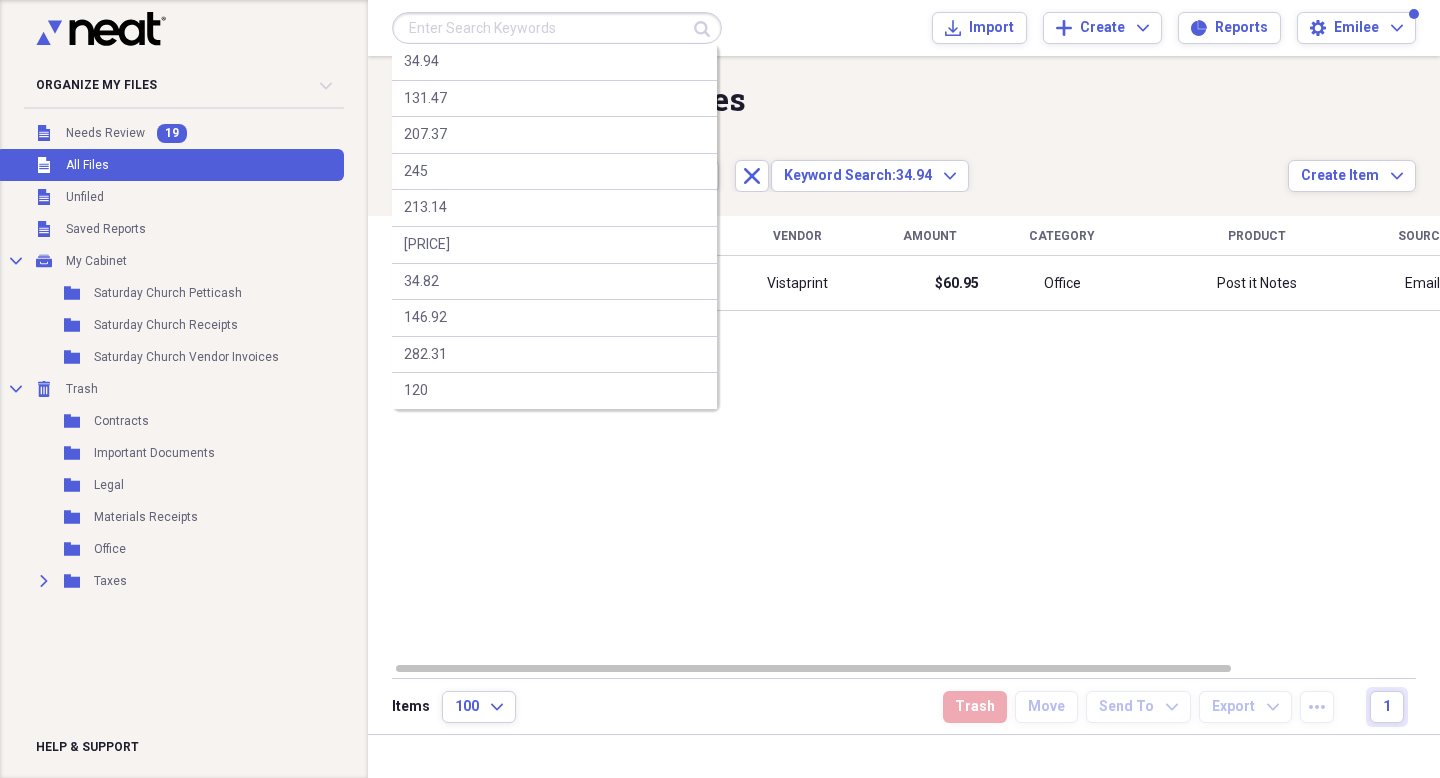 click at bounding box center (557, 28) 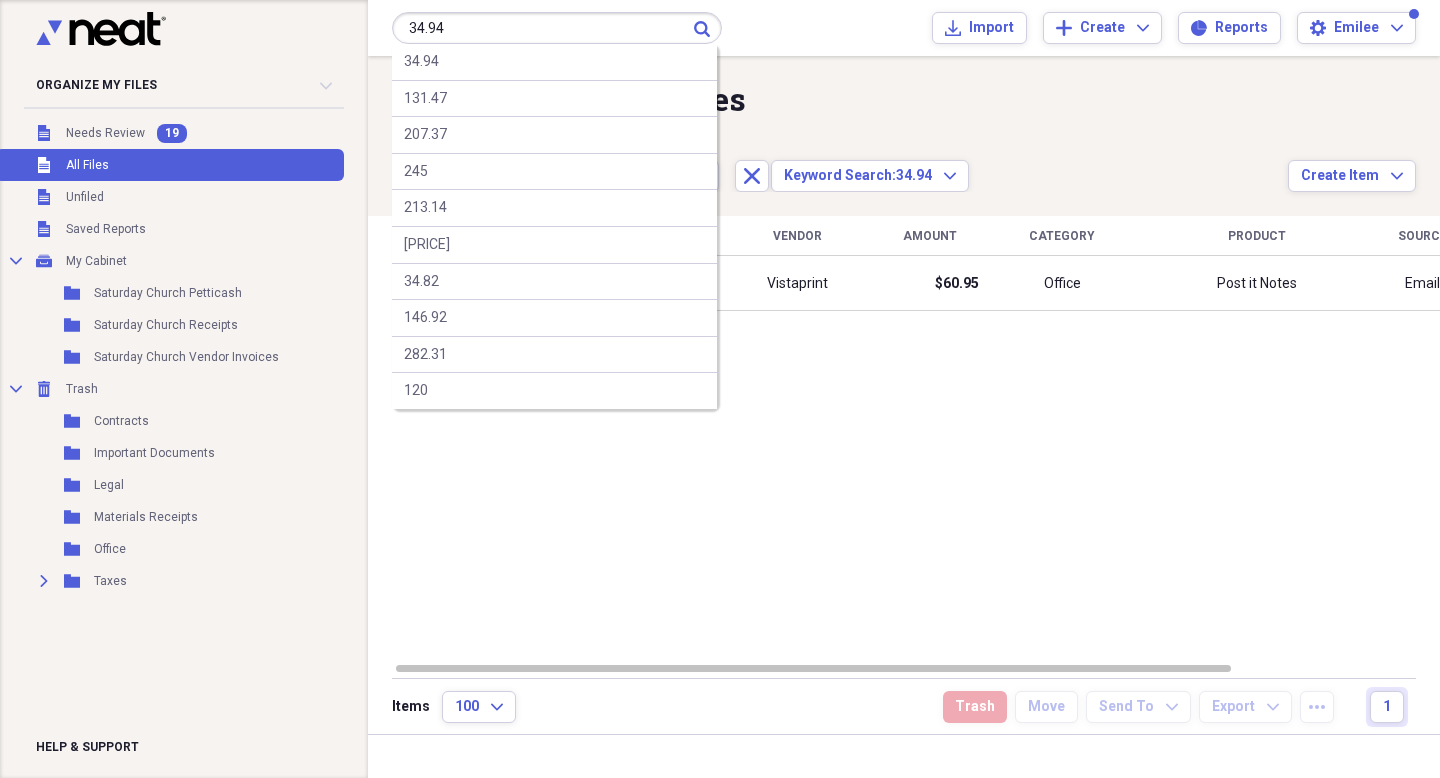 type on "34.94" 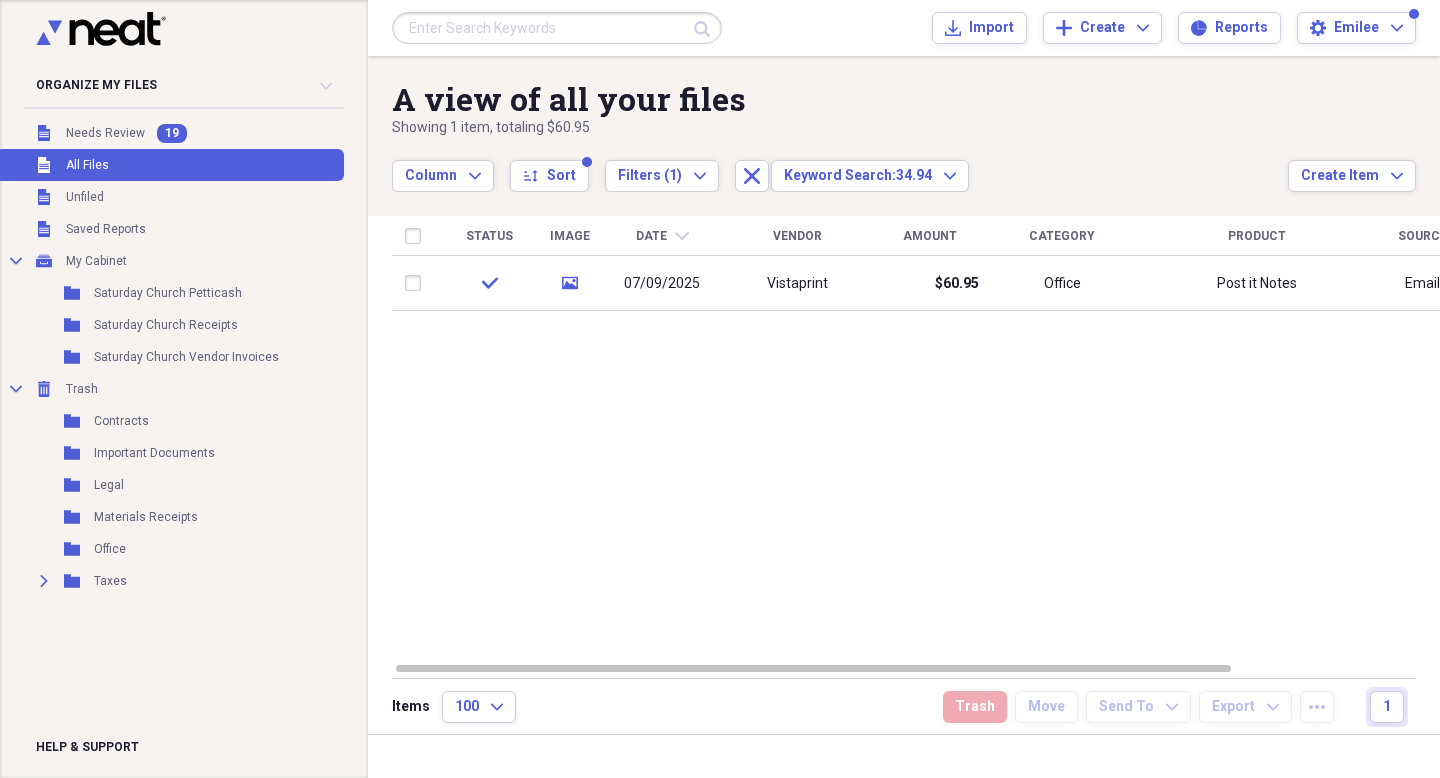 click at bounding box center (557, 28) 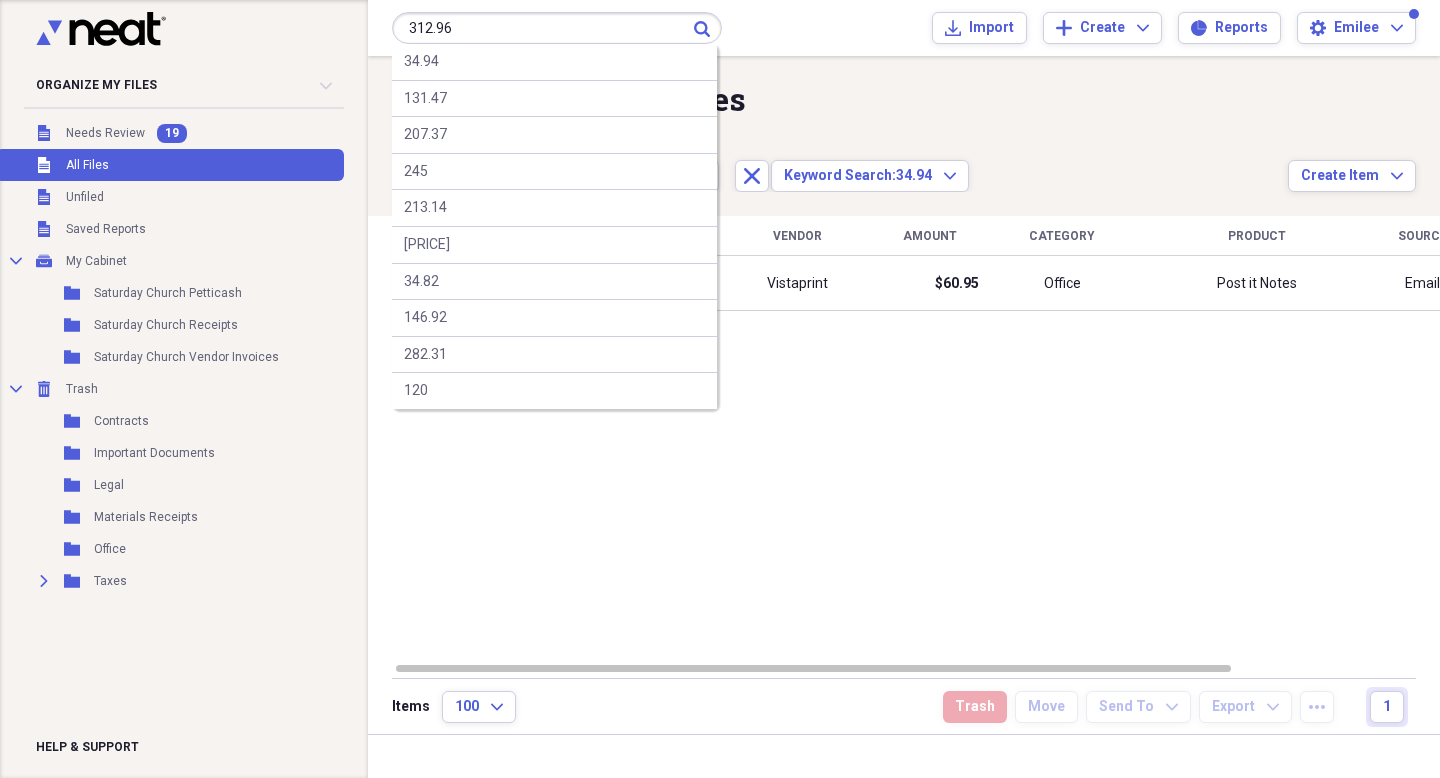 type on "312.96" 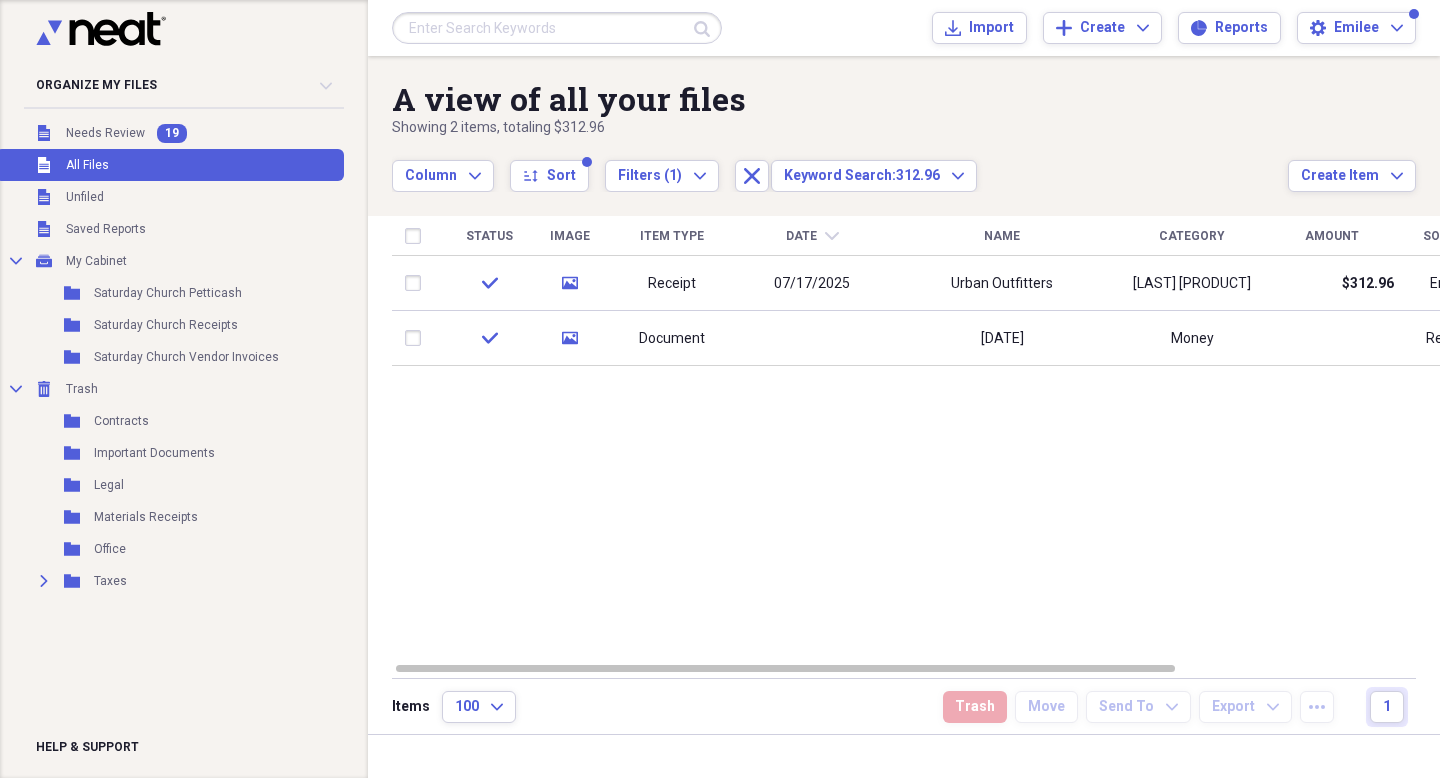 click at bounding box center [557, 28] 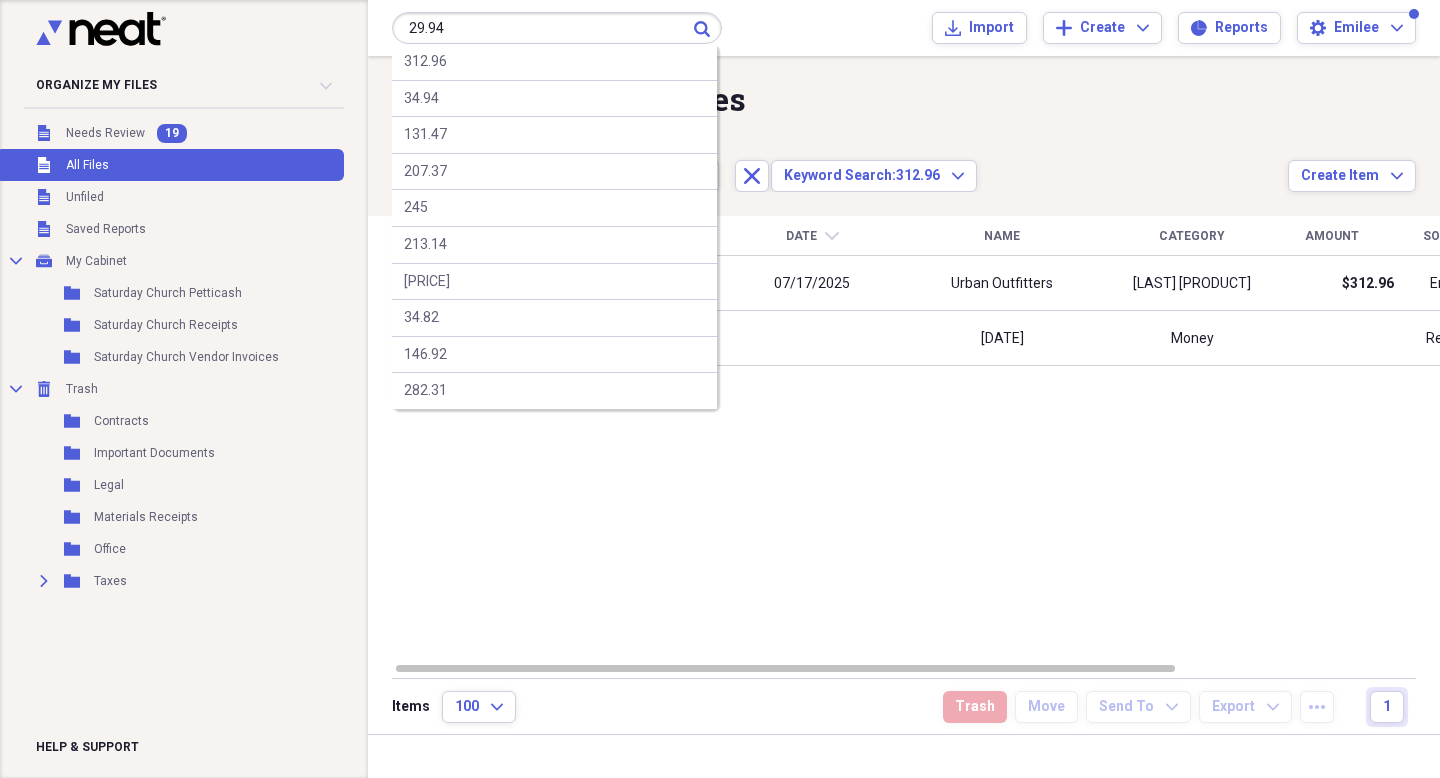 type on "29.94" 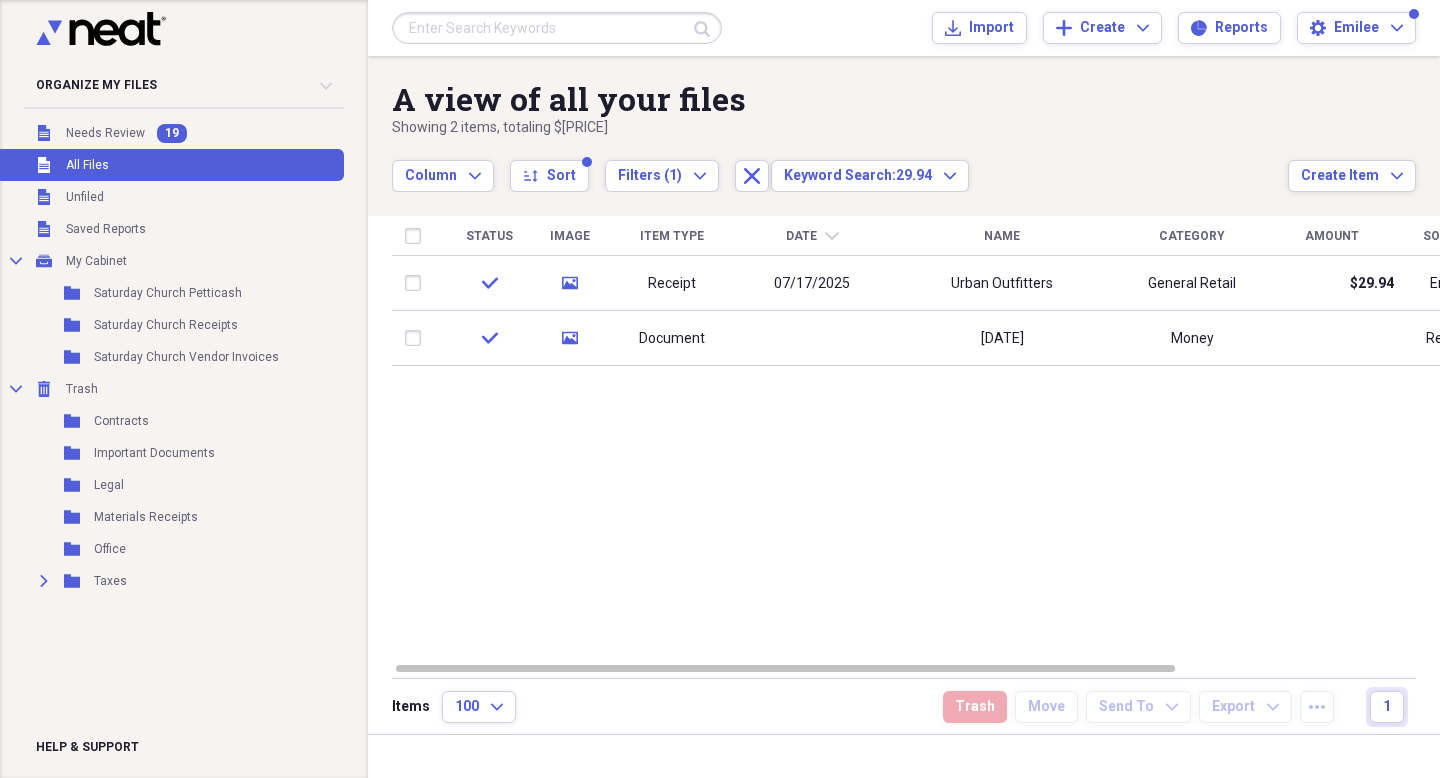 click at bounding box center (557, 28) 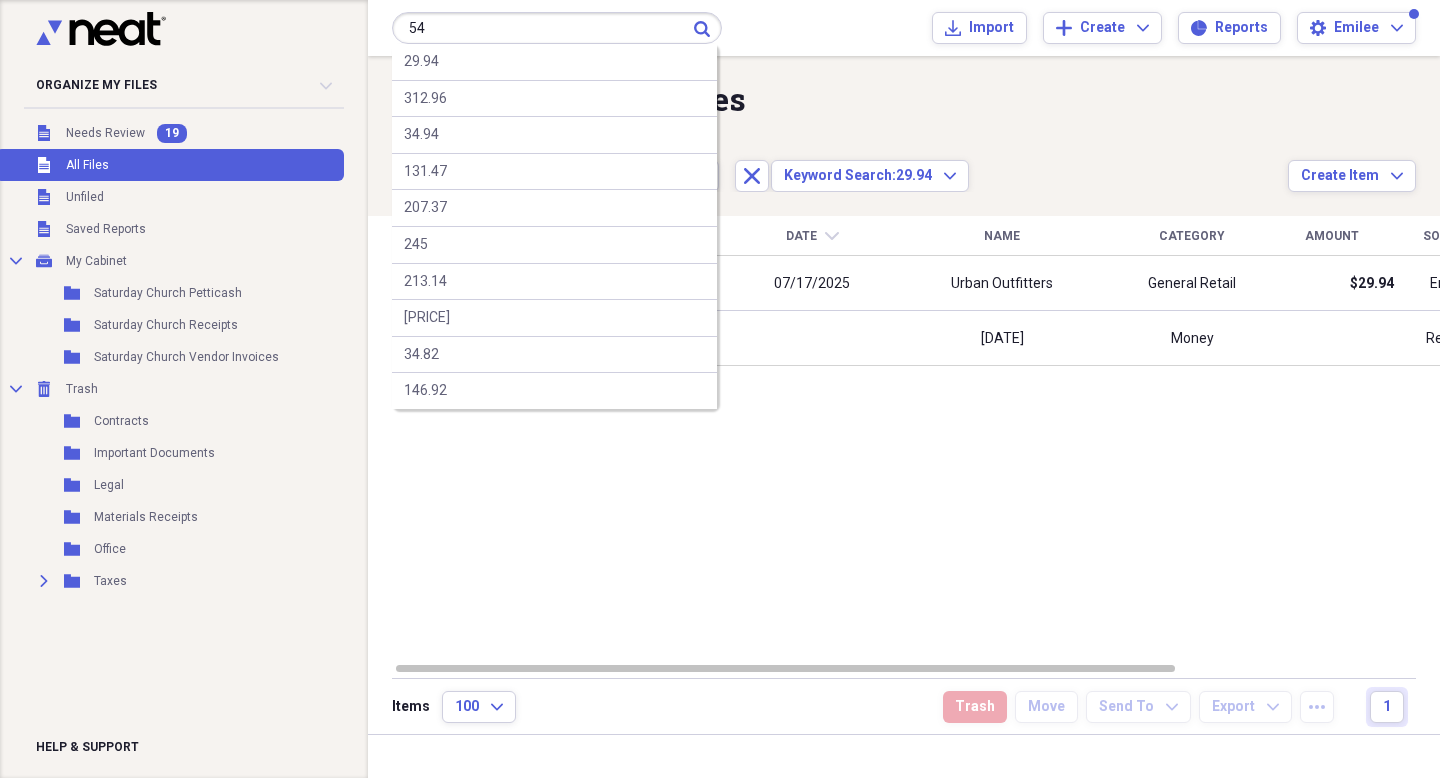 type on "54" 